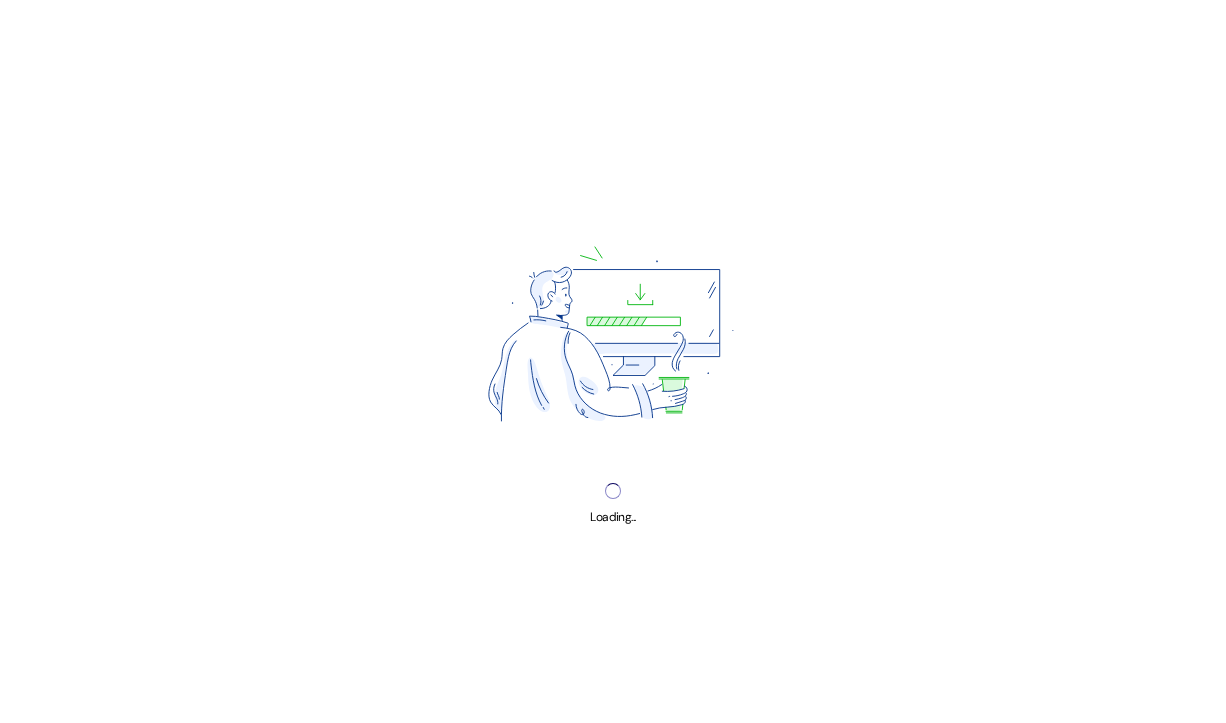 scroll, scrollTop: 0, scrollLeft: 0, axis: both 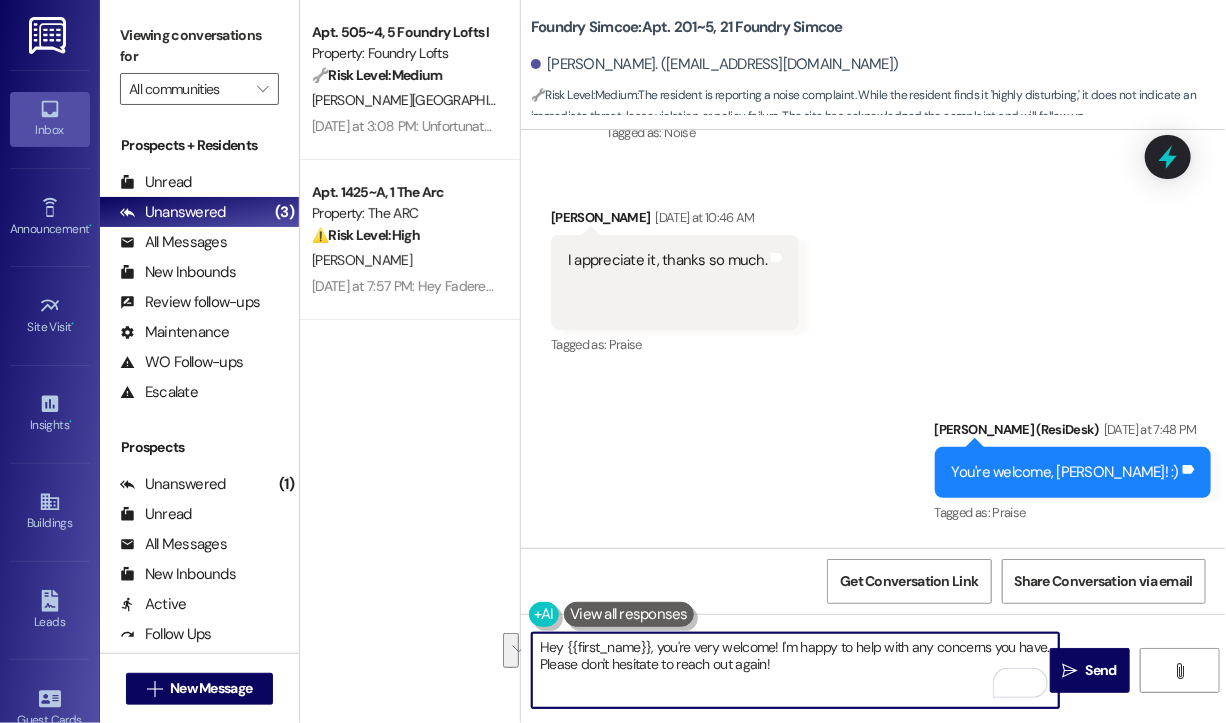 drag, startPoint x: 793, startPoint y: 666, endPoint x: 647, endPoint y: 639, distance: 148.47559 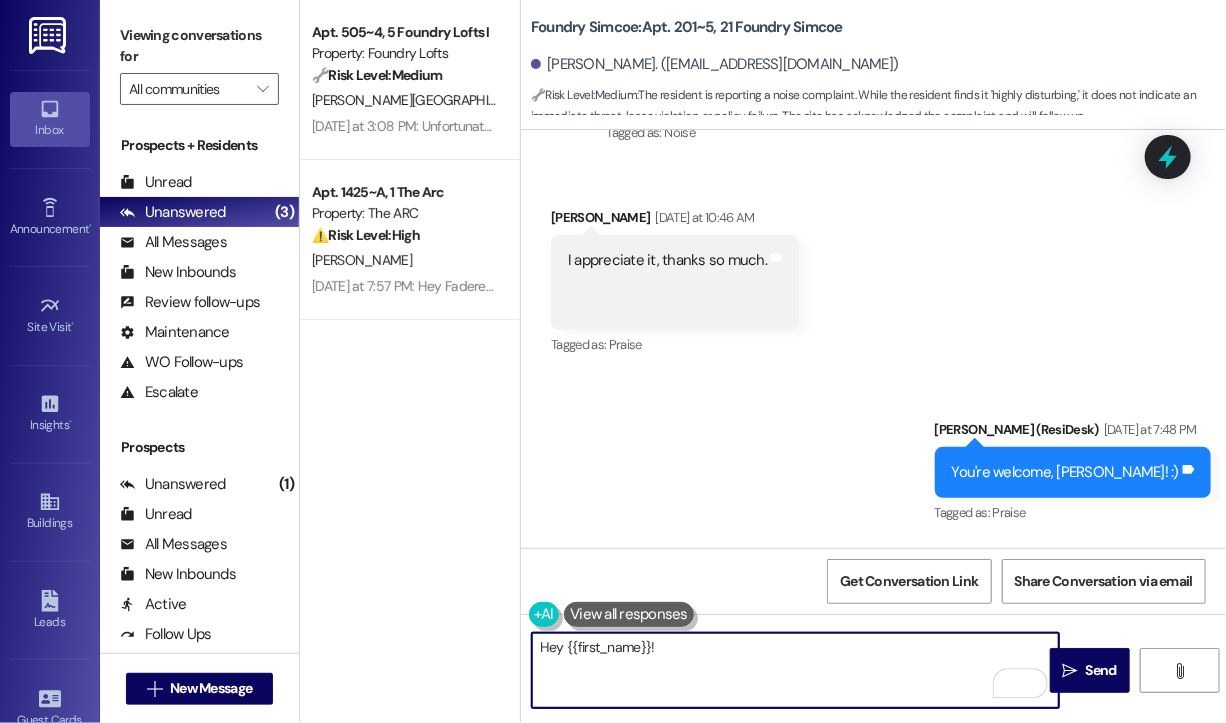 paste on "The site team asked me to let you know that if the excessive noise happens outside of office hours, you're encouraged to contact the Oshawa Bylaw department directly. They also mentioned that if you're able to, please send a recording of the noise to the office so they can better address the issue." 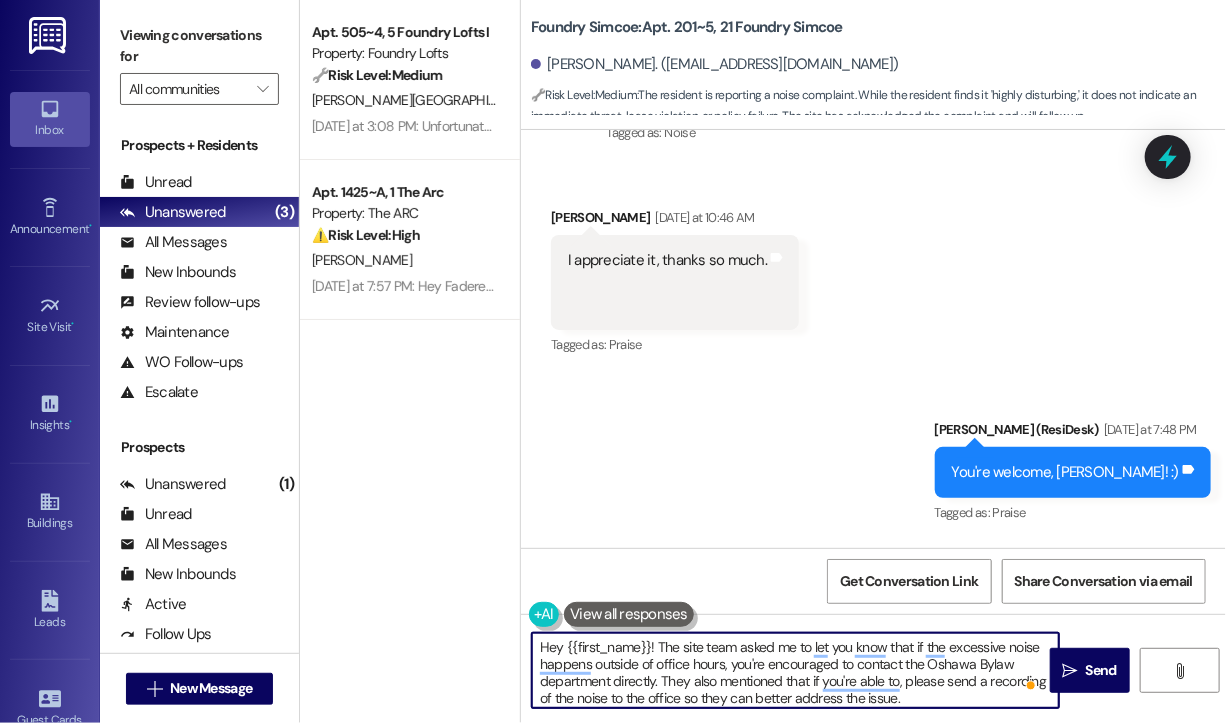 scroll, scrollTop: 4, scrollLeft: 0, axis: vertical 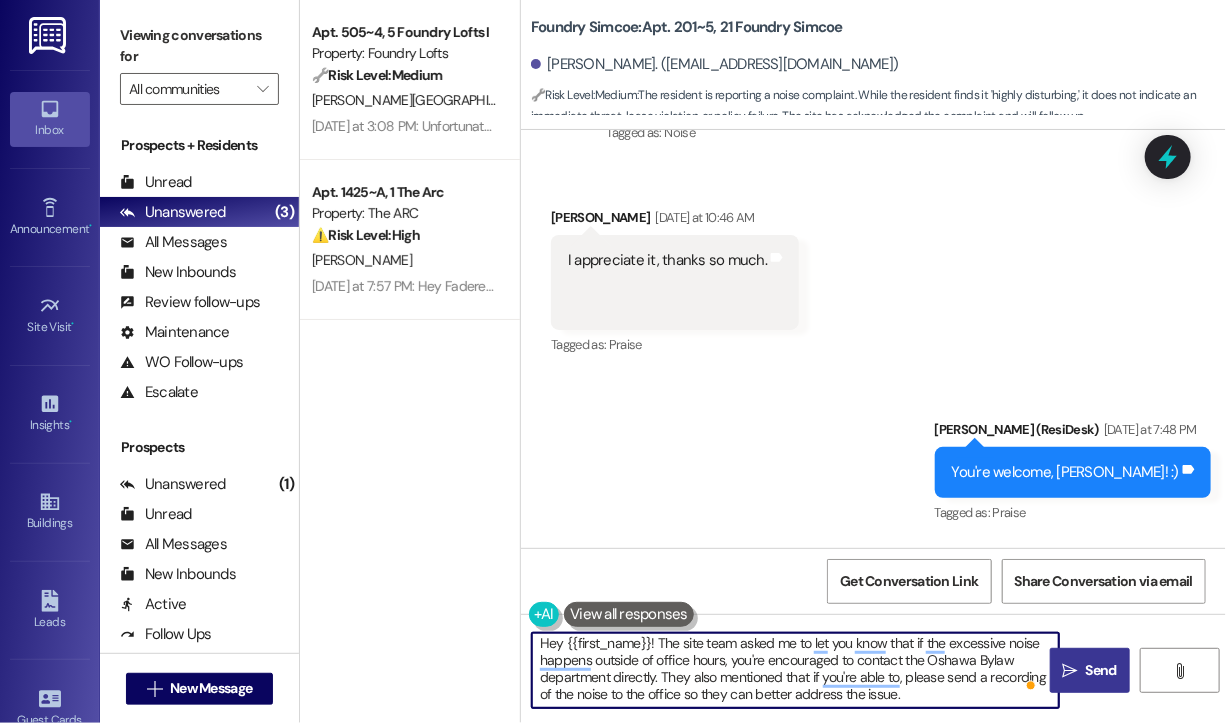 type on "Hey {{first_name}}! The site team asked me to let you know that if the excessive noise happens outside of office hours, you're encouraged to contact the Oshawa Bylaw department directly. They also mentioned that if you're able to, please send a recording of the noise to the office so they can better address the issue." 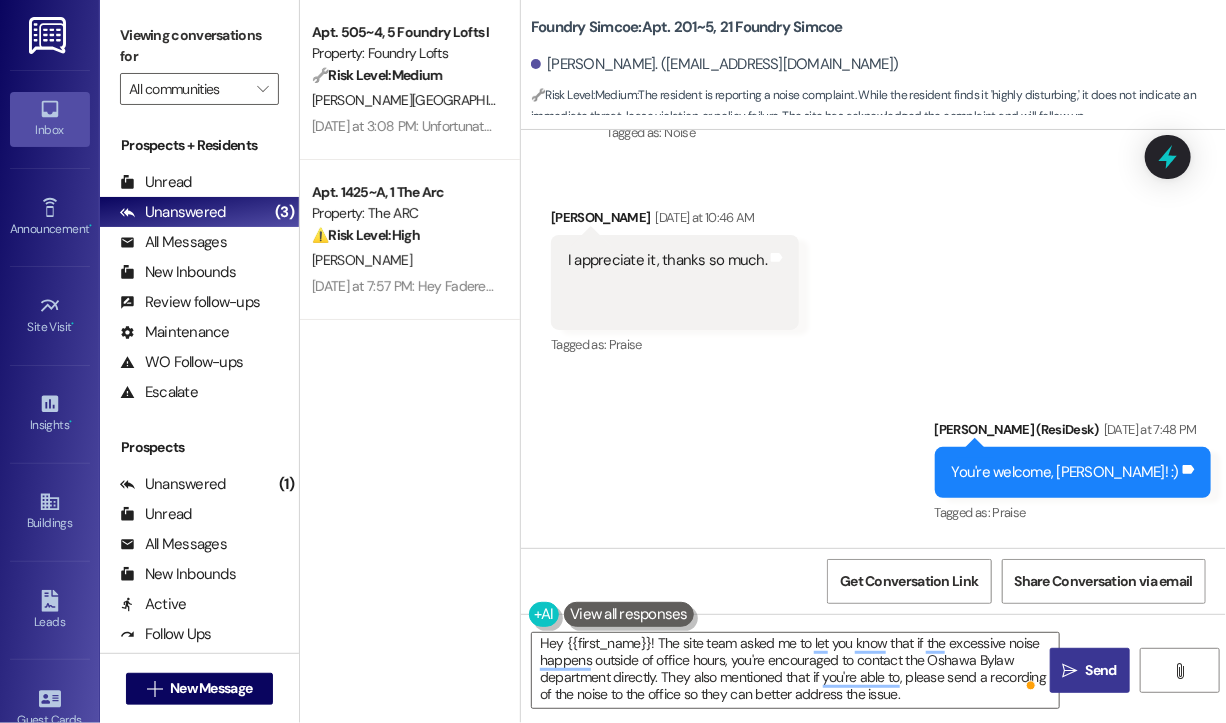 click on "Send" at bounding box center (1101, 670) 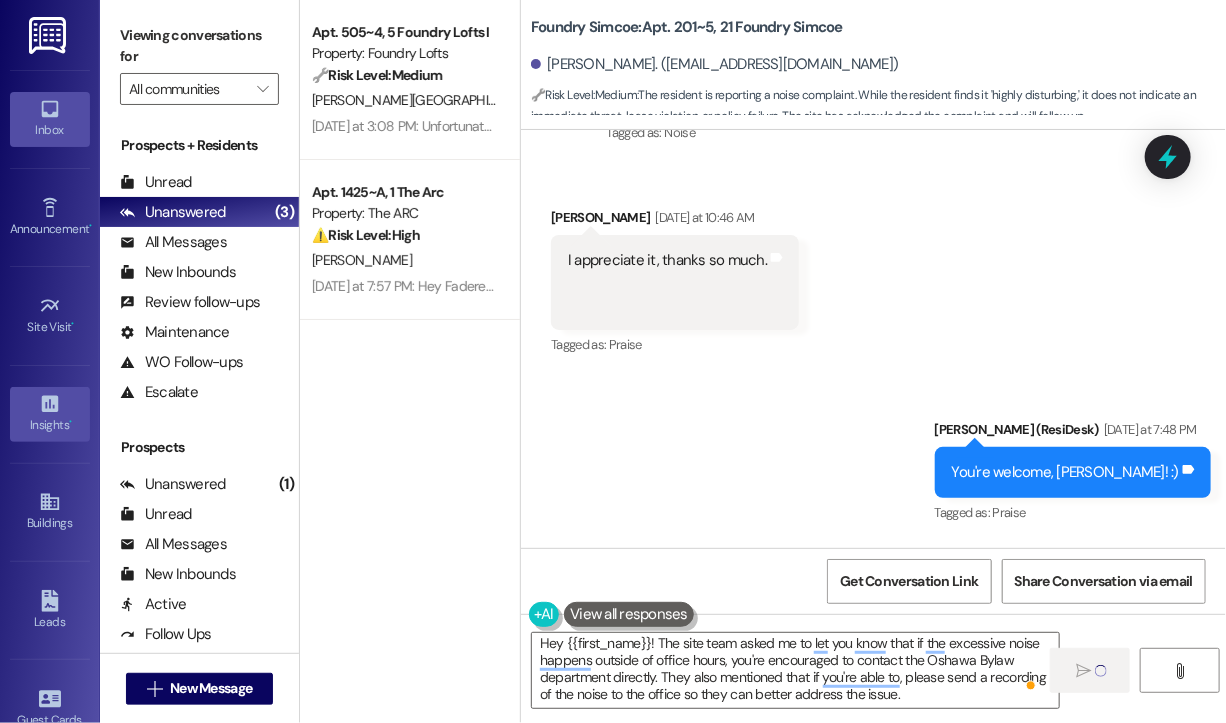 type 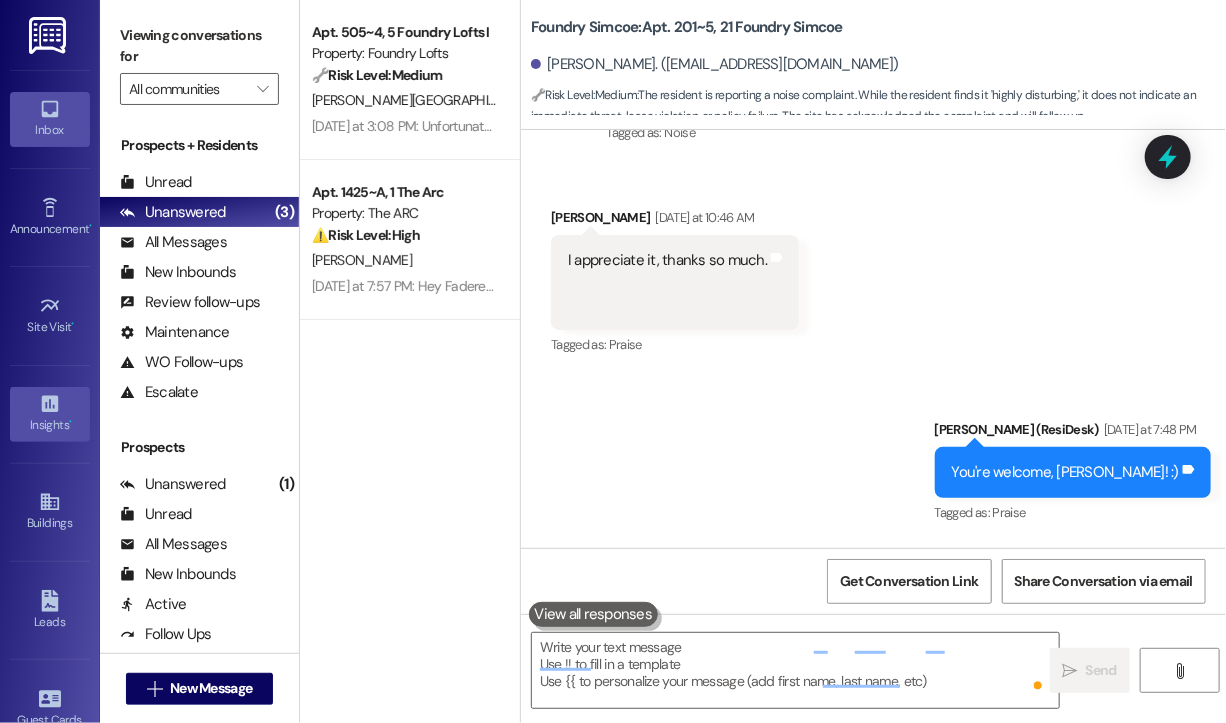 scroll, scrollTop: 0, scrollLeft: 0, axis: both 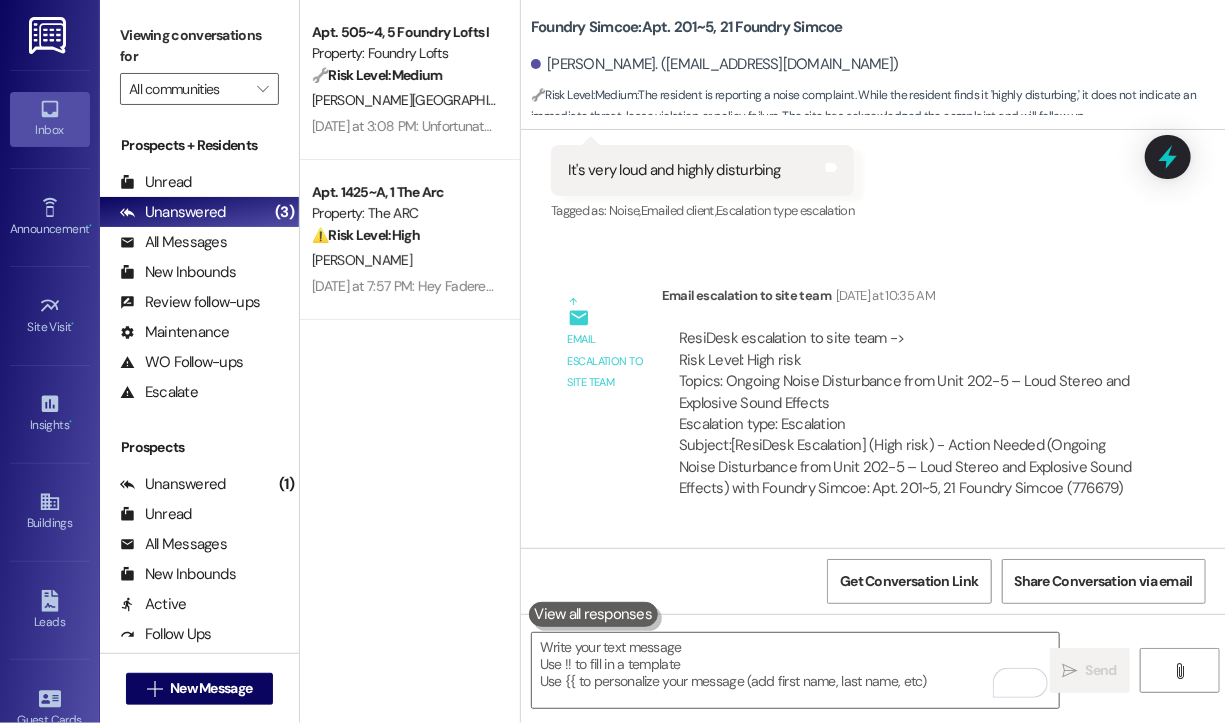 click on "Received via SMS Patrick Kearney Yesterday at 10:46 AM I appreciate it, thanks so much.
Tags and notes Tagged as:   Praise Click to highlight conversations about Praise" at bounding box center (873, 847) 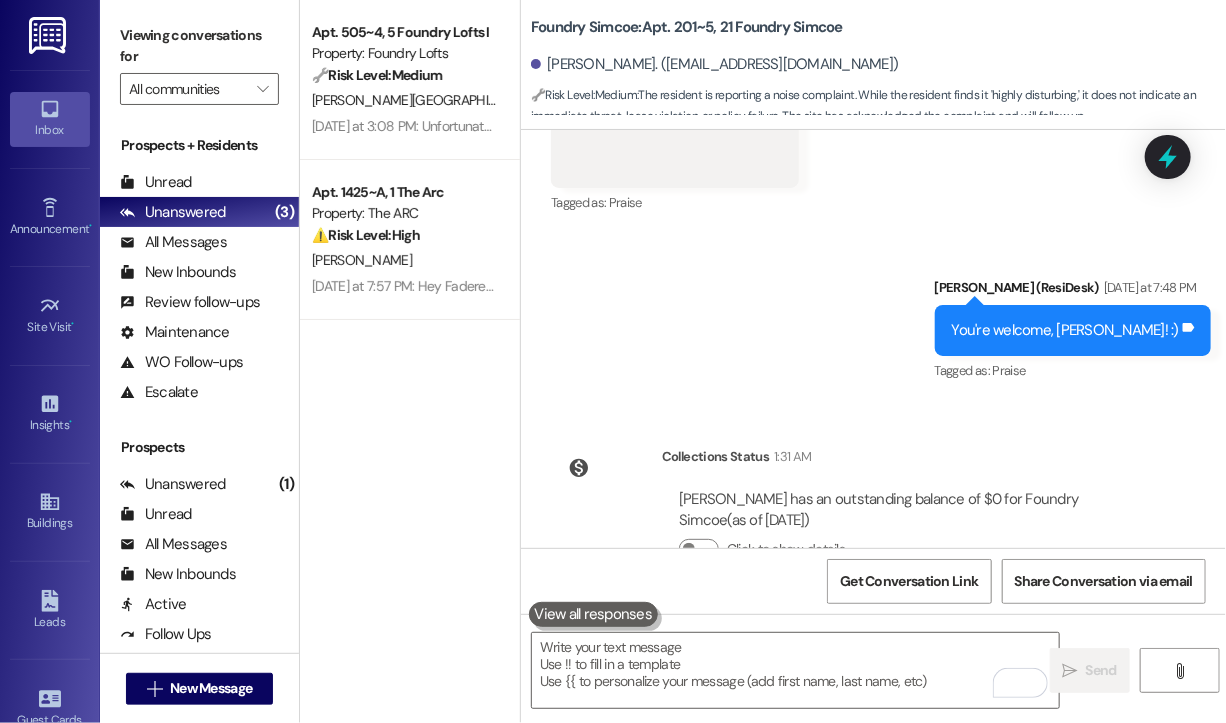 scroll, scrollTop: 42866, scrollLeft: 0, axis: vertical 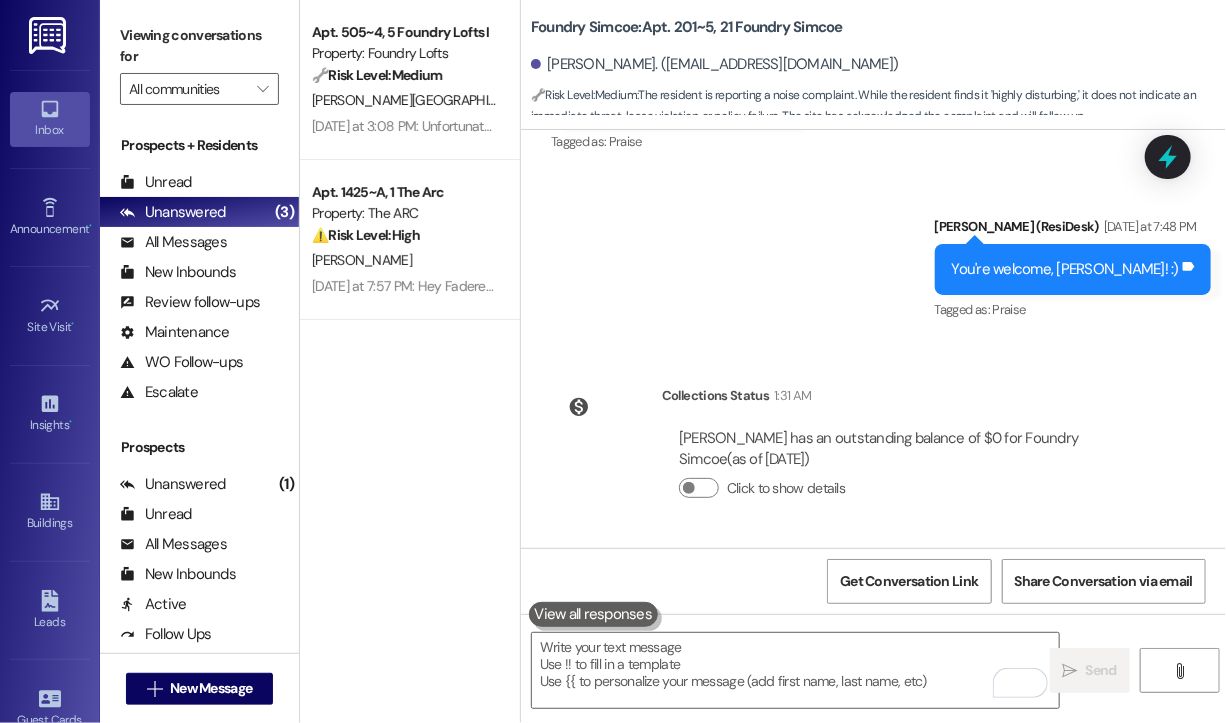 click on "Email escalation reply ResiDesk Escalation - Reply From Site Team 9:39 AM ResiDesk escalation reply ->
Please respond letting the resident know to contact the Oshawa Bylaw department if the excessive noise is occurring while the office is closed, and to please send a recording of the noise to the offic ResiDesk escalation reply ->
Please respond letting the resident know to contact the Oshawa Bylaw department if the excessive noise is occurring while the office is closed, and to please send a recording of the noise to the offic" at bounding box center (853, 662) 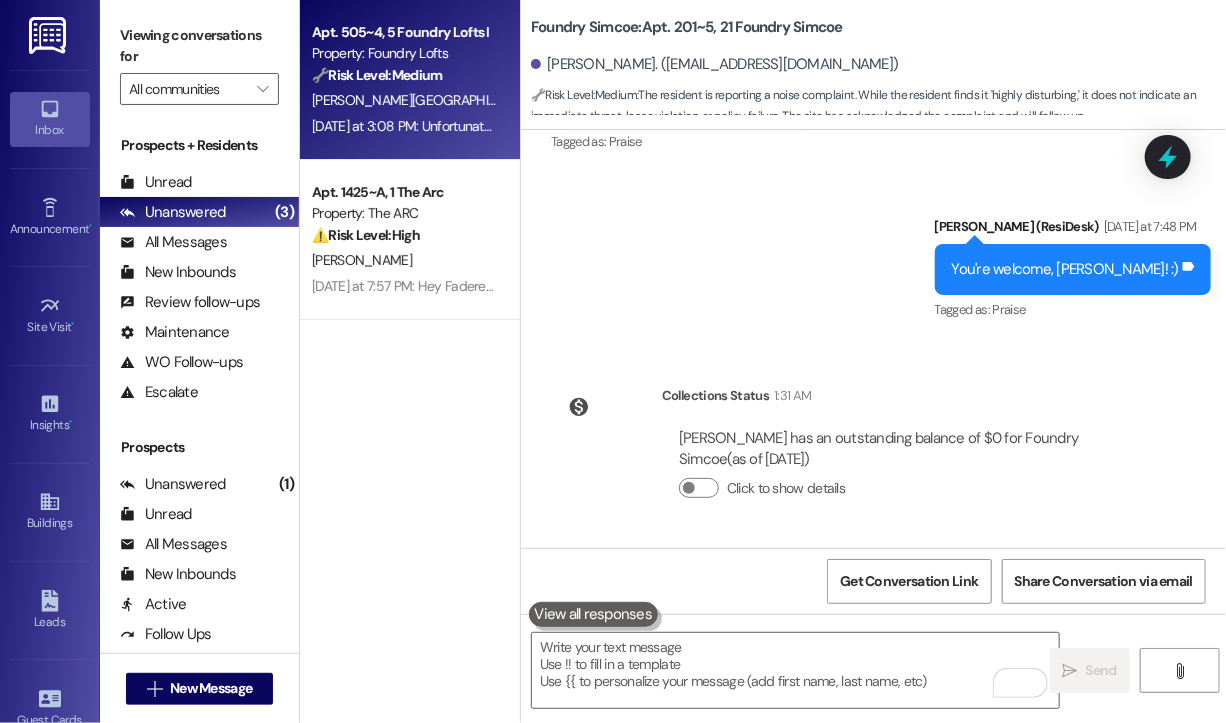 click on "Z. Blundell" at bounding box center (404, 100) 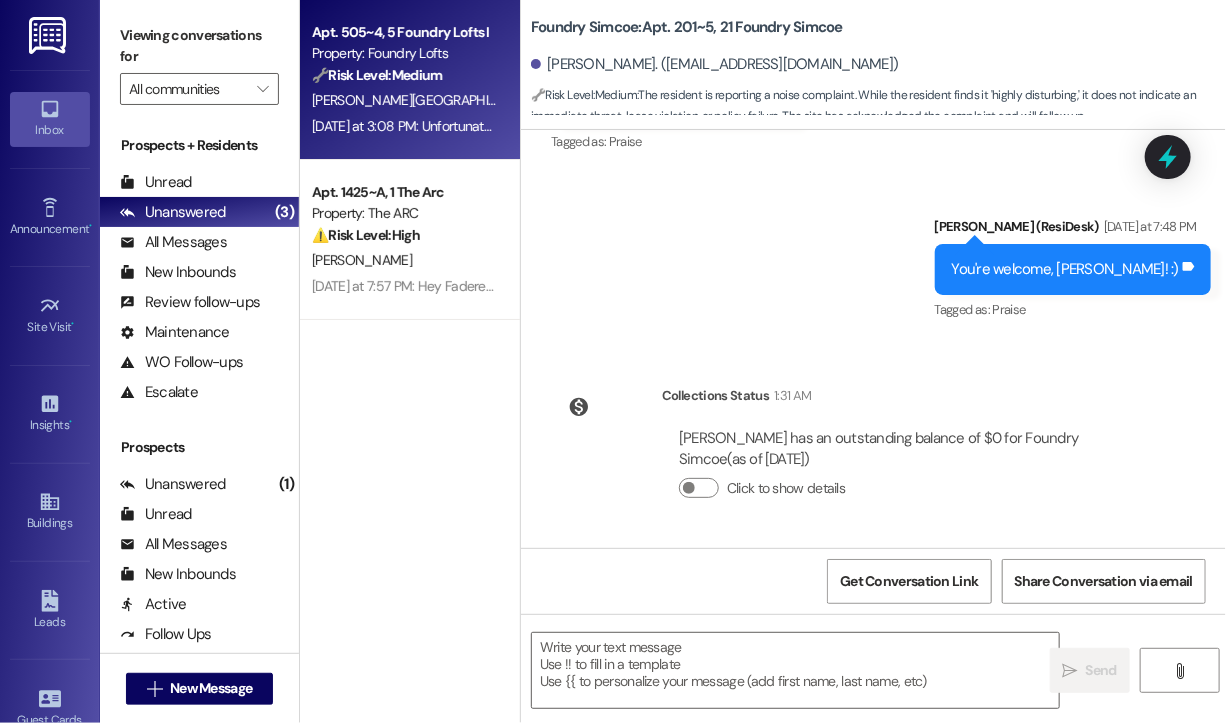 type on "Fetching suggested responses. Please feel free to read through the conversation in the meantime." 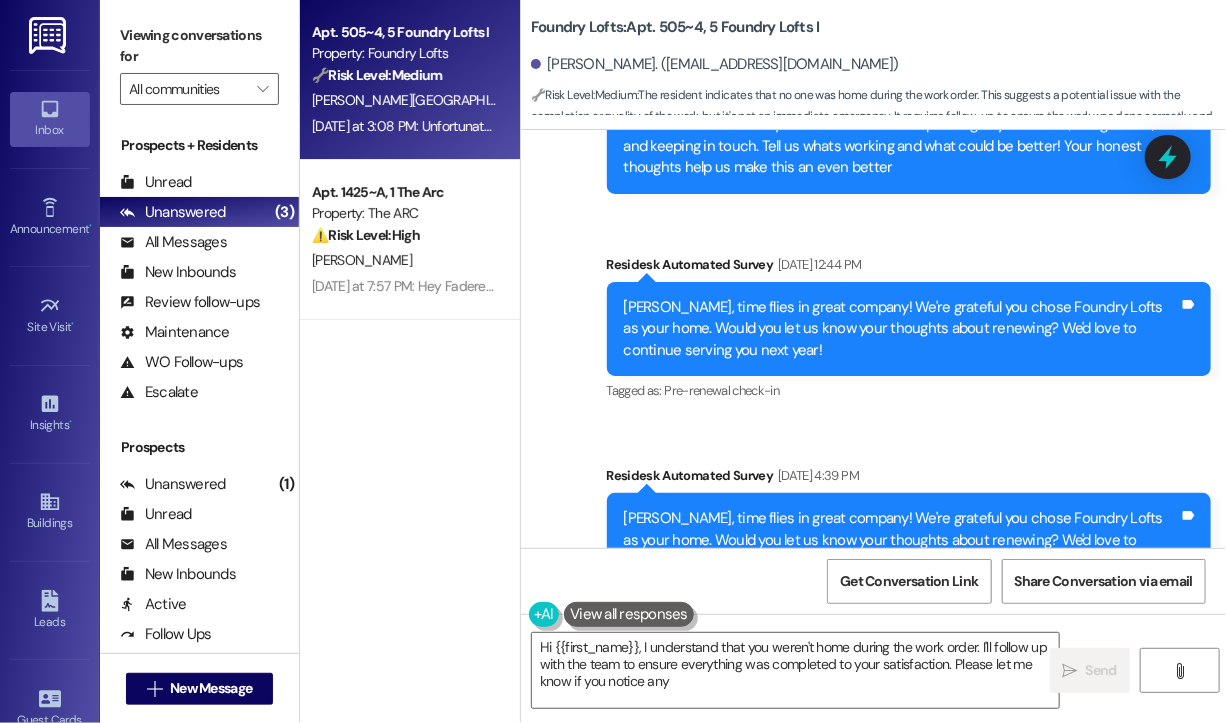 scroll, scrollTop: 4402, scrollLeft: 0, axis: vertical 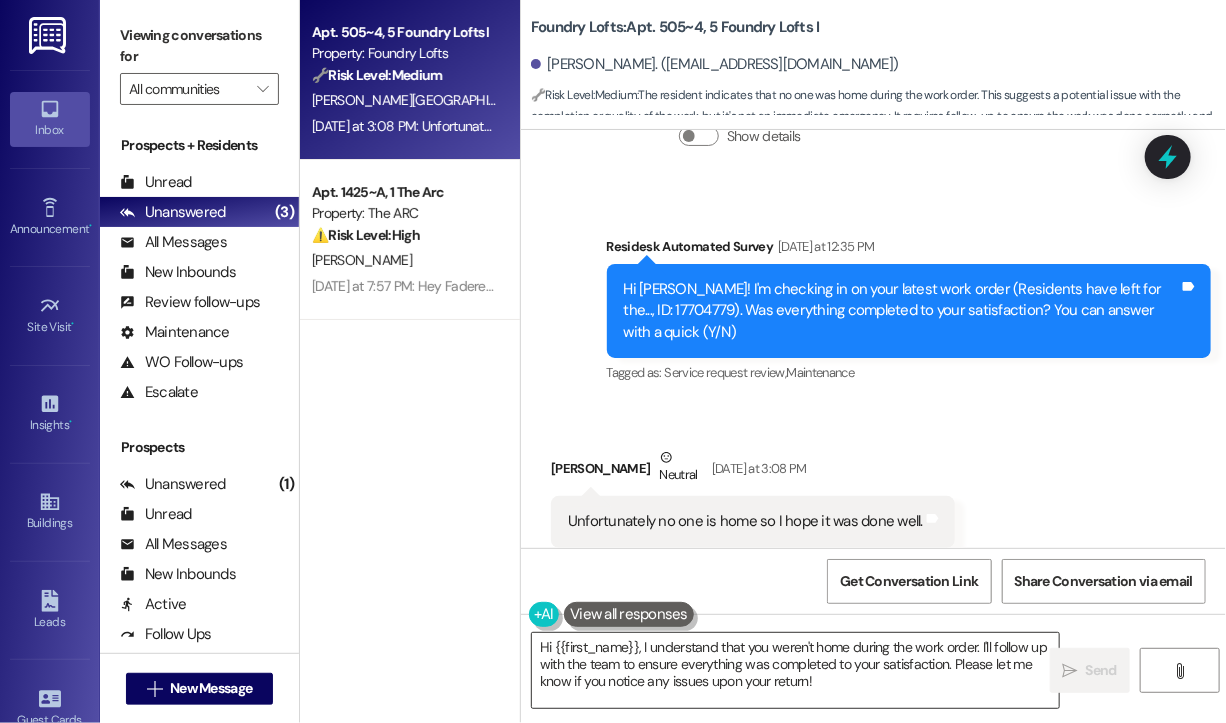 click on "Hi {{first_name}}, I understand that you weren't home during the work order. I'll follow up with the team to ensure everything was completed to your satisfaction. Please let me know if you notice any issues upon your return!" at bounding box center [795, 670] 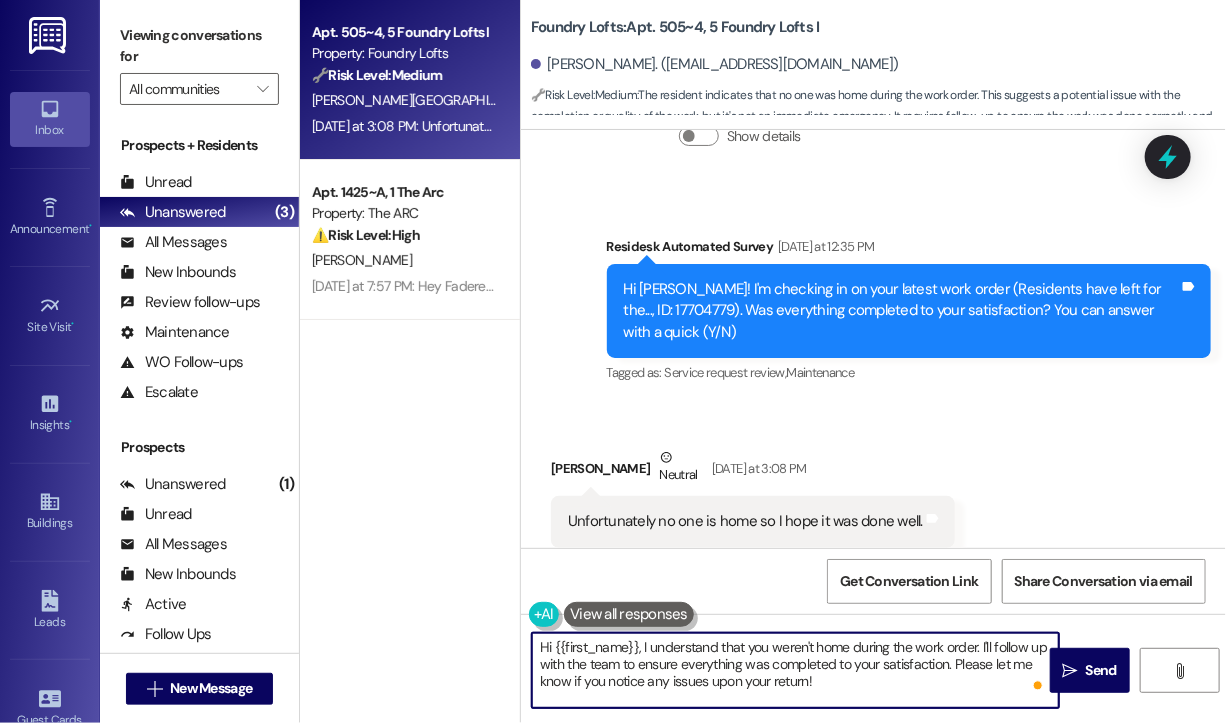 click on "Unfortunately no one is home so I hope it was done well." at bounding box center [745, 521] 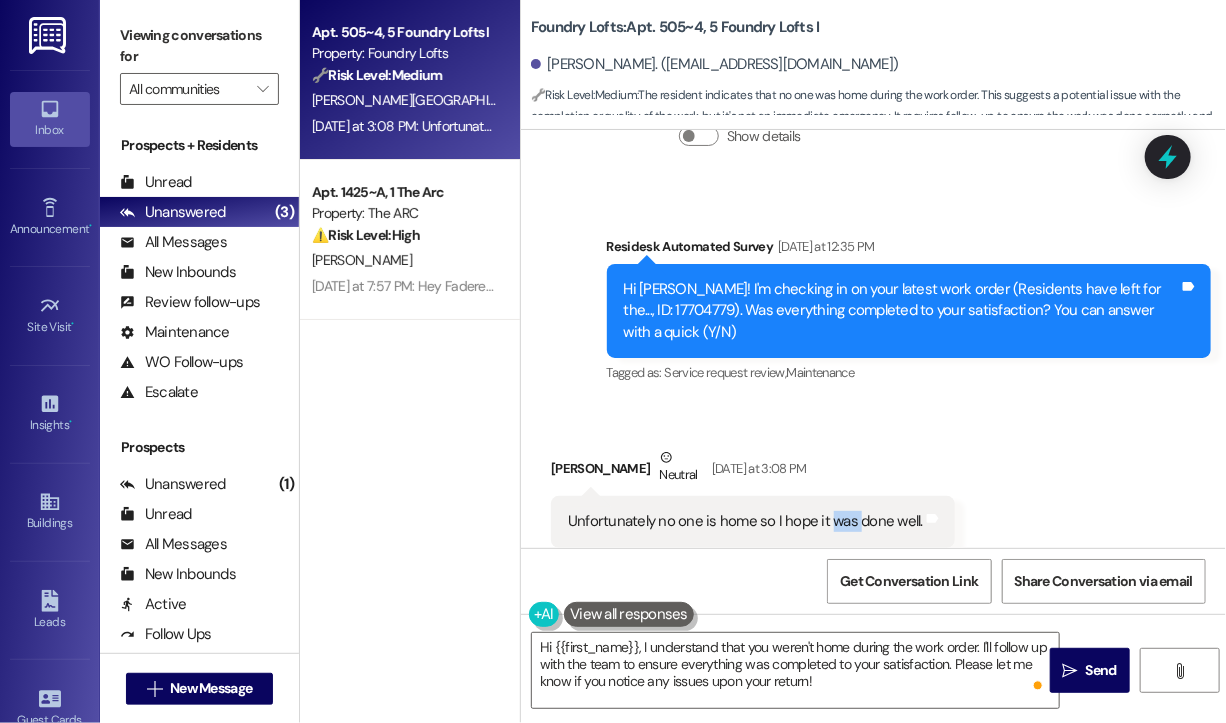 click on "Unfortunately no one is home so I hope it was done well." at bounding box center [745, 521] 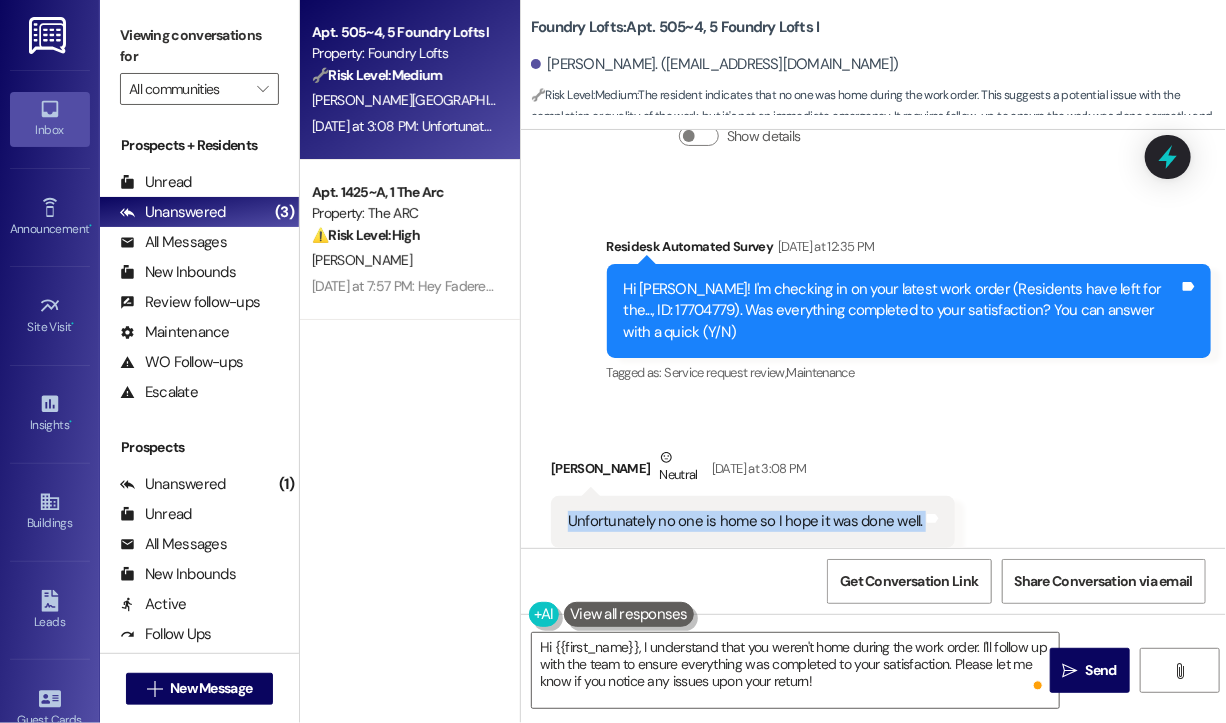 click on "Unfortunately no one is home so I hope it was done well." at bounding box center (745, 521) 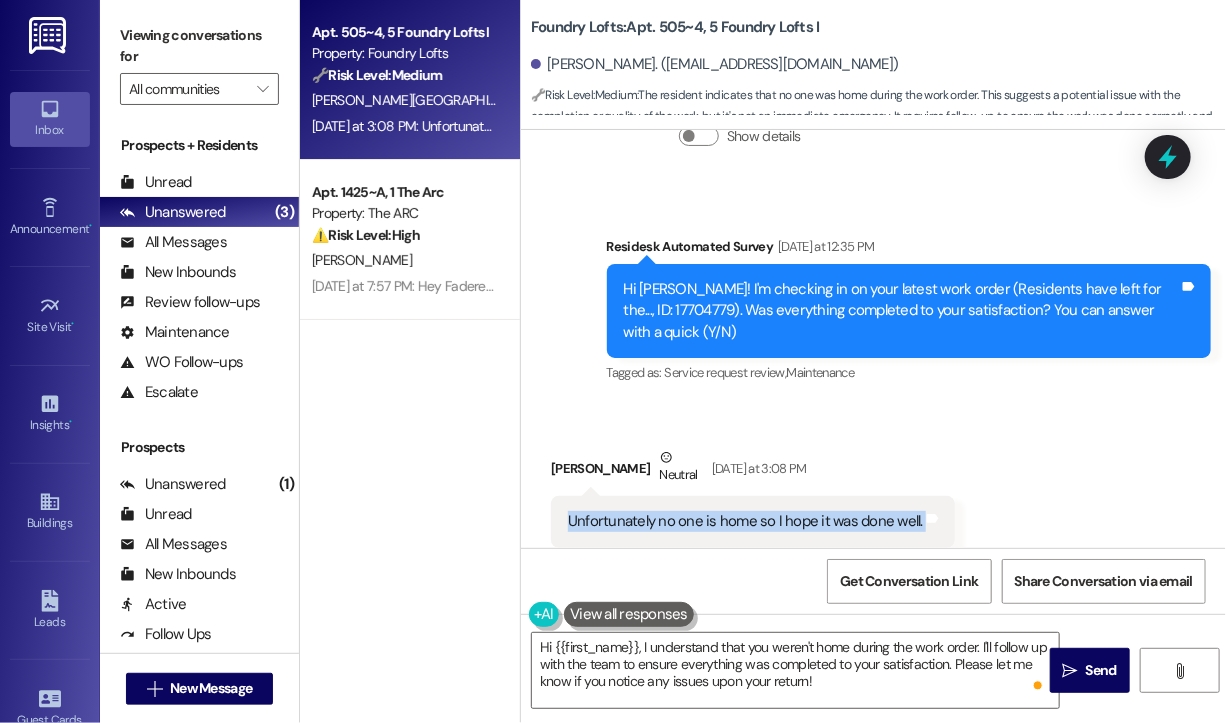 copy on "Unfortunately no one is home so I hope it was done well.   Tags and notes" 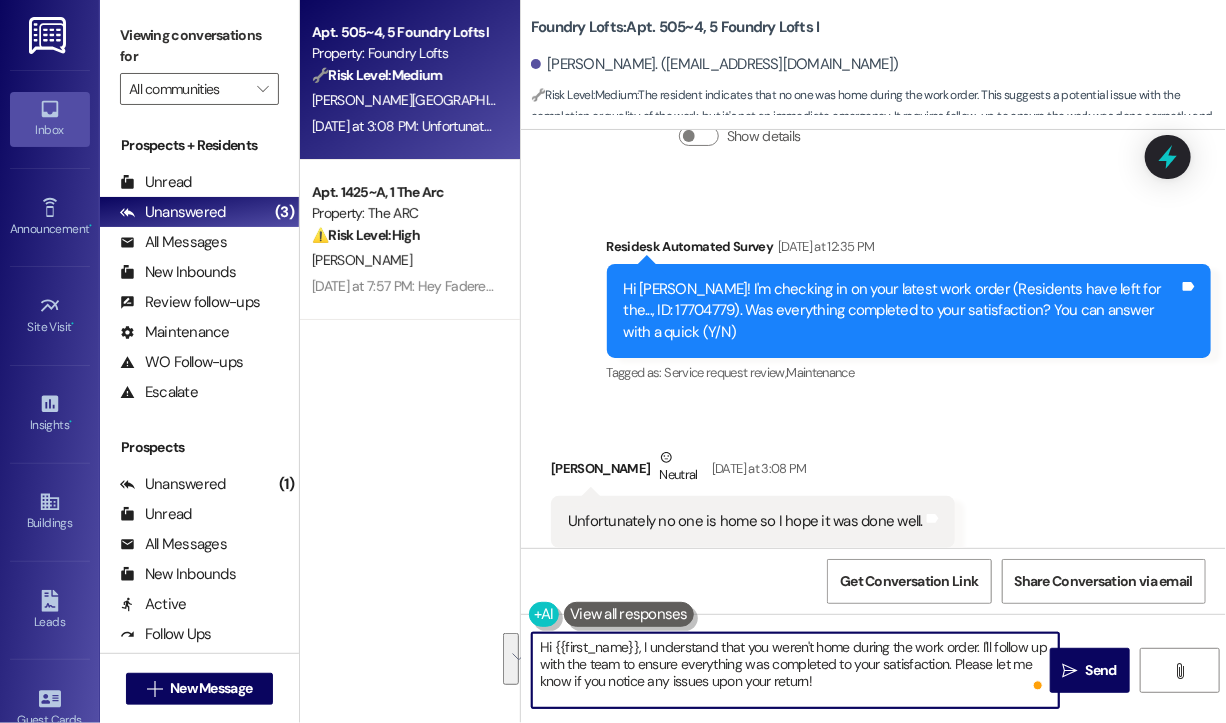 drag, startPoint x: 857, startPoint y: 688, endPoint x: 649, endPoint y: 676, distance: 208.34587 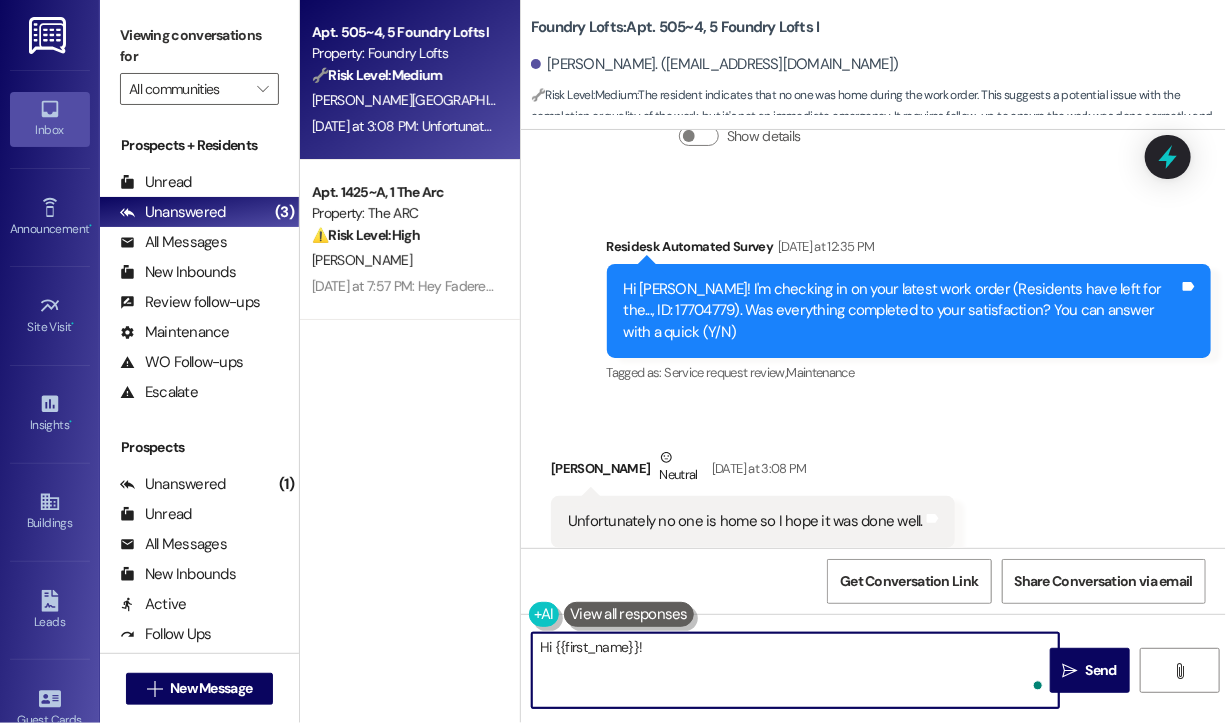 paste on "Thanks for the update. When you get a chance to check the work order, can you let us know how everything looks? We want to make sure it was handled properly." 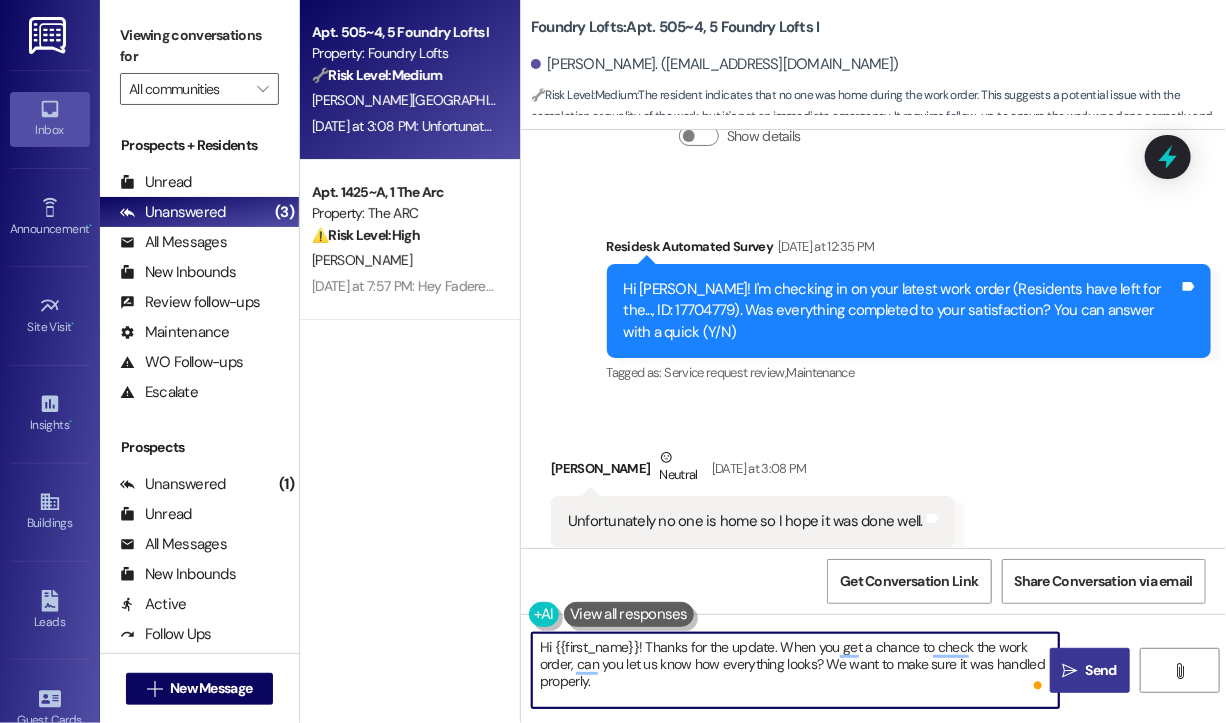 type on "Hi {{first_name}}! Thanks for the update. When you get a chance to check the work order, can you let us know how everything looks? We want to make sure it was handled properly." 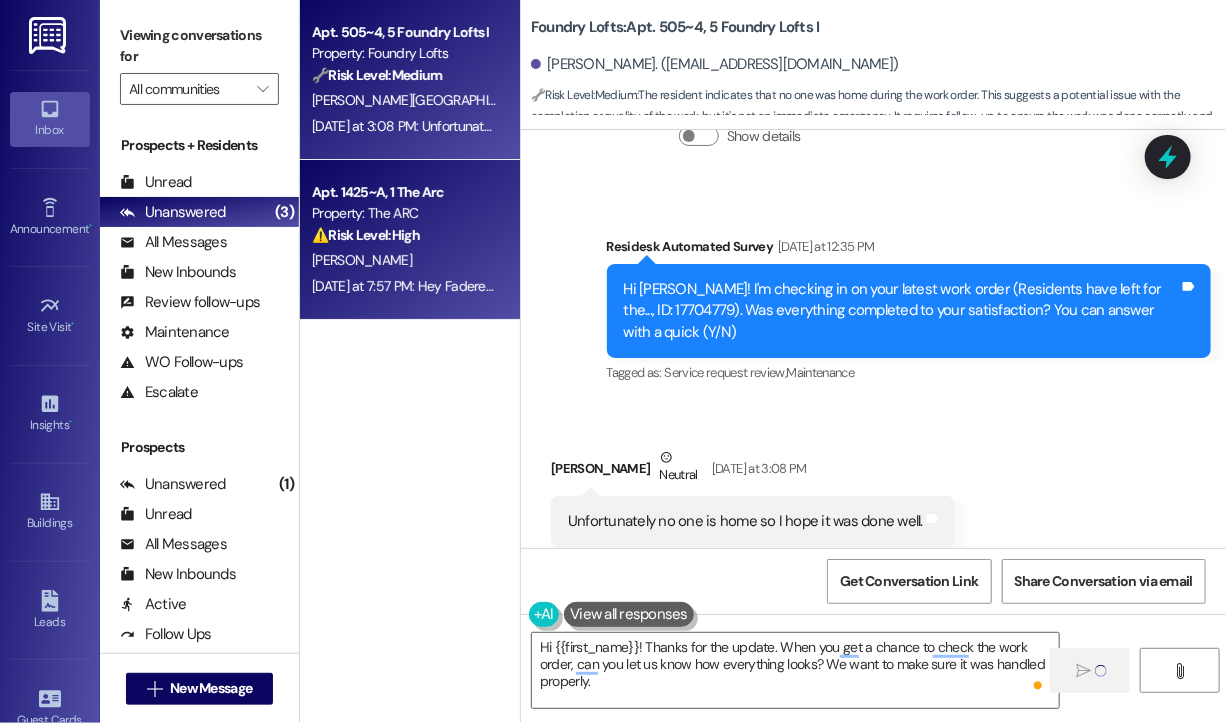 click on "Yesterday at 7:57 PM: Hey Faderera, we appreciate your text! We'll be back at 11AM to help you out. If it's urgent, dial our emergency number. Take care! Yesterday at 7:57 PM: Hey Faderera, we appreciate your text! We'll be back at 11AM to help you out. If it's urgent, dial our emergency number. Take care!" at bounding box center [404, 286] 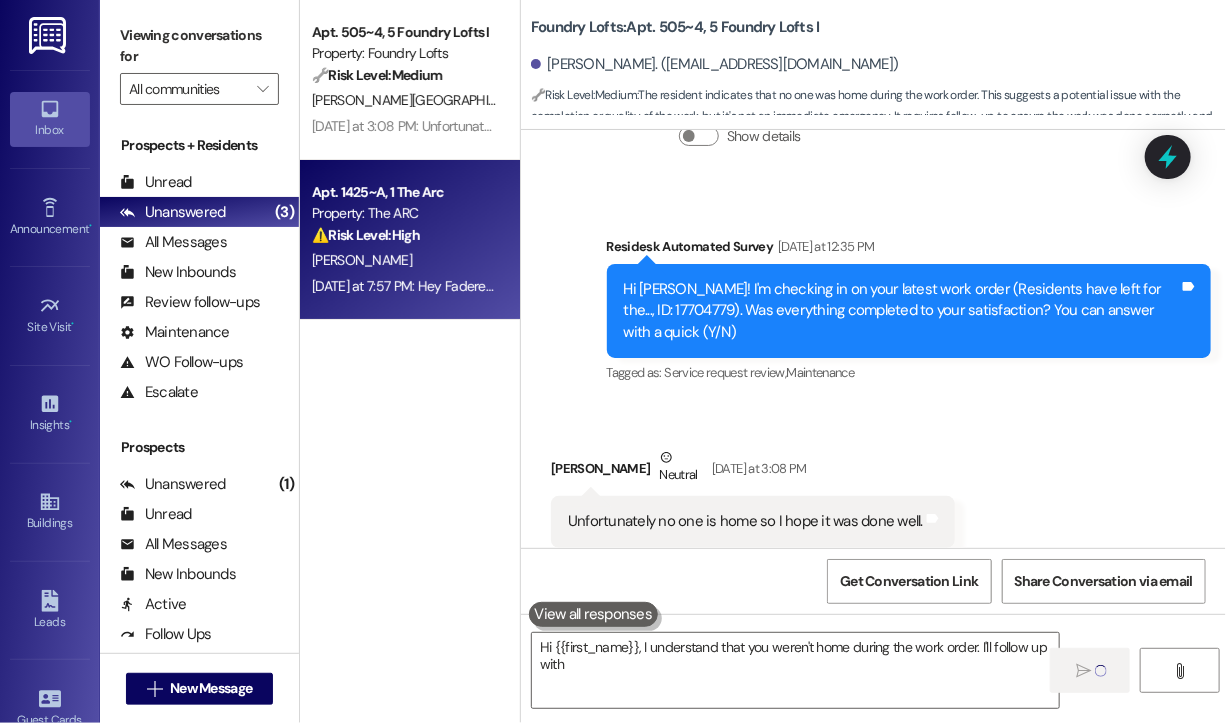 type on "Hi {{first_name}}, I understand that you weren't home during the work order. I'll follow up with the" 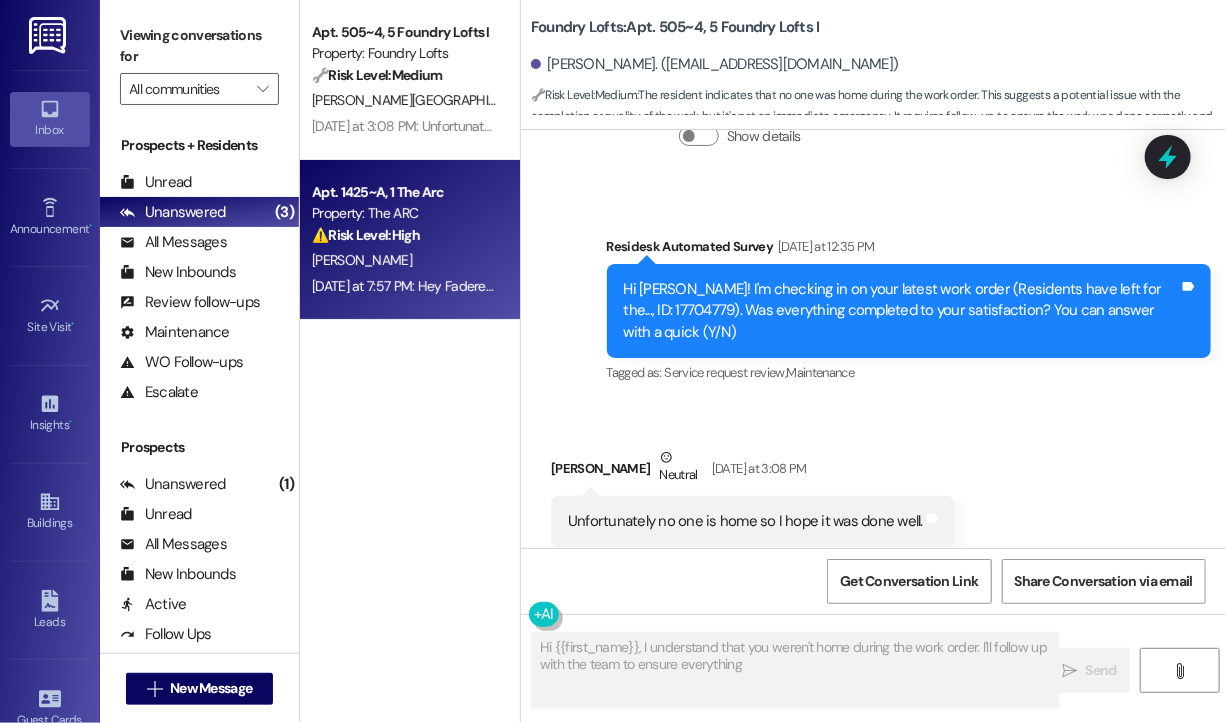 type on "Hi {{first_name}}, I understand that you weren't home during the work order. I'll follow up with the team to ensure everything was" 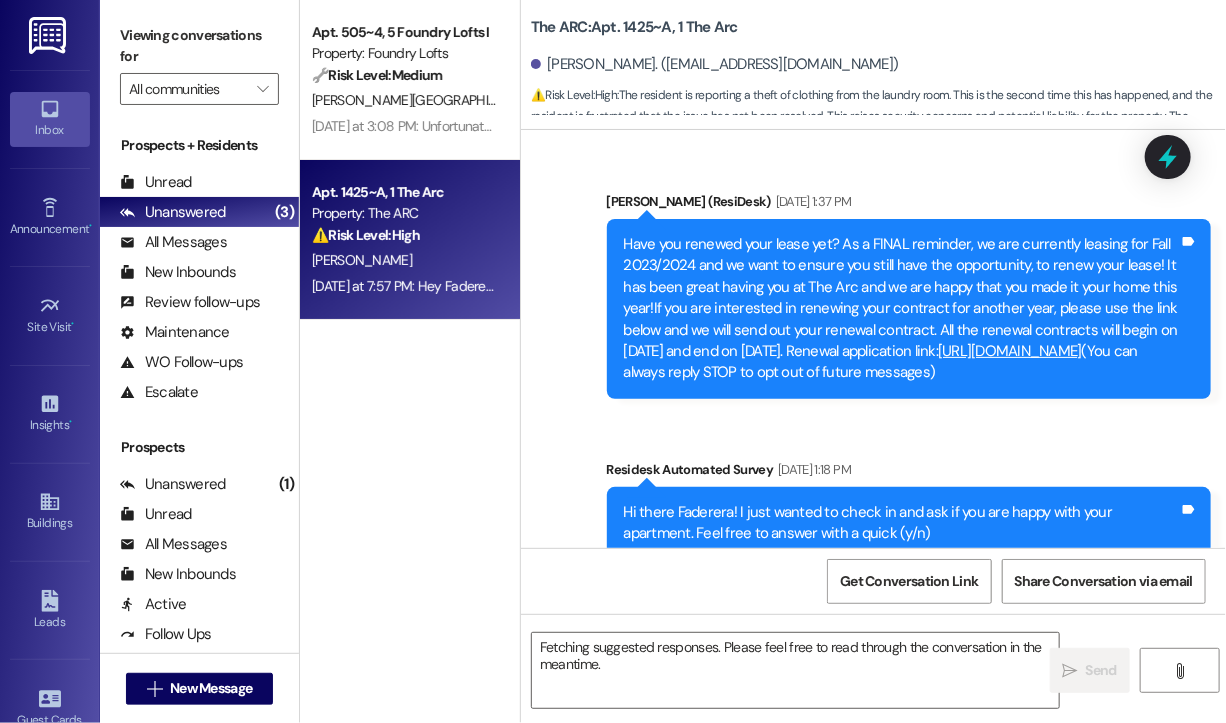 scroll, scrollTop: 11610, scrollLeft: 0, axis: vertical 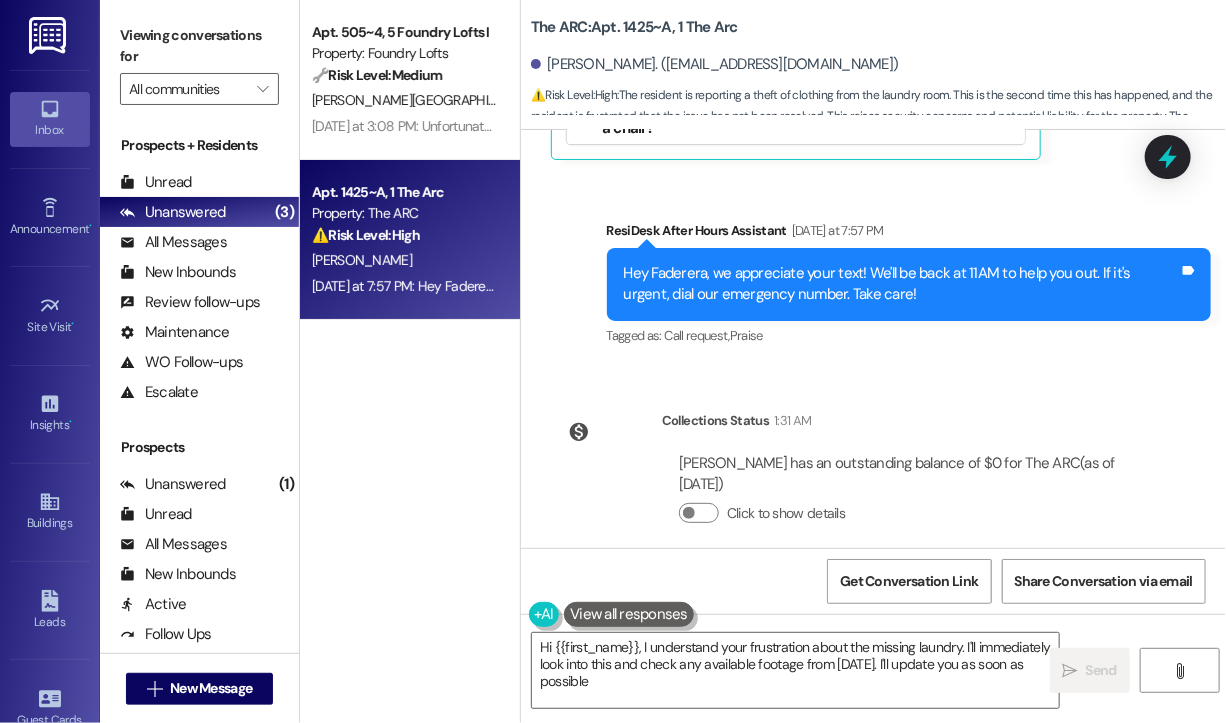 type on "Hi {{first_name}}, I understand your frustration about the missing laundry. I'll immediately look into this and check any available footage from July 20th. I'll update you as soon as possible." 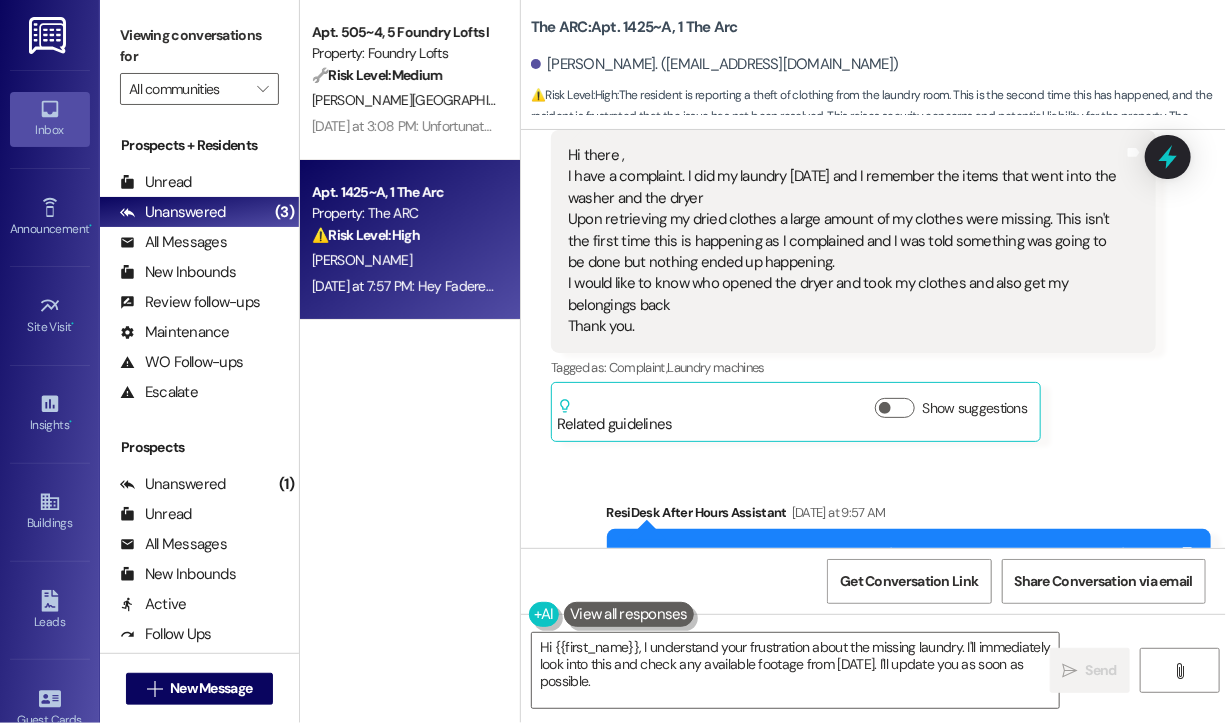 scroll, scrollTop: 10111, scrollLeft: 0, axis: vertical 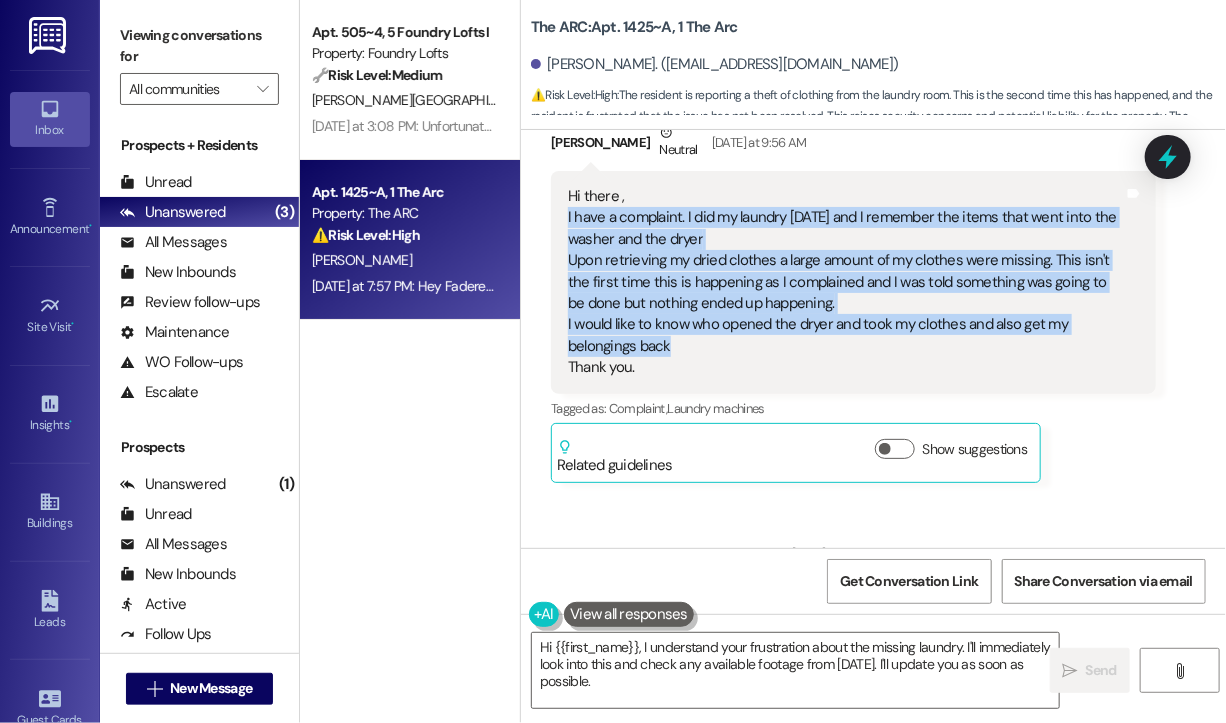 drag, startPoint x: 756, startPoint y: 324, endPoint x: 562, endPoint y: 205, distance: 227.58954 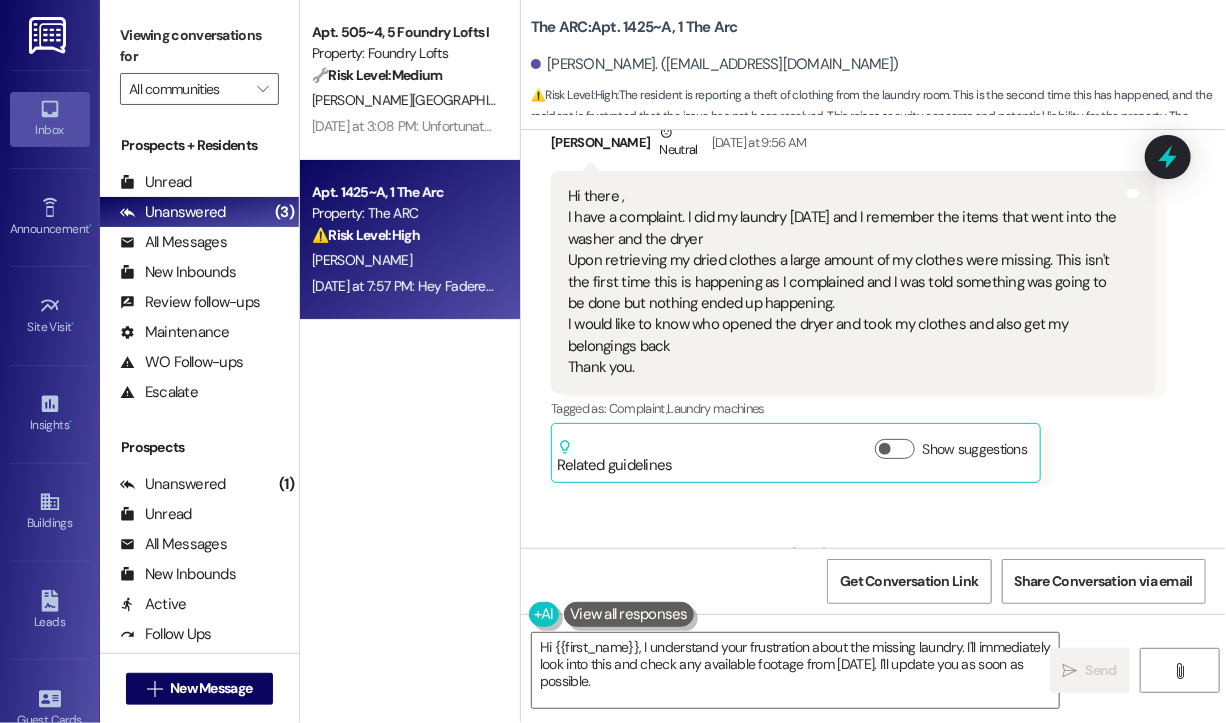 click on "Faderera Kassim-Bashua   Neutral Yesterday at 9:56 AM Hi there ,
I have a complaint. I did my laundry yesterday and I remember the items that went into the washer and the dryer
Upon retrieving my dried clothes a large amount of my clothes were missing. This isn't the first time this is happening as I complained and I was told something was going to be done but nothing ended up happening.
I would like to know who opened the dryer and took my clothes and also get my belongings back
Thank you. Tags and notes Tagged as:   Complaint ,  Click to highlight conversations about Complaint Laundry machines Click to highlight conversations about Laundry machines  Related guidelines Show suggestions" at bounding box center (853, 302) 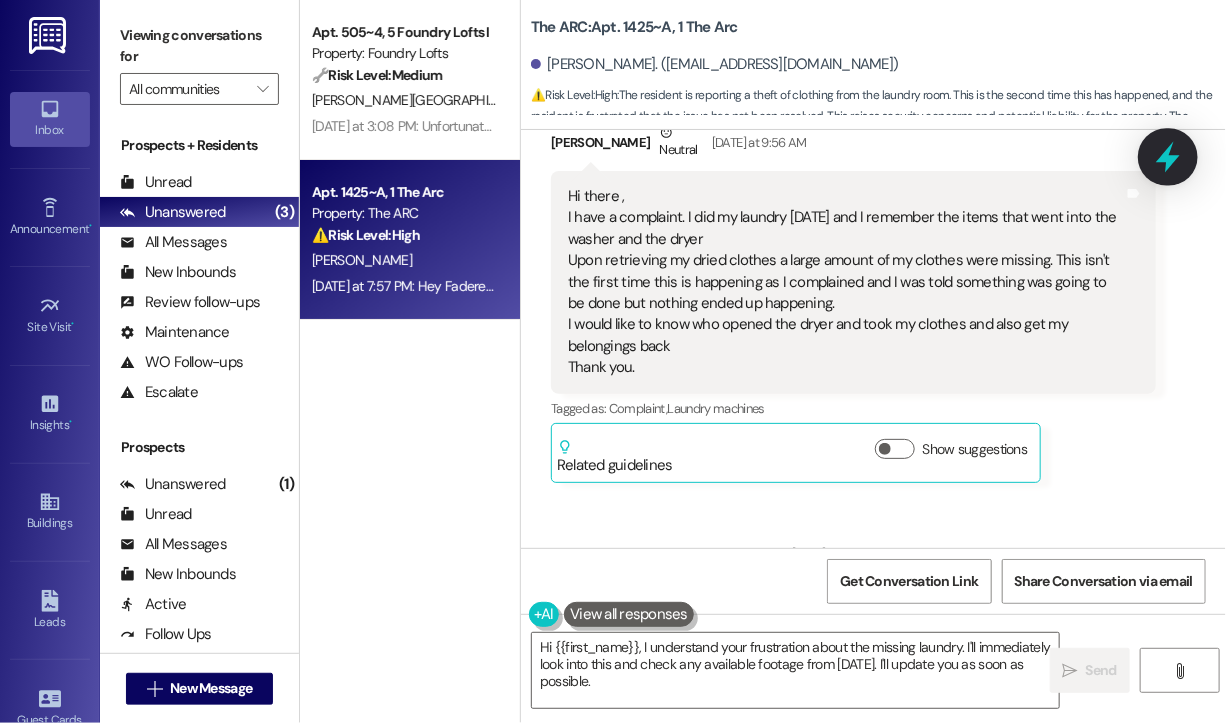 click 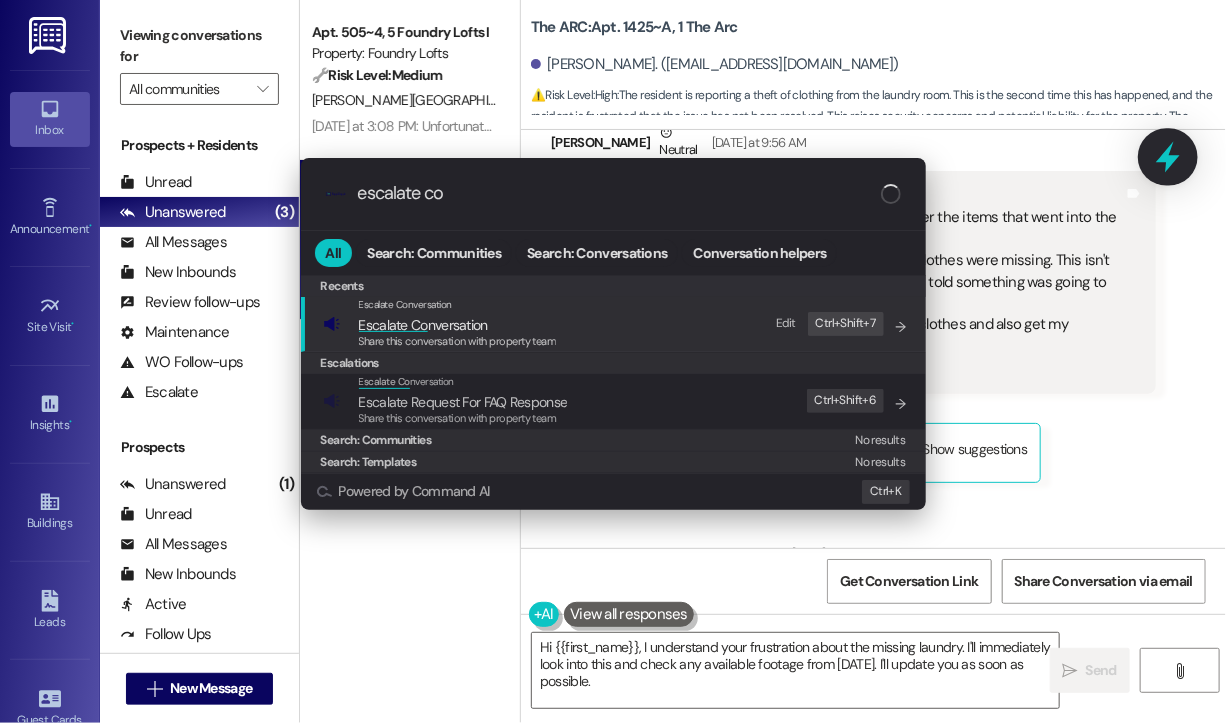 type on "escalate con" 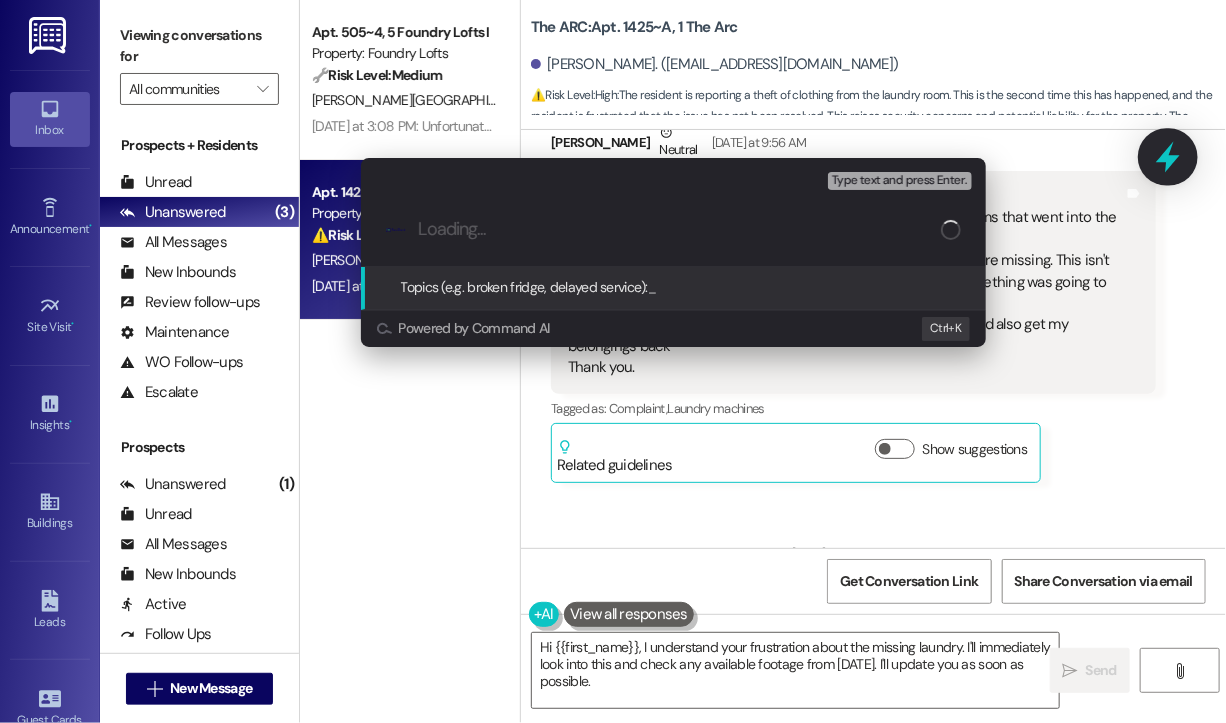 paste on "Urgent Laundry Room Issue – Missing Clothes After Drying Cycle (Recurring Problem)" 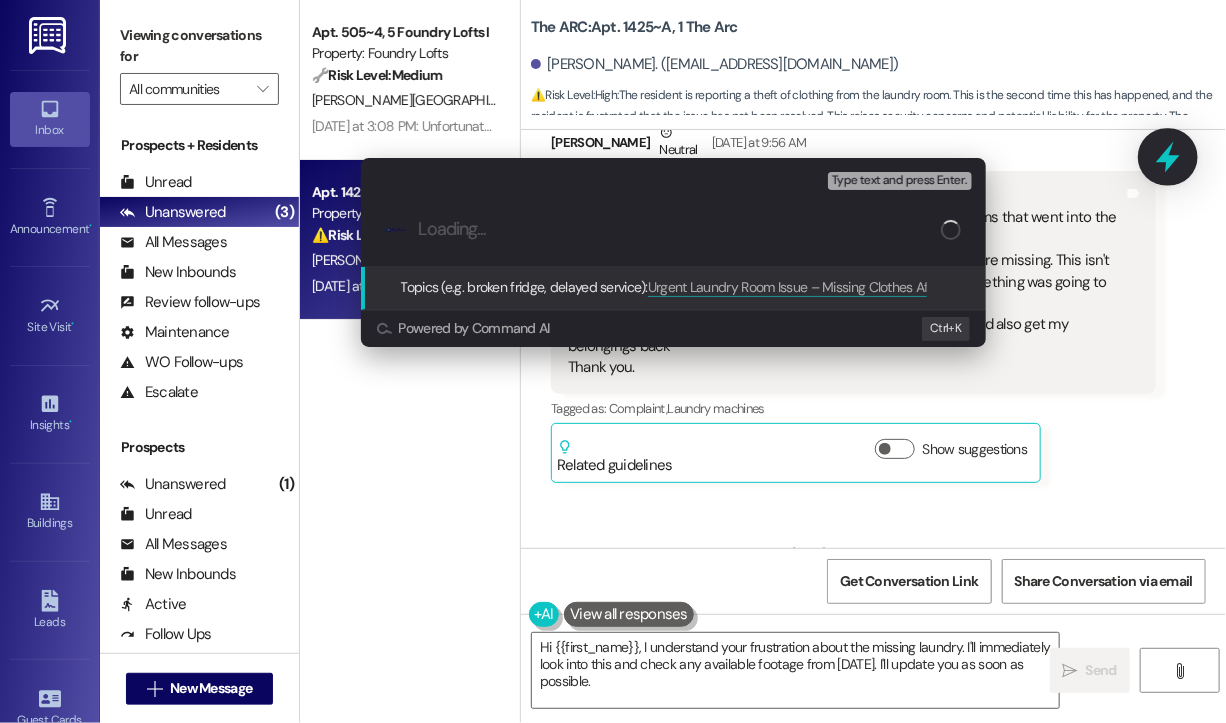 scroll, scrollTop: 0, scrollLeft: 0, axis: both 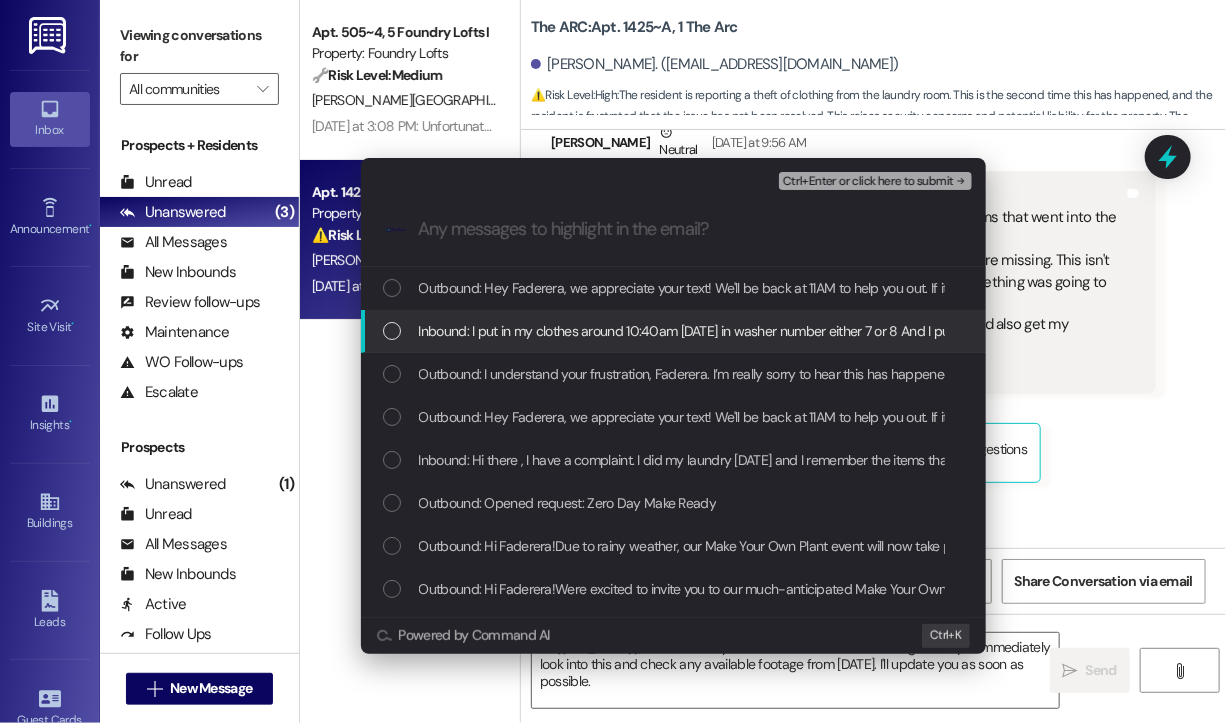 click on "Inbound: I put in my clothes around 10:40am July 20th in washer number either 7 or 8
And I put it in dryer 10( the lower one ) at around 12:35-12:40 pm
I was out all day running errands
So I picked it up at 10:01pm
And about 10 items were missing
While dropping it in the washer I had a grey top and black and white trouser . Putting it from washer to dryer I had in a black hoodie with grey shorts
And picking it up I had a yellow top blue jeans and white cardigan
Thank you so much for your help" at bounding box center (1836, 331) 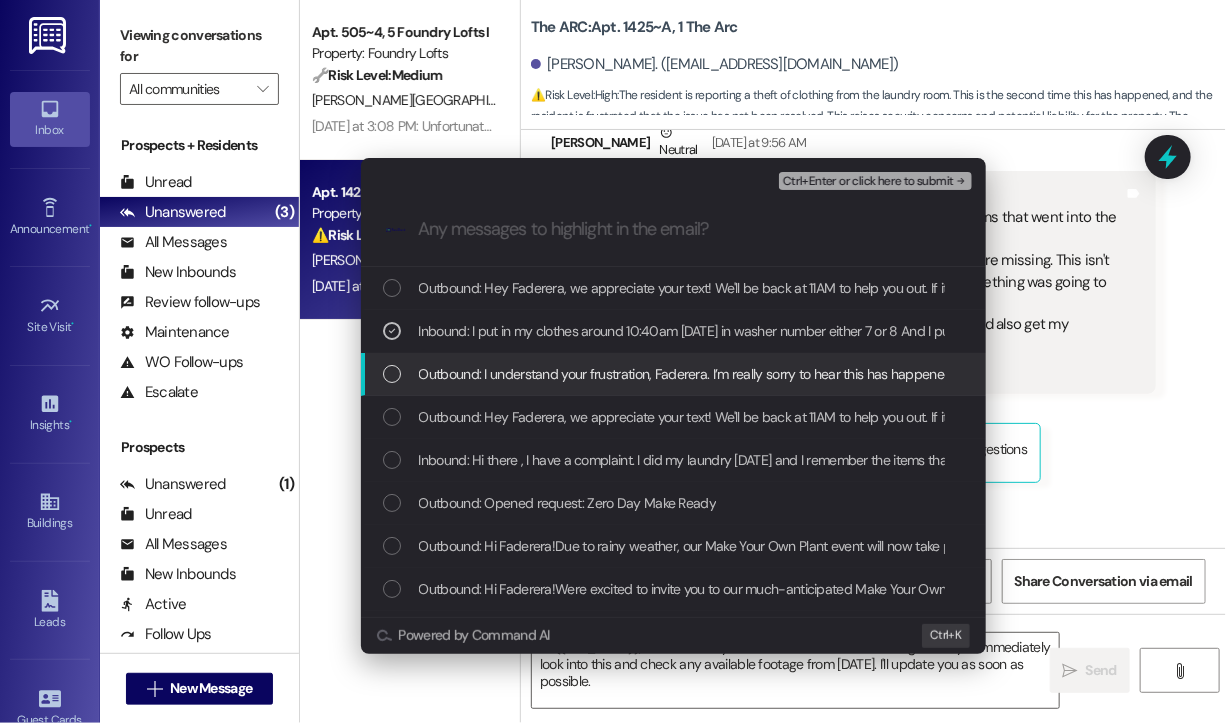 click on "Outbound: I understand your frustration, Faderera. I’m really sorry to hear this has happened again. Do you remember what time you started your laundry and which machine you used? Were there any other people in the laundry room at the time? I’ll follow up with the team to see if we can review any available footage or reports." at bounding box center [1371, 374] 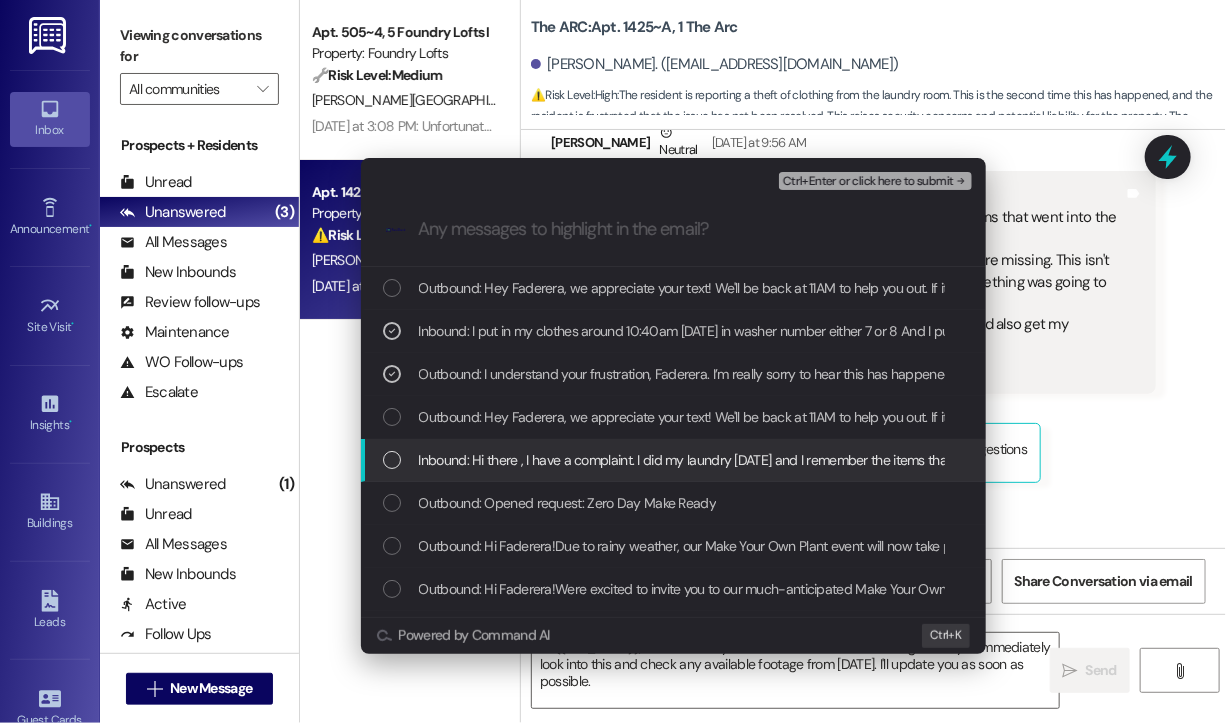 click on "Inbound: Hi there ,
I have a complaint. I did my laundry yesterday and I remember the items that went into the washer and the dryer
Upon retrieving my dried clothes a large amount of my clothes were missing. This isn't the first time this is happening as I complained and I was told something was going to be done but nothing ended up happening.
I would like to know who opened the dryer and took my clothes and also get my belongings back
Thank you." at bounding box center (1726, 460) 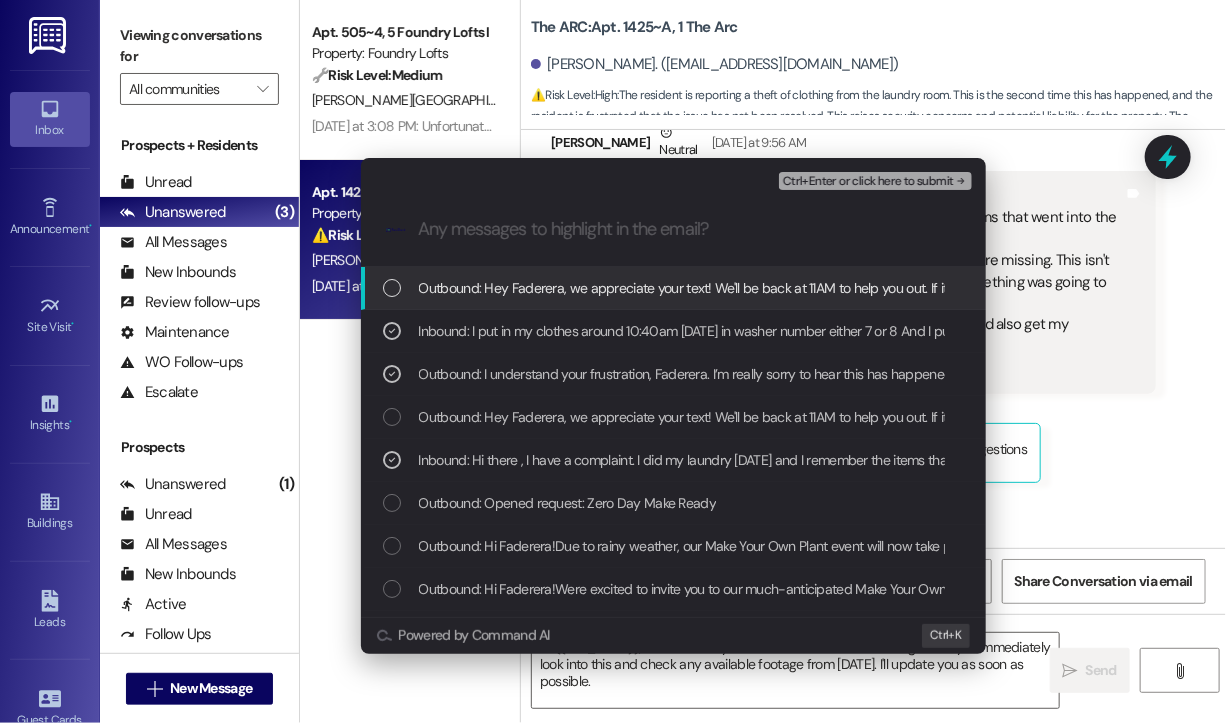 click on "Ctrl+Enter or click here to submit" at bounding box center [875, 181] 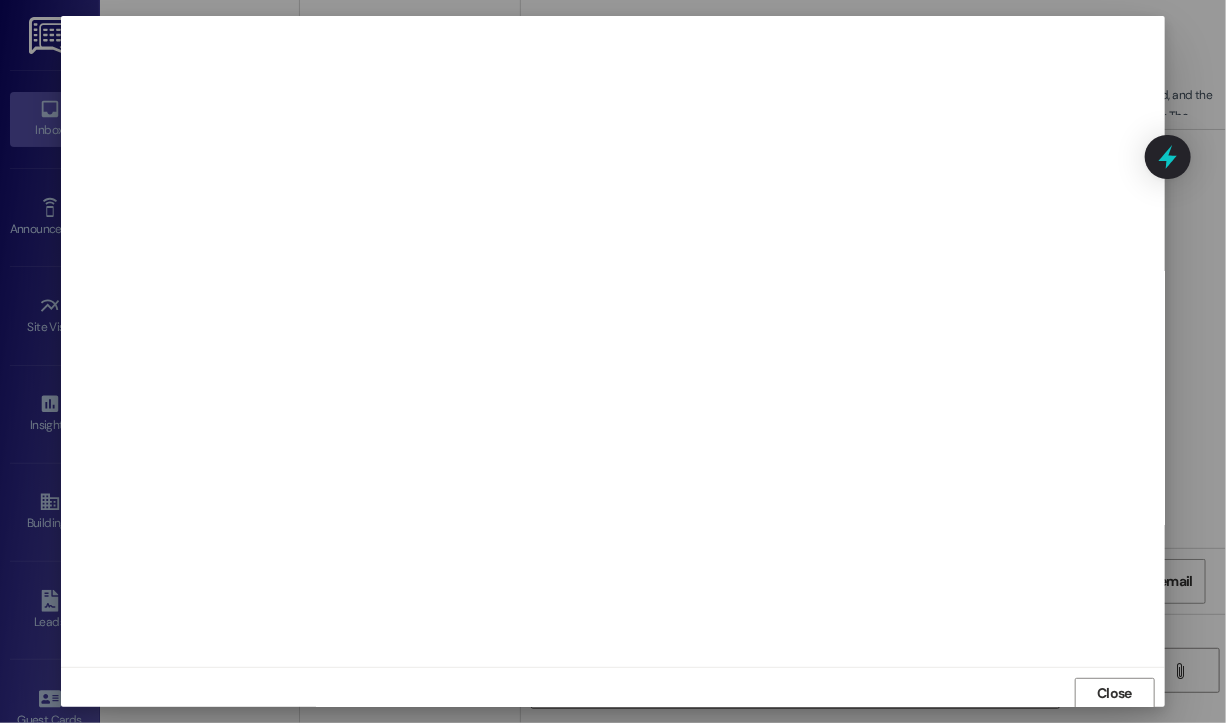 scroll, scrollTop: 2, scrollLeft: 0, axis: vertical 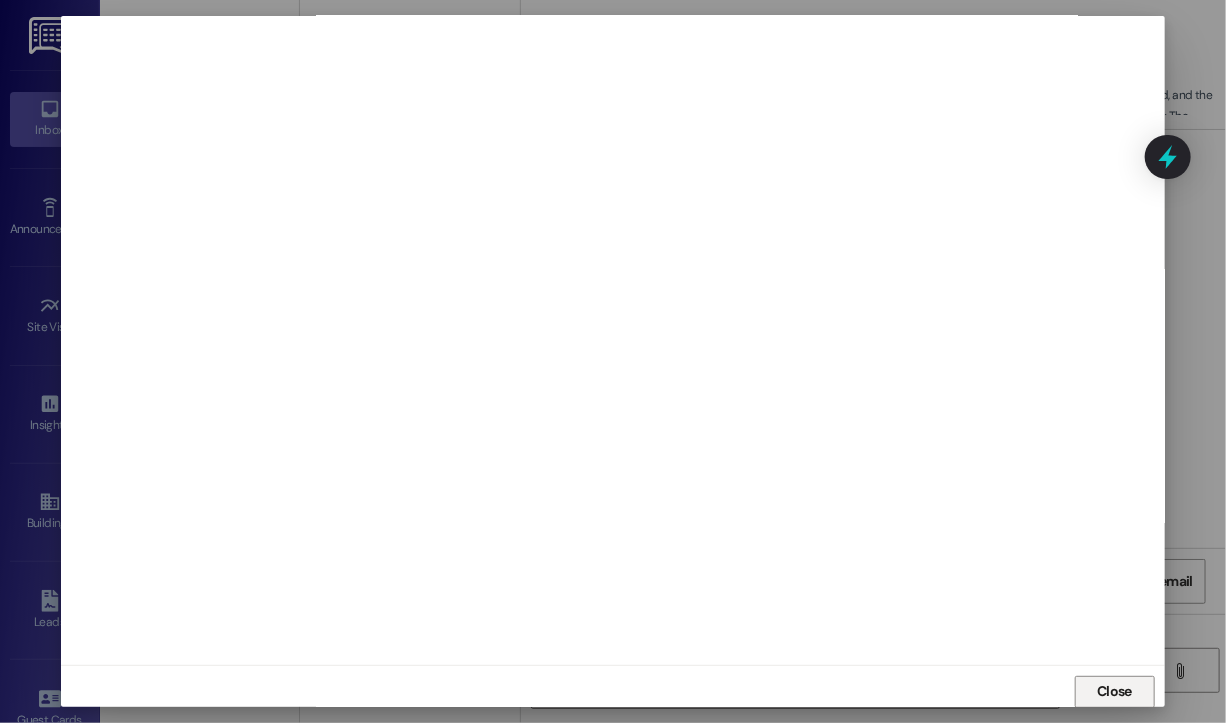 click on "Close" at bounding box center [1114, 691] 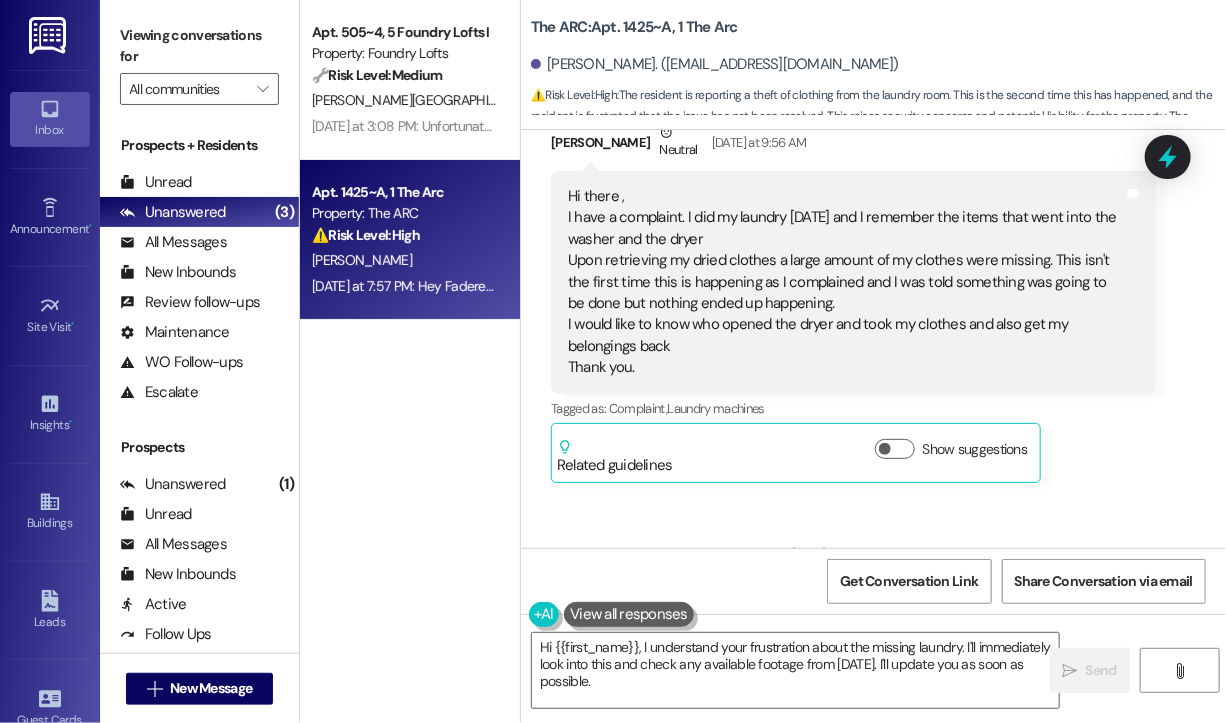 click 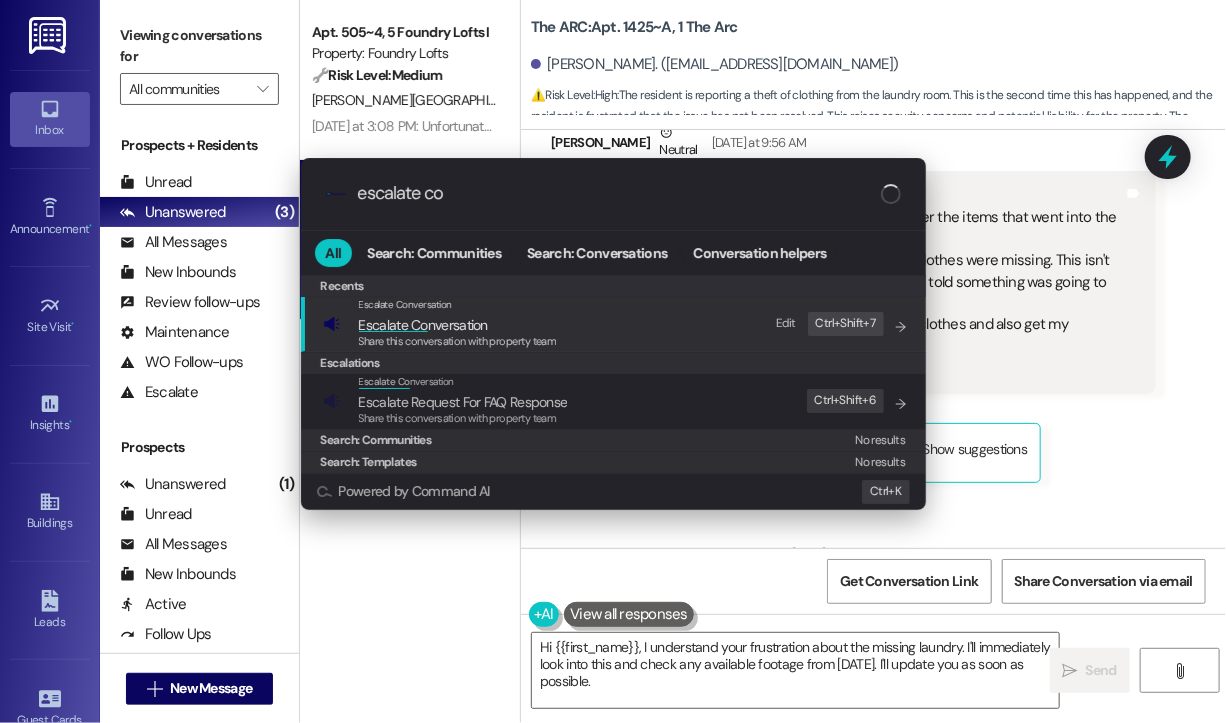 type on "escalate con" 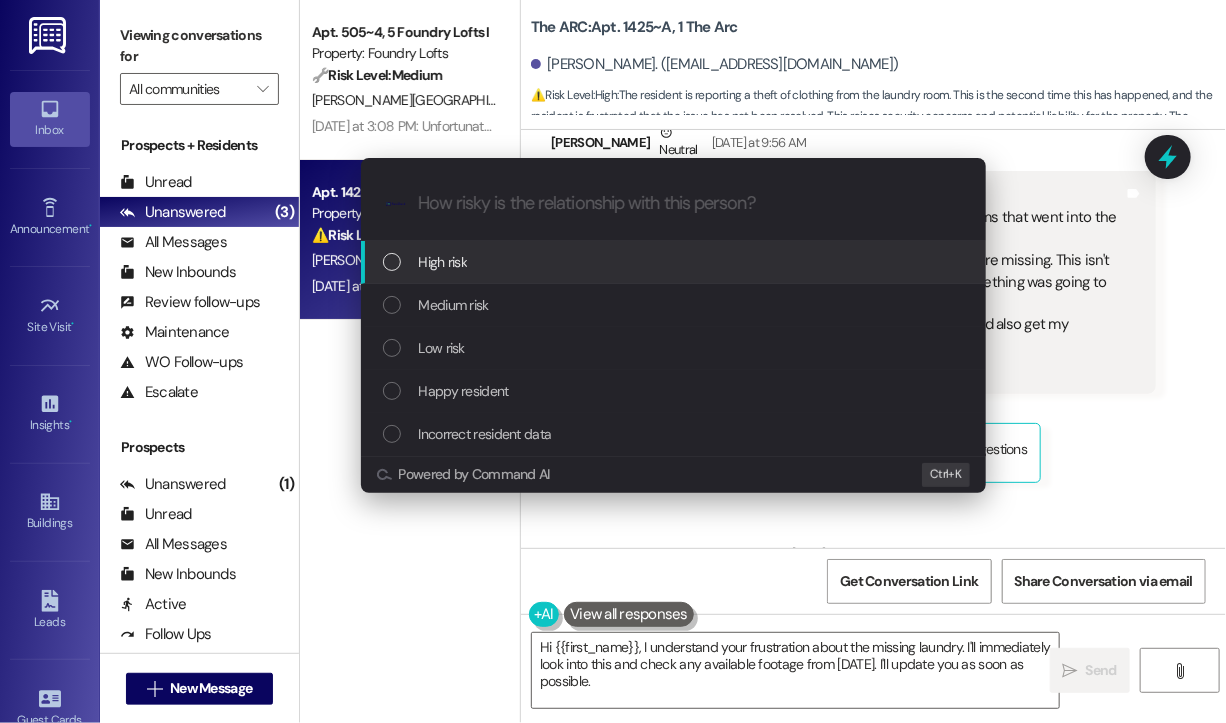 click on "High risk" at bounding box center (675, 262) 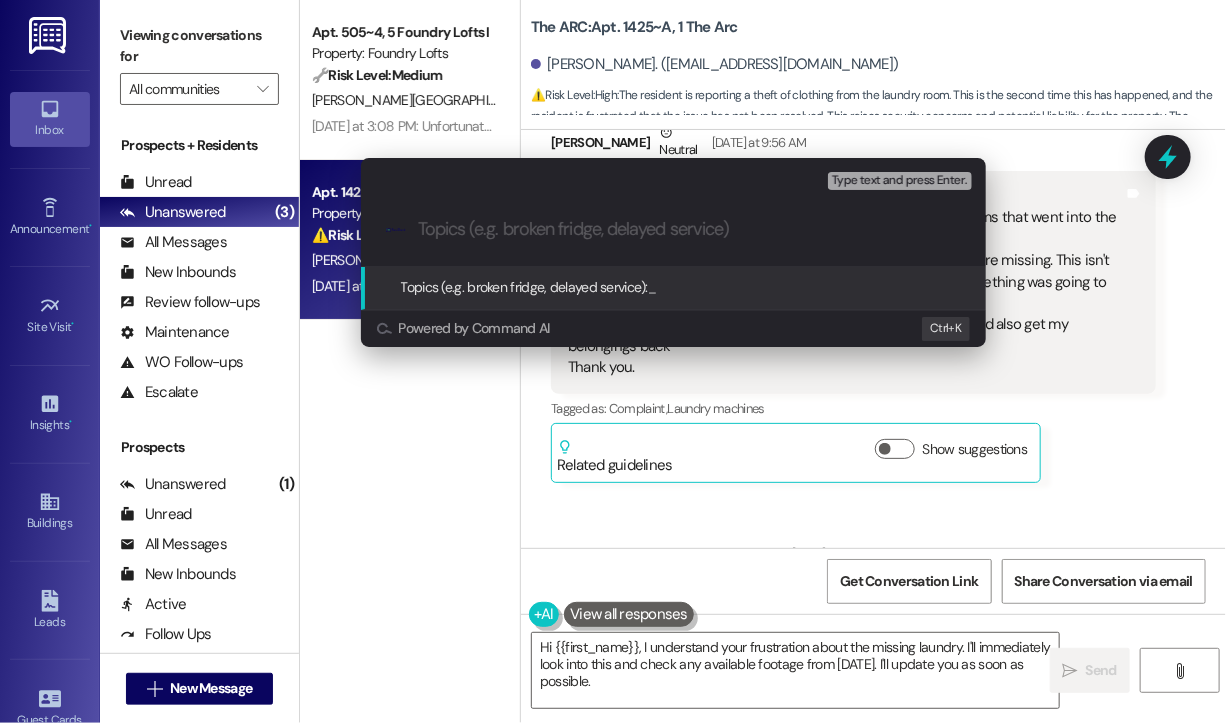 click at bounding box center [689, 229] 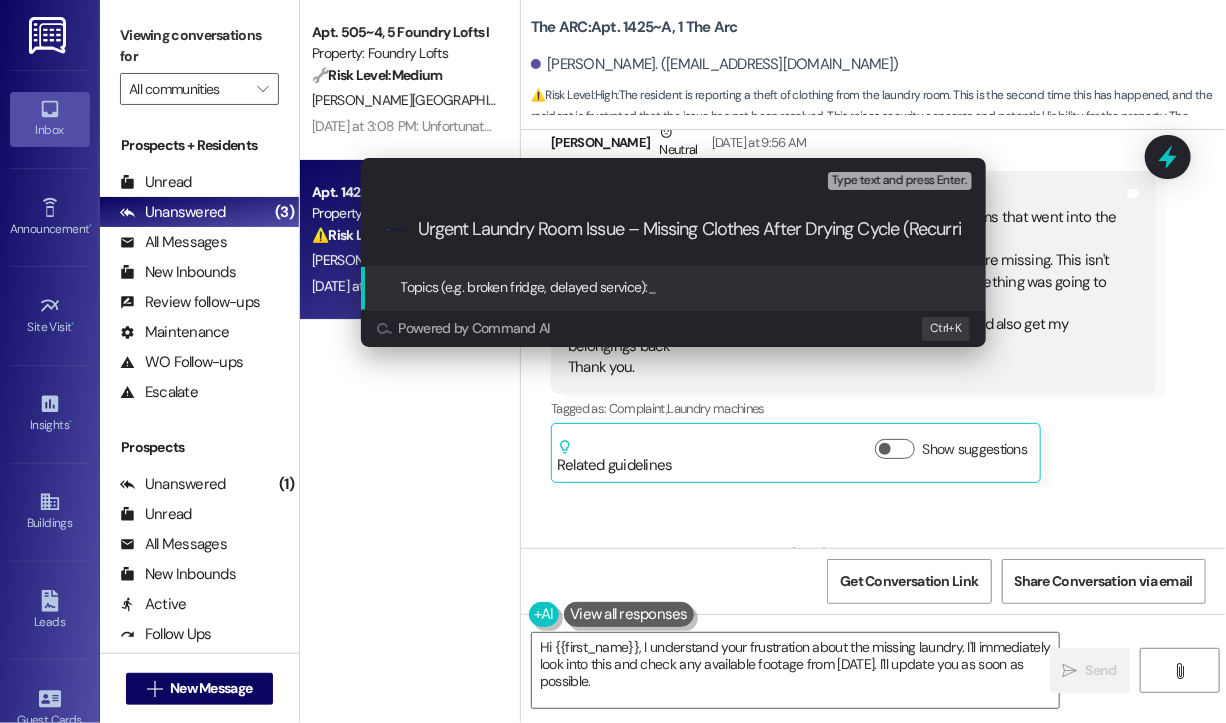 scroll, scrollTop: 0, scrollLeft: 113, axis: horizontal 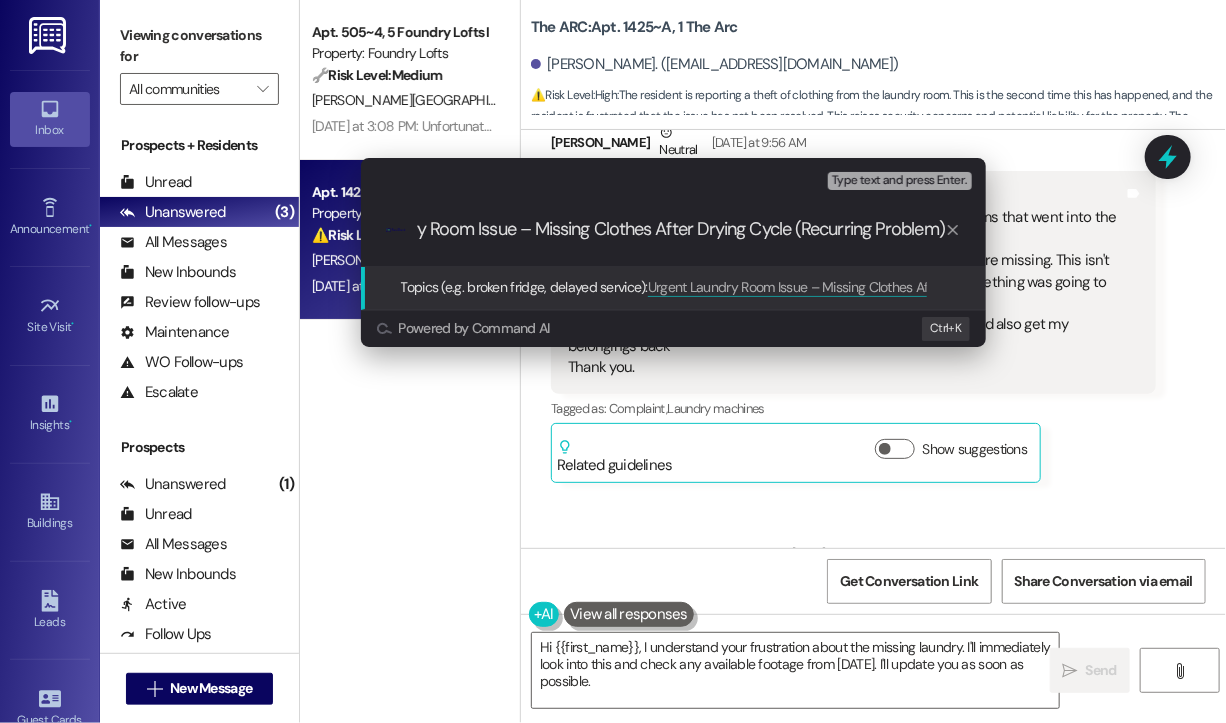type 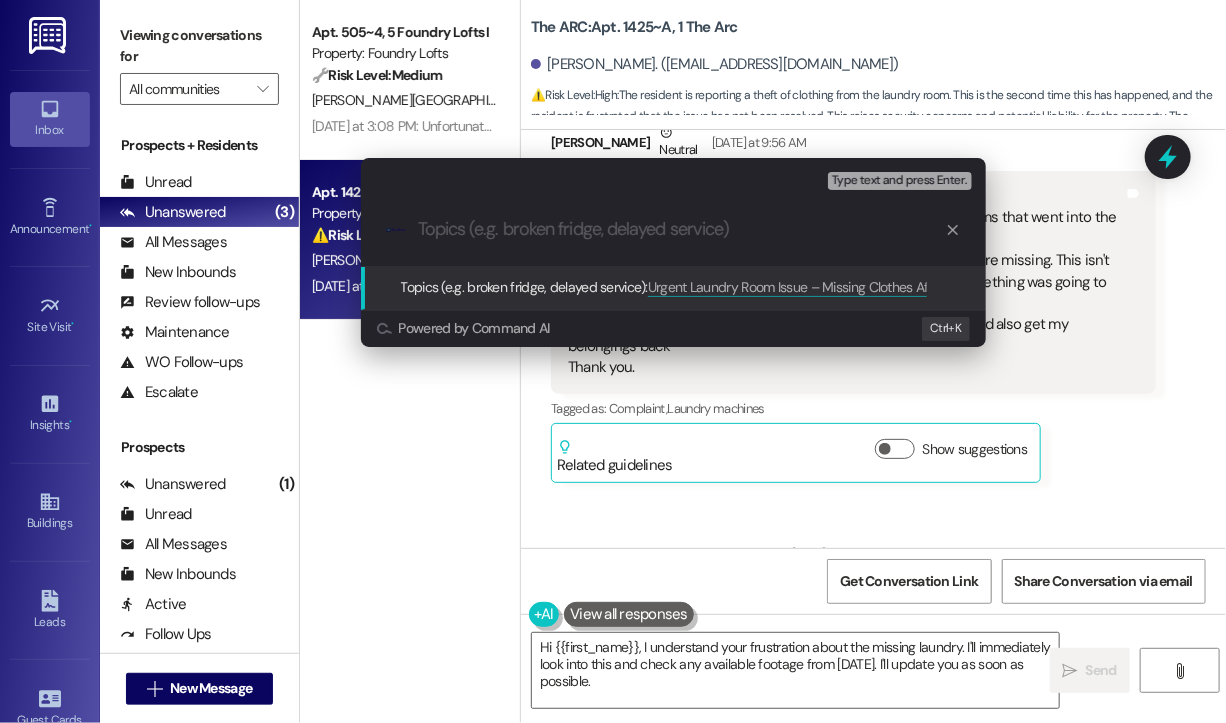 scroll, scrollTop: 0, scrollLeft: 0, axis: both 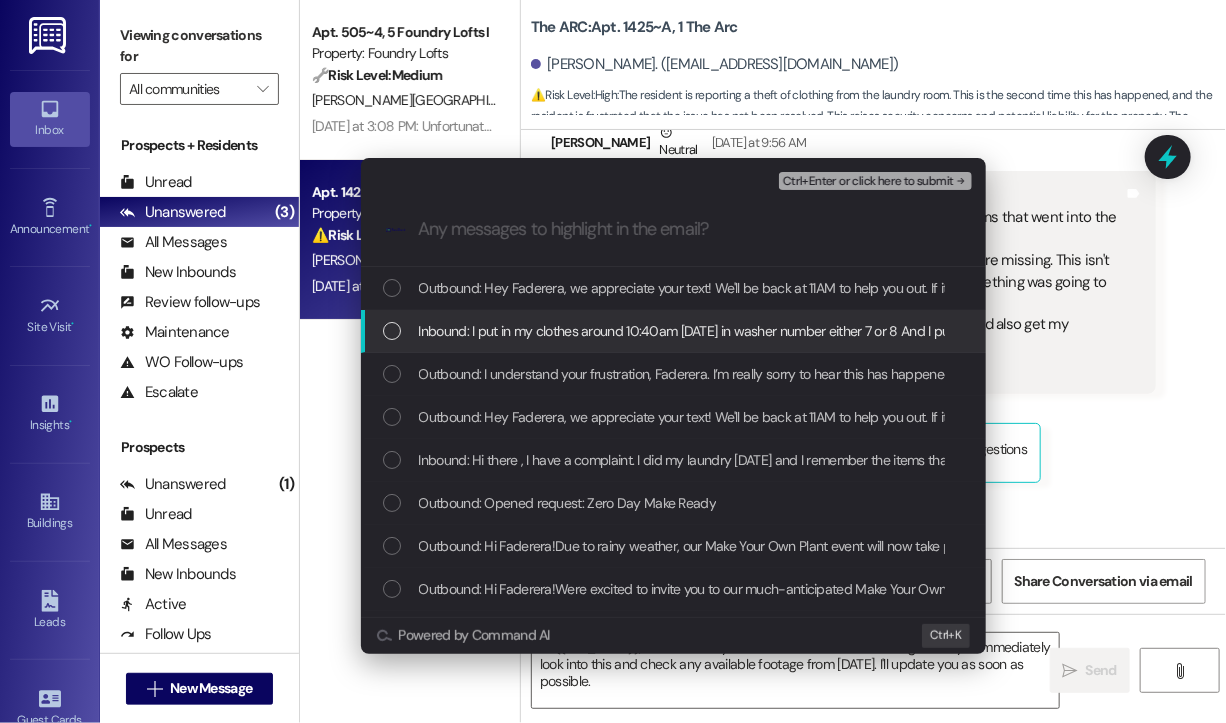 click at bounding box center (392, 331) 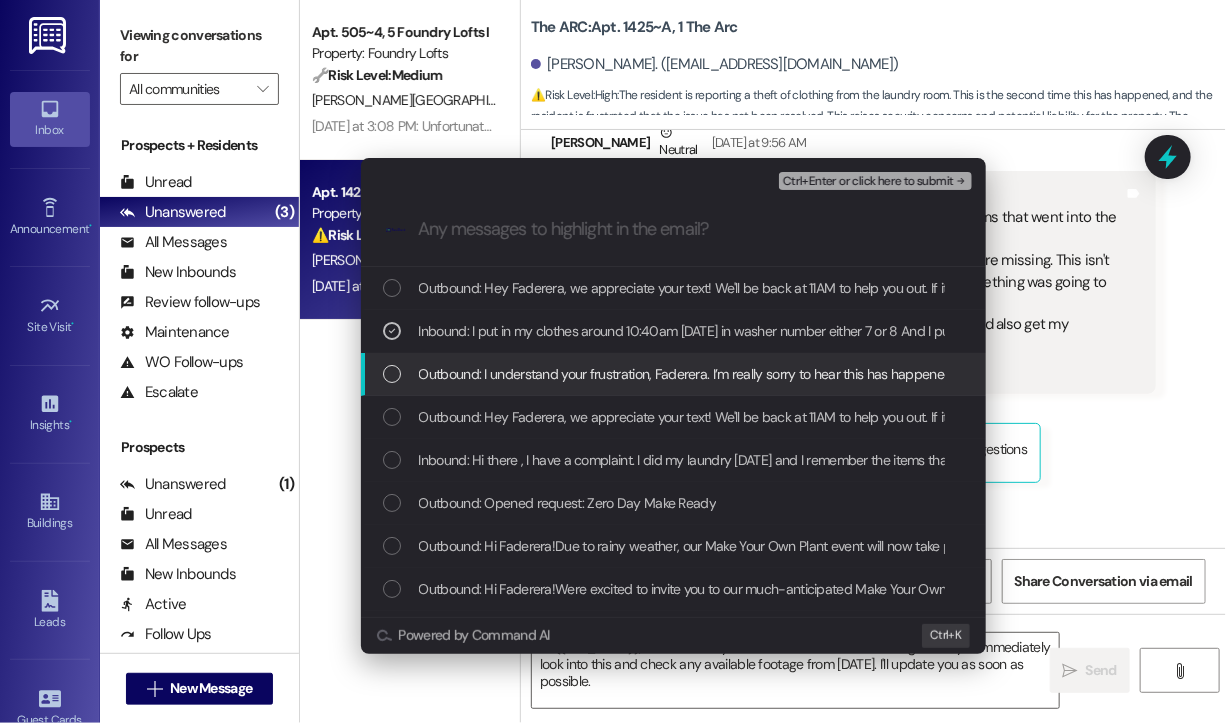 click on "Outbound: I understand your frustration, Faderera. I’m really sorry to hear this has happened again. Do you remember what time you started your laundry and which machine you used? Were there any other people in the laundry room at the time? I’ll follow up with the team to see if we can review any available footage or reports." at bounding box center (673, 374) 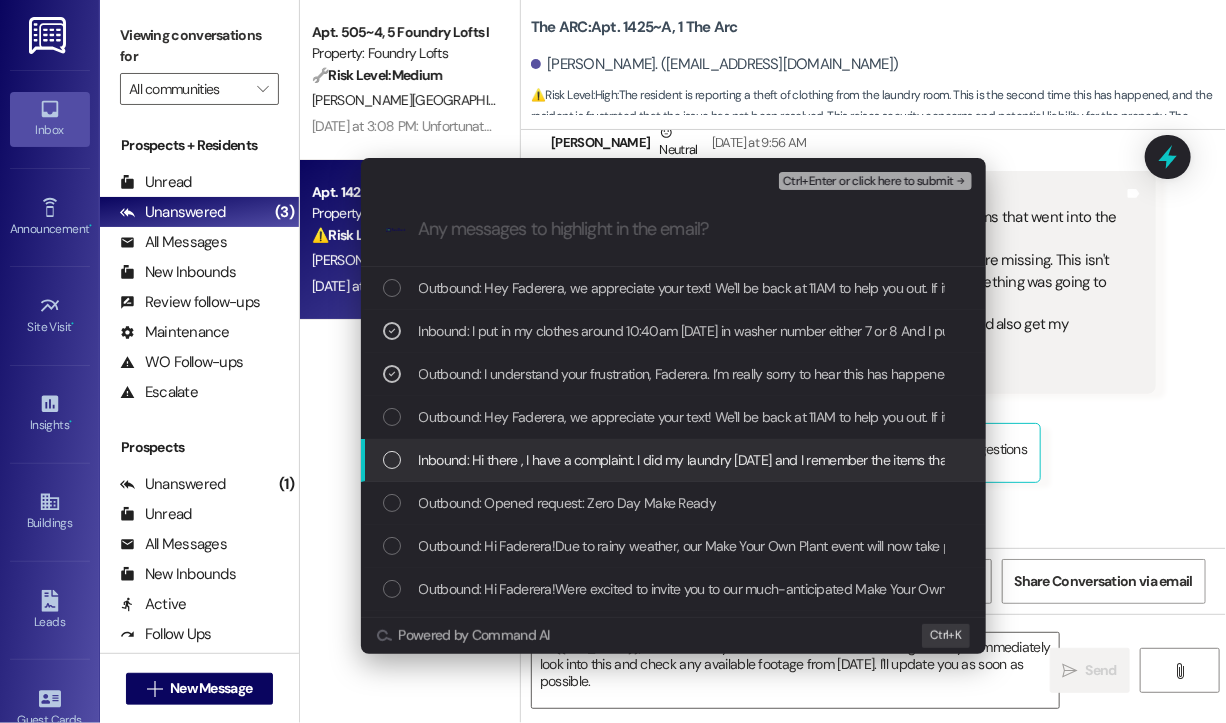 click at bounding box center [392, 460] 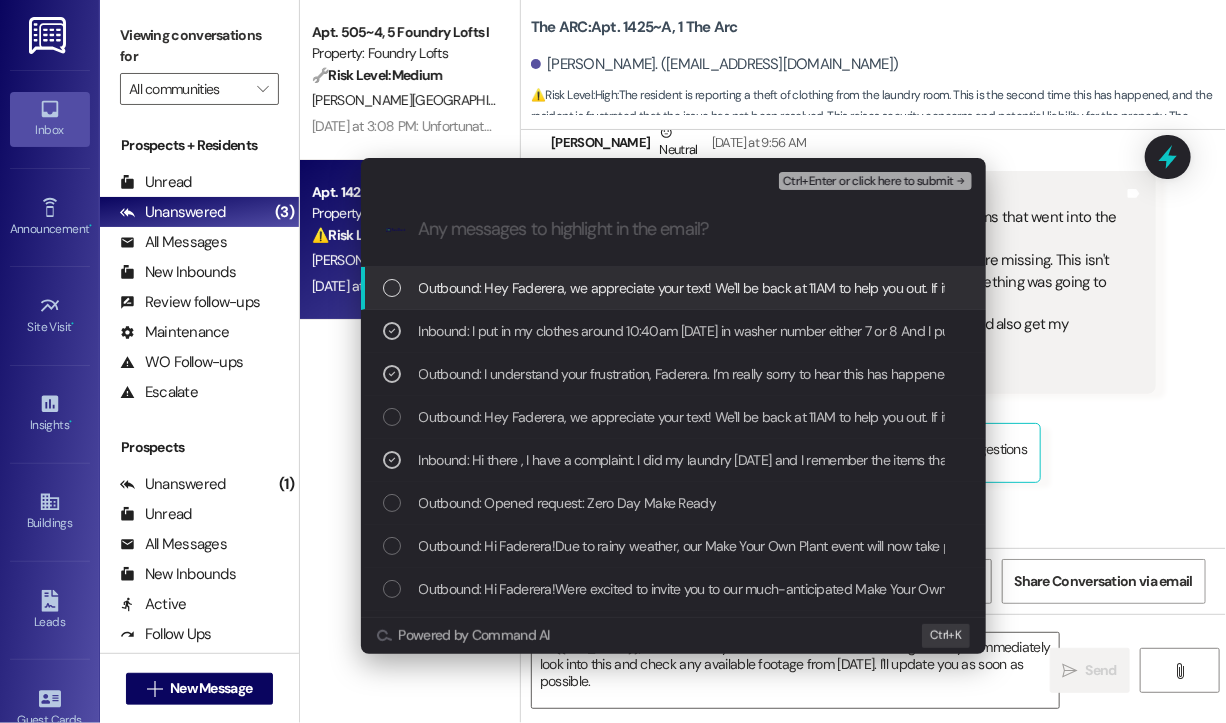 click on "Ctrl+Enter or click here to submit" at bounding box center (868, 182) 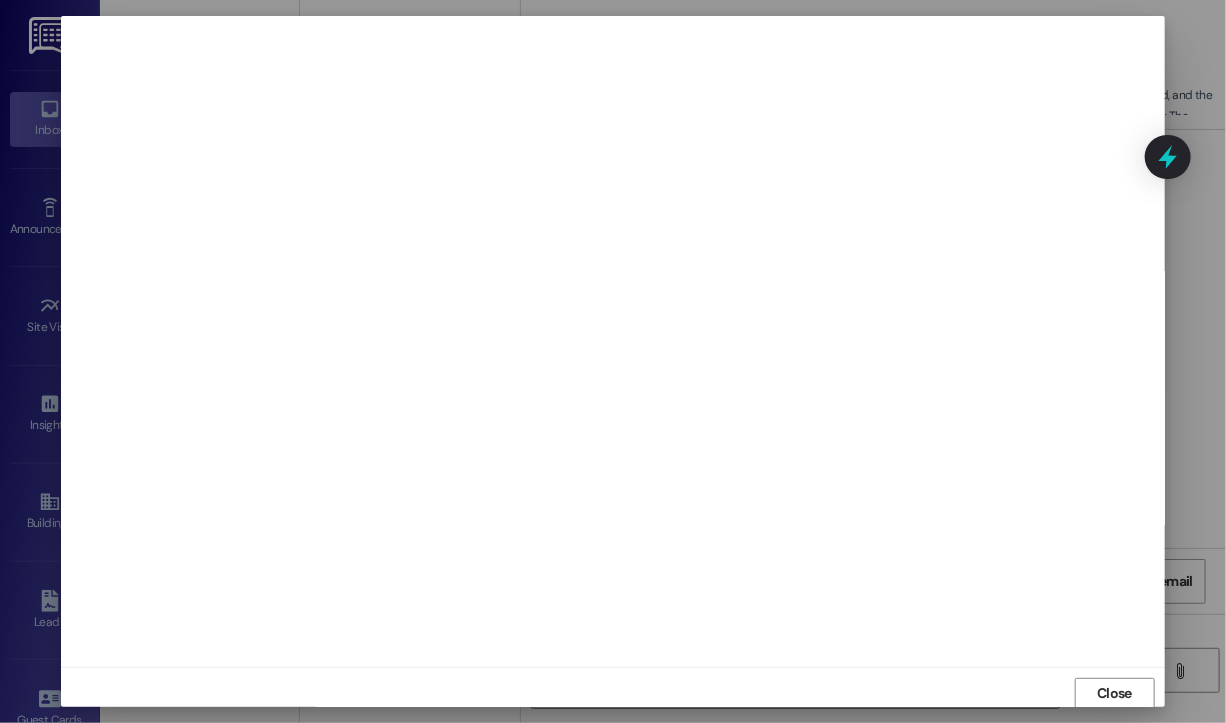scroll, scrollTop: 2, scrollLeft: 0, axis: vertical 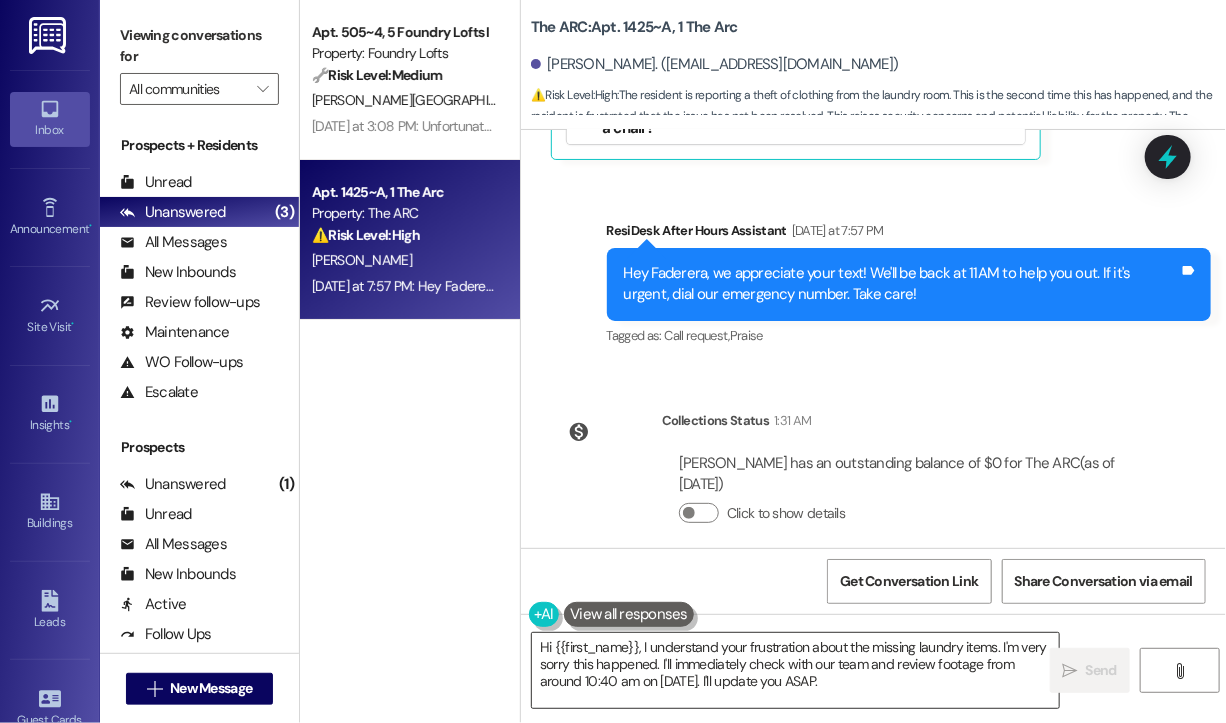 click on "Hi {{first_name}}, I understand your frustration about the missing laundry items. I'm very sorry this happened. I'll immediately check with our team and review footage from around 10:40 am on July 20th. I'll update you ASAP." at bounding box center [795, 670] 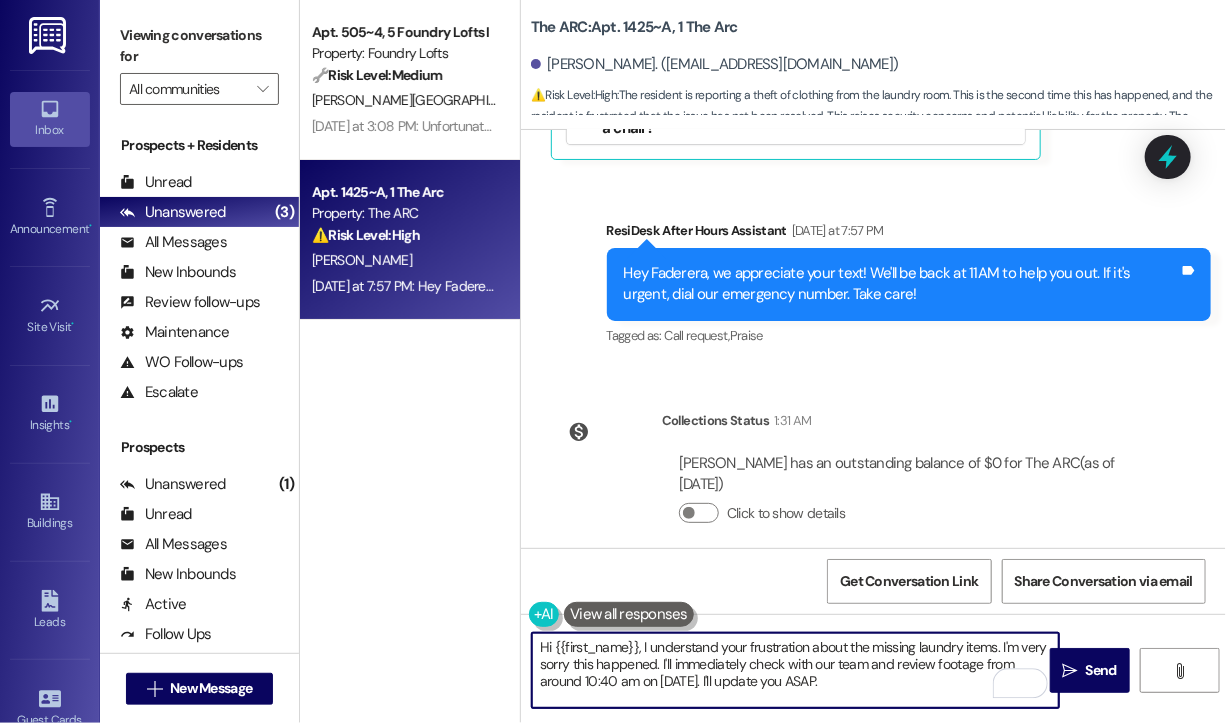 click on "Hi {{first_name}}, I understand your frustration about the missing laundry items. I'm very sorry this happened. I'll immediately check with our team and review footage from around 10:40 am on July 20th. I'll update you ASAP." at bounding box center (795, 670) 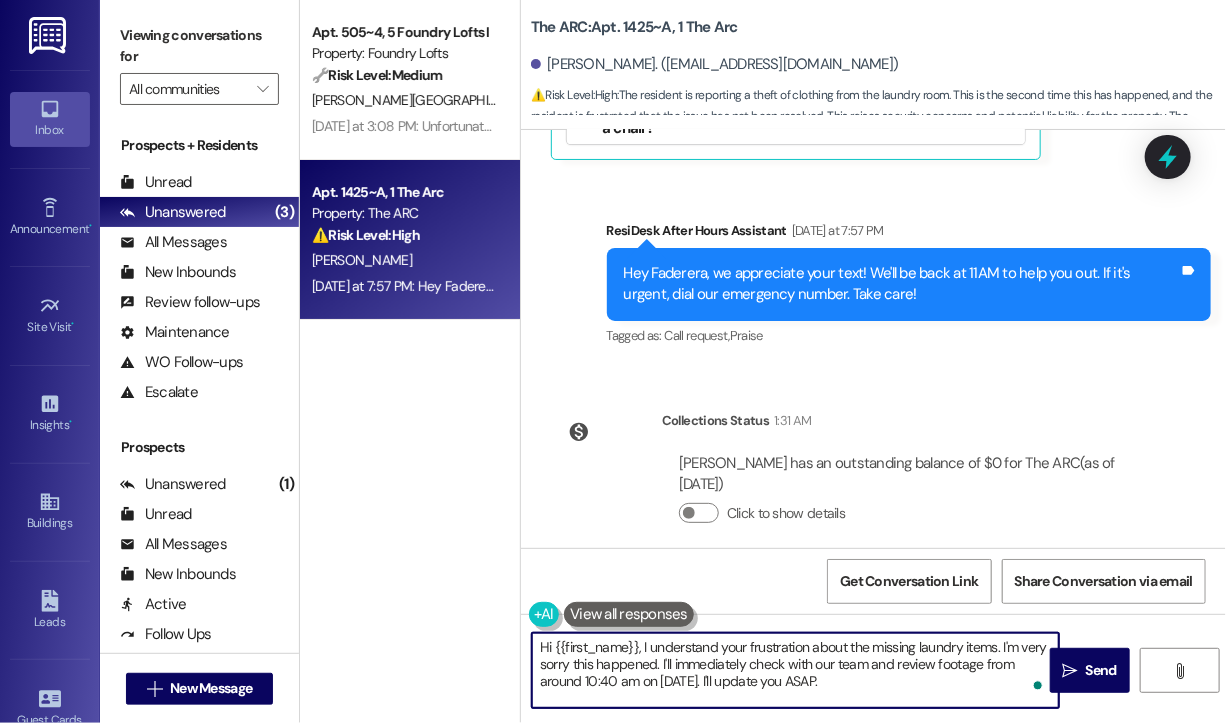click on "Hi {{first_name}}, I understand your frustration about the missing laundry items. I'm very sorry this happened. I'll immediately check with our team and review footage from around 10:40 am on July 20th. I'll update you ASAP." at bounding box center (795, 670) 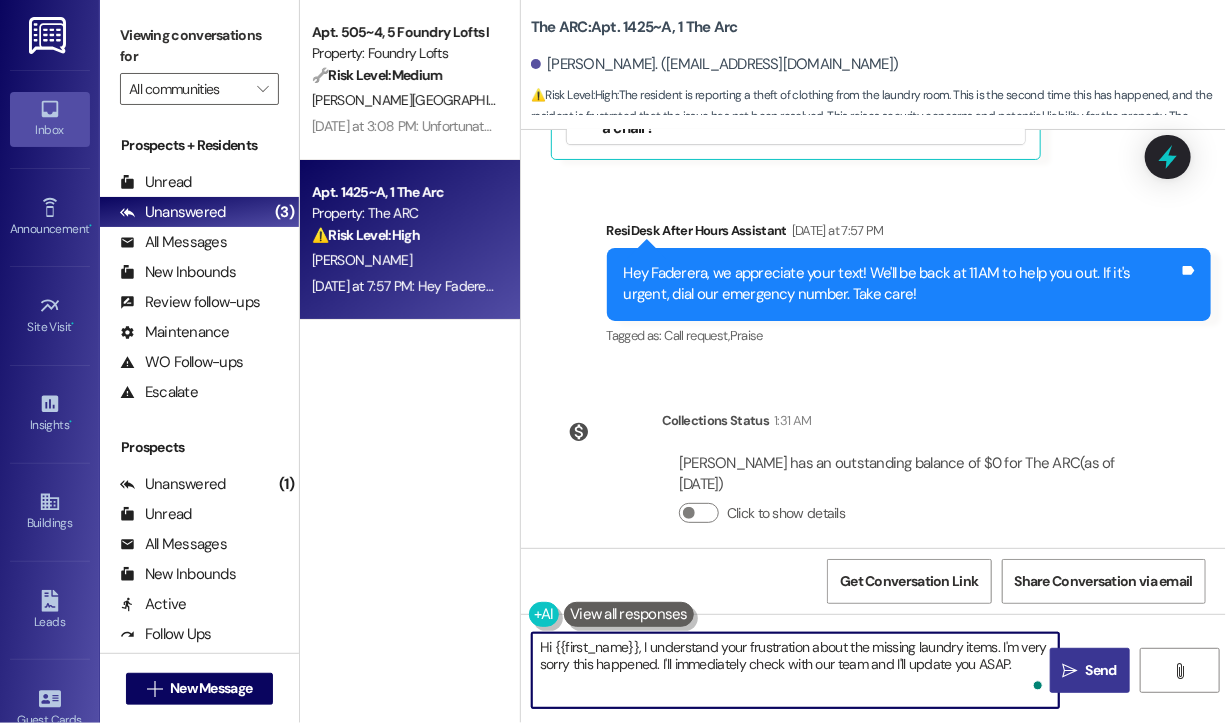 type on "Hi {{first_name}}, I understand your frustration about the missing laundry items. I'm very sorry this happened. I'll immediately check with our team and I'll update you ASAP." 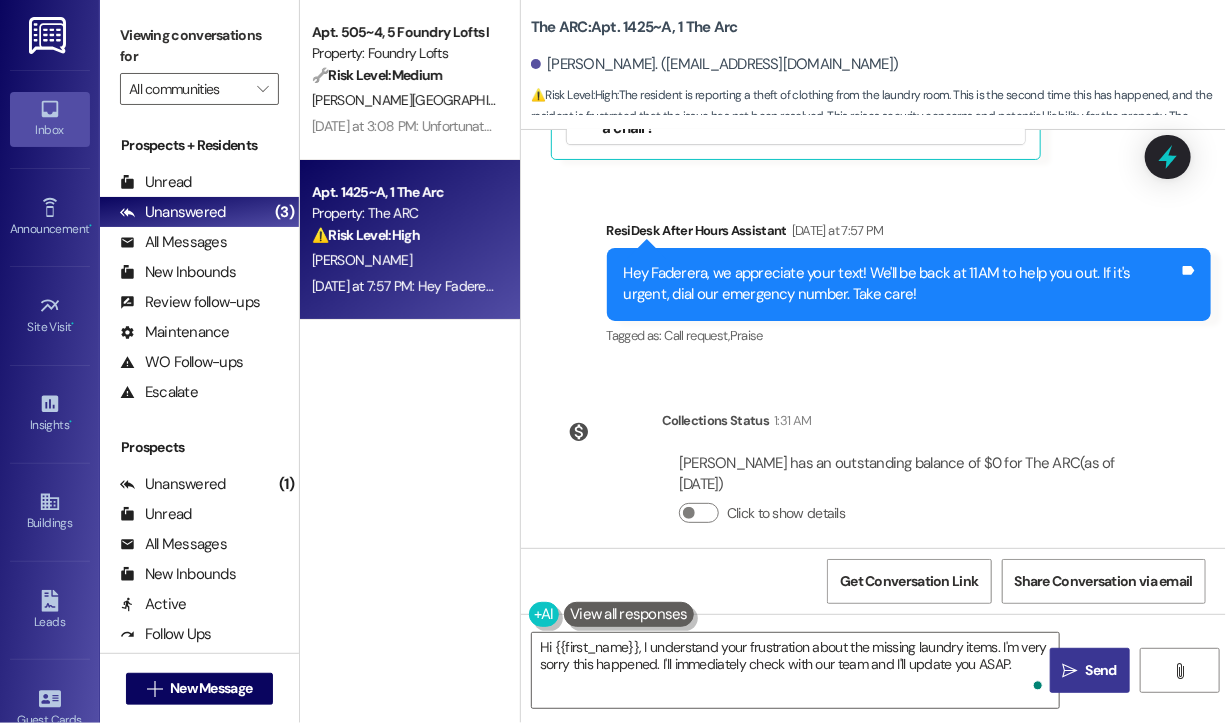click on "Send" at bounding box center [1101, 670] 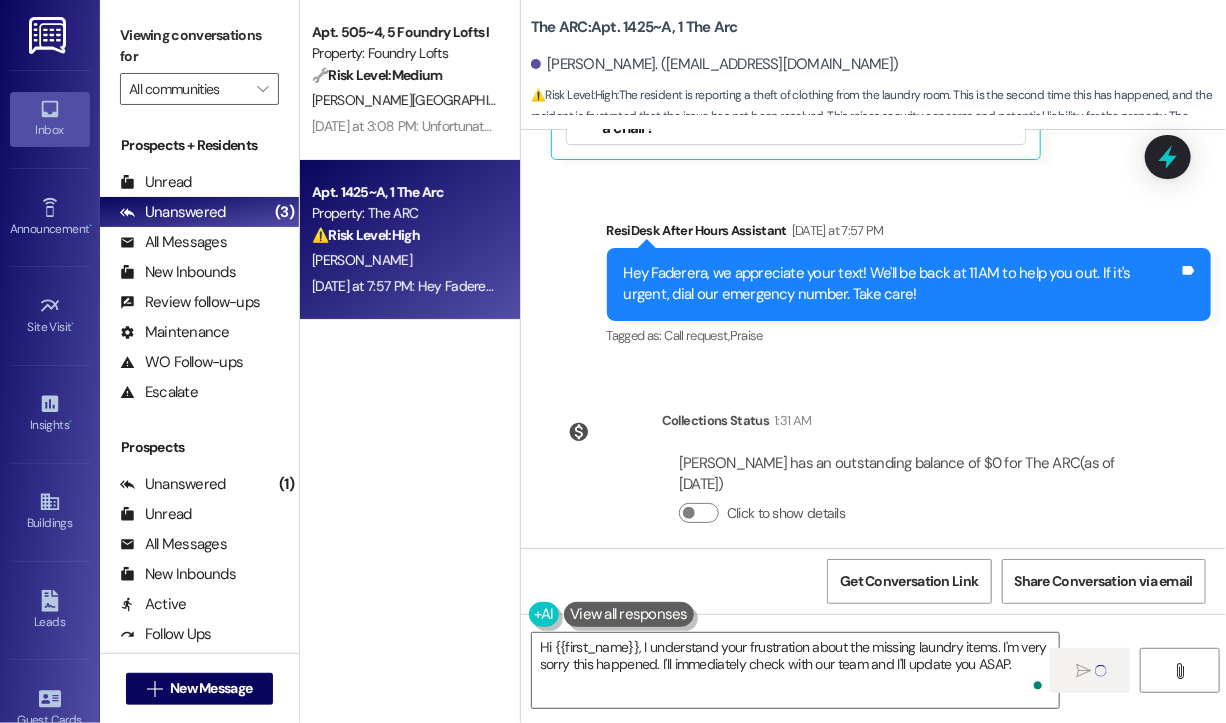 type 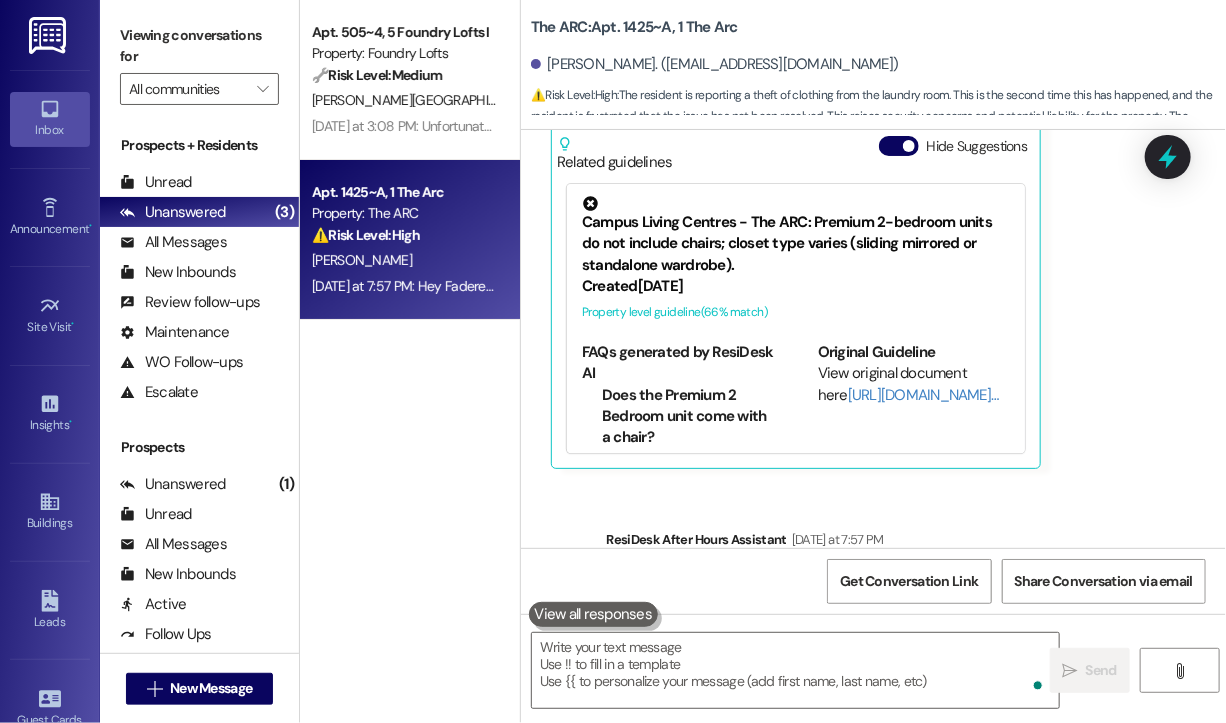 scroll, scrollTop: 11214, scrollLeft: 0, axis: vertical 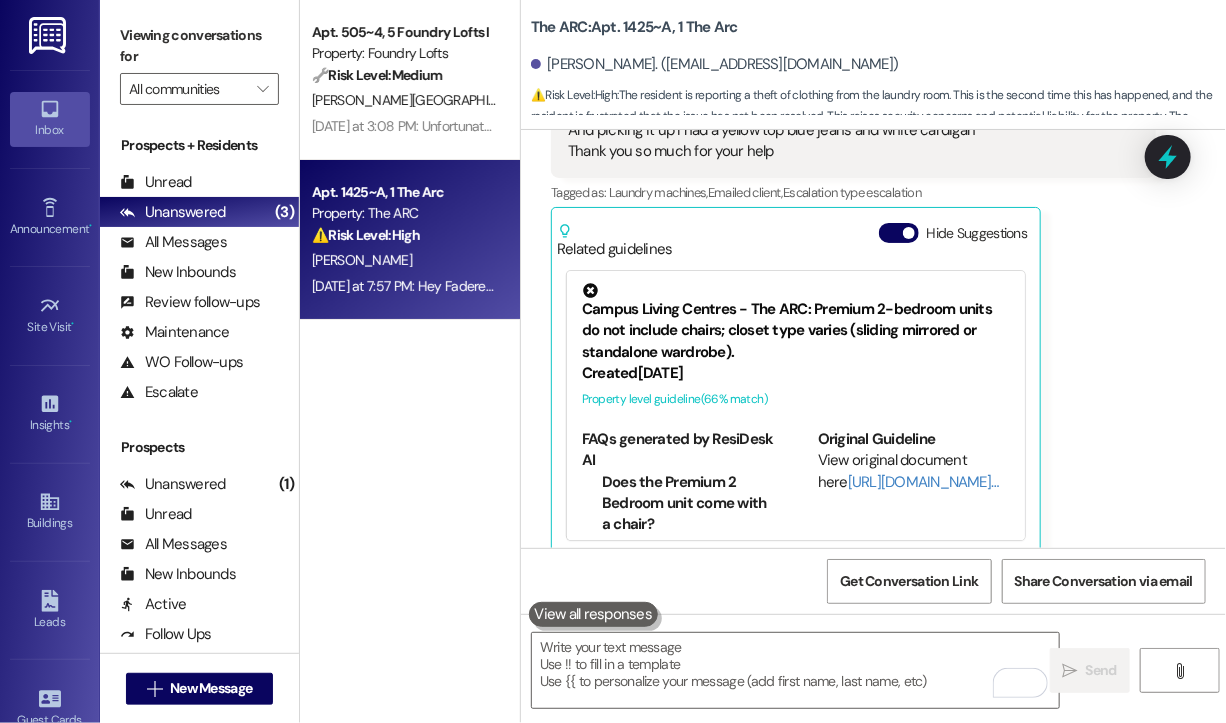 click on "Faderera Kassim-Bashua Yesterday at 7:57 PM I put in my clothes around 10:40am July 20th in washer number either 7 or 8
And I put it in dryer 10( the lower one ) at around 12:35-12:40 pm
I was out all day running errands
So I picked it up at 10:01pm
And about 10 items were missing
While dropping it in the washer I had a grey top and black and white trouser . Putting it from washer to dryer I had in a black hoodie with grey shorts
And picking it up I had a yellow top blue jeans and white cardigan
Thank you so much for your help Tags and notes Tagged as:   Laundry machines ,  Click to highlight conversations about Laundry machines Emailed client ,  Click to highlight conversations about Emailed client Escalation type escalation Click to highlight conversations about Escalation type escalation  Related guidelines Hide Suggestions Campus Living Centres - The ARC: Premium 2-bedroom units do not include chairs; closet type varies (sliding mirrored or standalone wardrobe).
Created   ( 66" at bounding box center [853, 209] 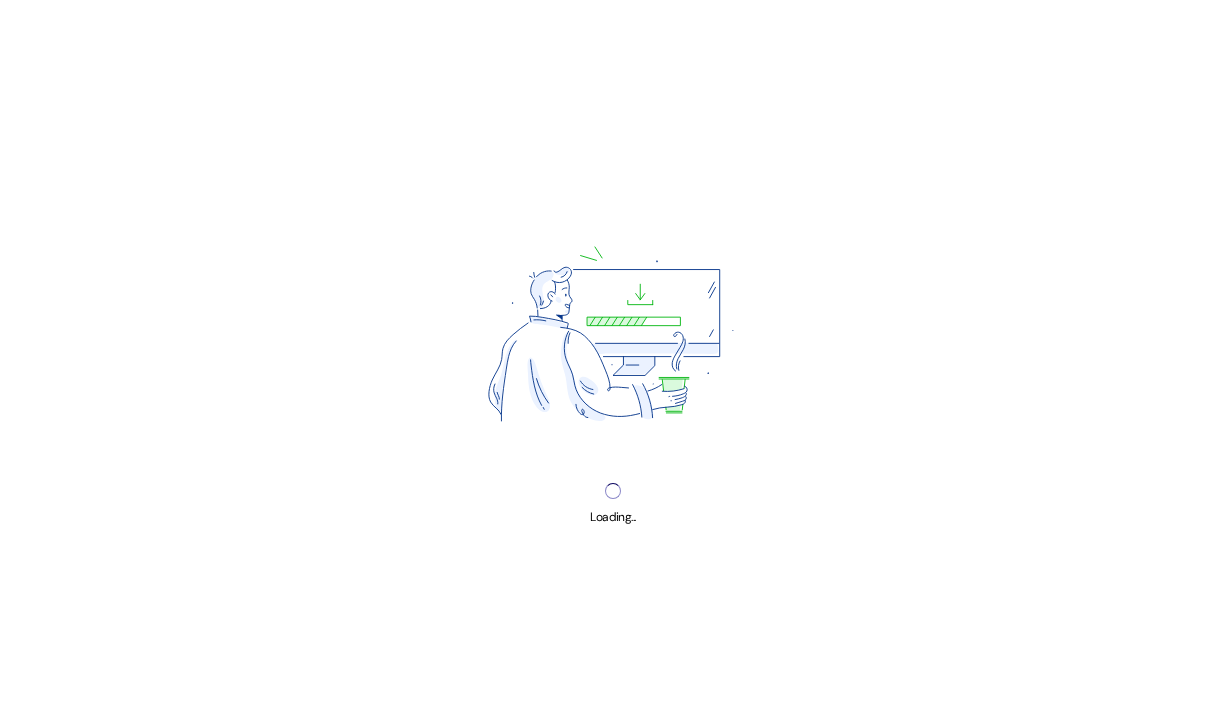 scroll, scrollTop: 0, scrollLeft: 0, axis: both 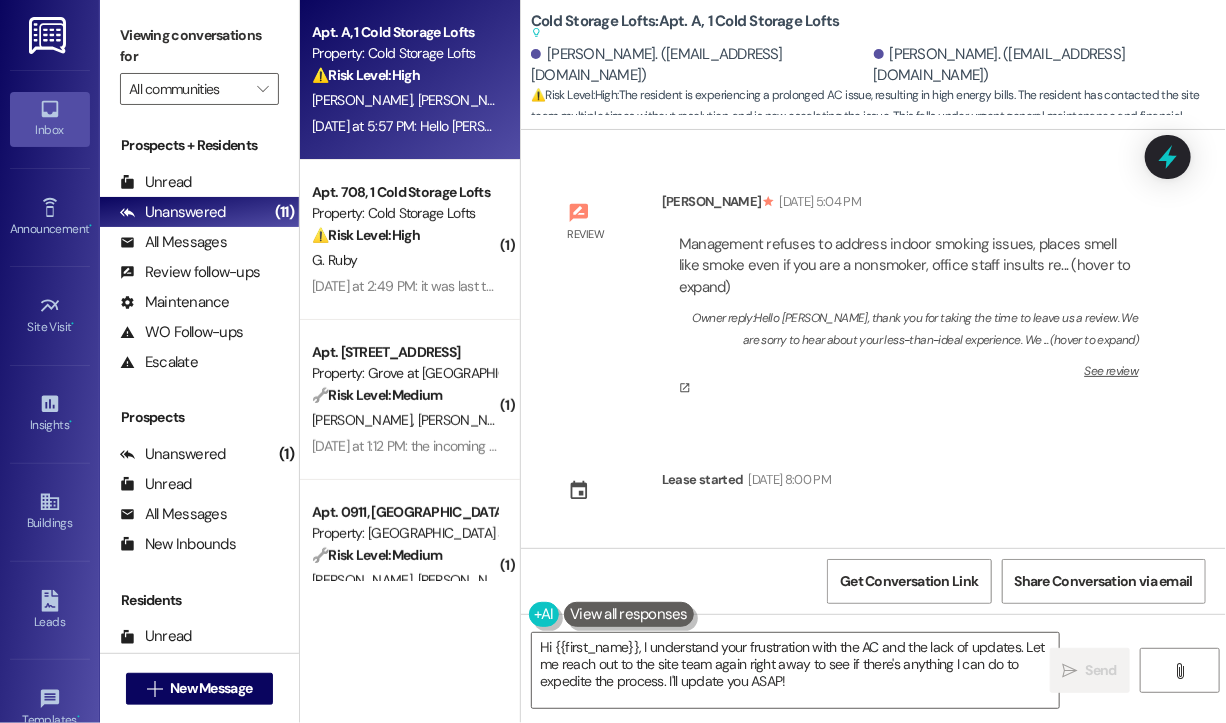 click on "[DATE] at 5:57 PM: Hello [PERSON_NAME],
[DATE] would be Day 07 of waiting for an update from you regarding our AC. We have sent another email to [PERSON_NAME] and opened another maintenance ticket. I also received a notification from Evergy that our bill is on track to be about the same this month. Since the site team is not providing you with an update, is there any other action you can take?
Thank you,
[PERSON_NAME] [DATE] at 5:57 PM: Hello [PERSON_NAME],
[DATE] would be Day 07 of waiting for an update from you regarding our AC. We have sent another email to [PERSON_NAME] and opened another maintenance ticket. I also received a notification from Evergy that our bill is on track to be about the same this month. Since the site team is not providing you with an update, is there any other action you can take?
Thank you,
[PERSON_NAME]" at bounding box center (404, 126) 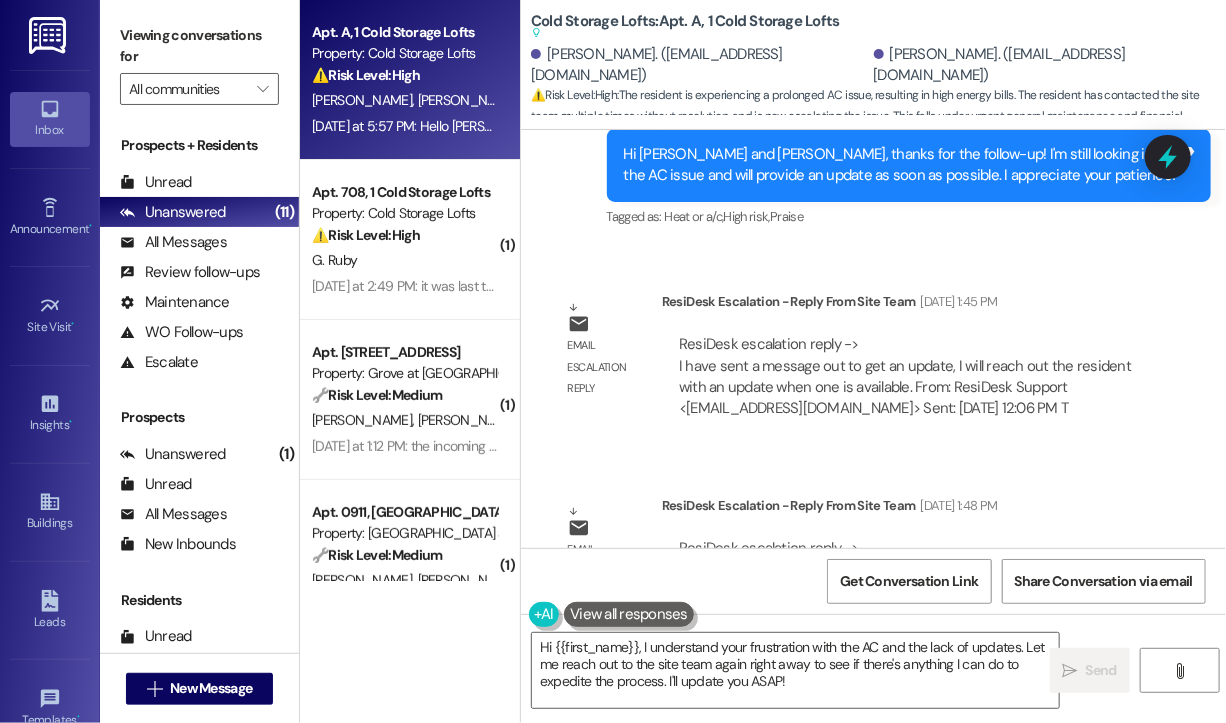 scroll, scrollTop: 63865, scrollLeft: 0, axis: vertical 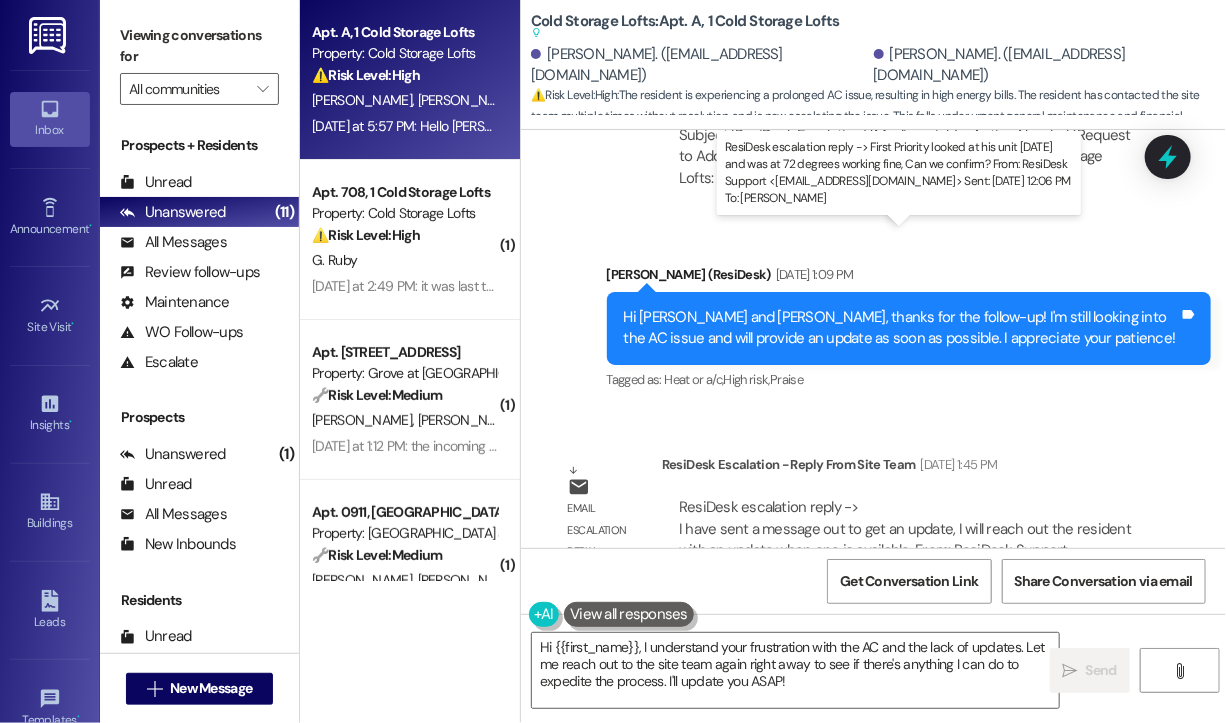 drag, startPoint x: 815, startPoint y: 274, endPoint x: 680, endPoint y: 258, distance: 135.94484 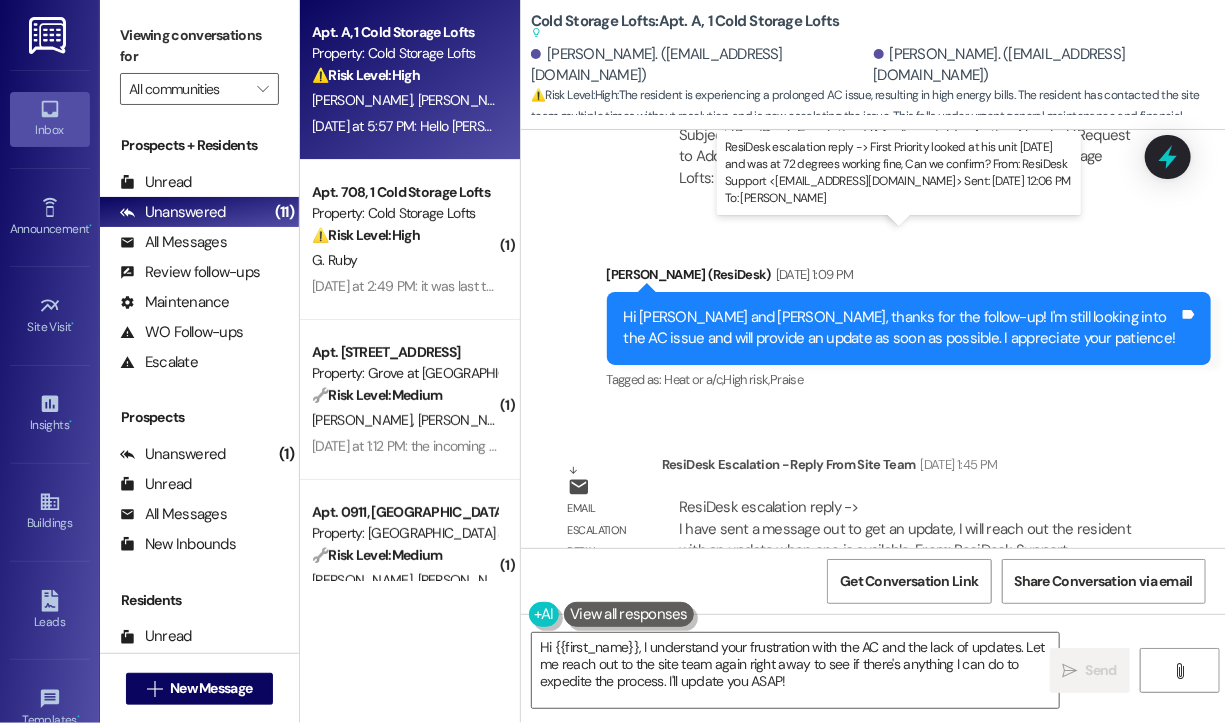 copy on "First Priority looked at his unit [DATE] and was at 72 degrees working fine, Can we confirm?" 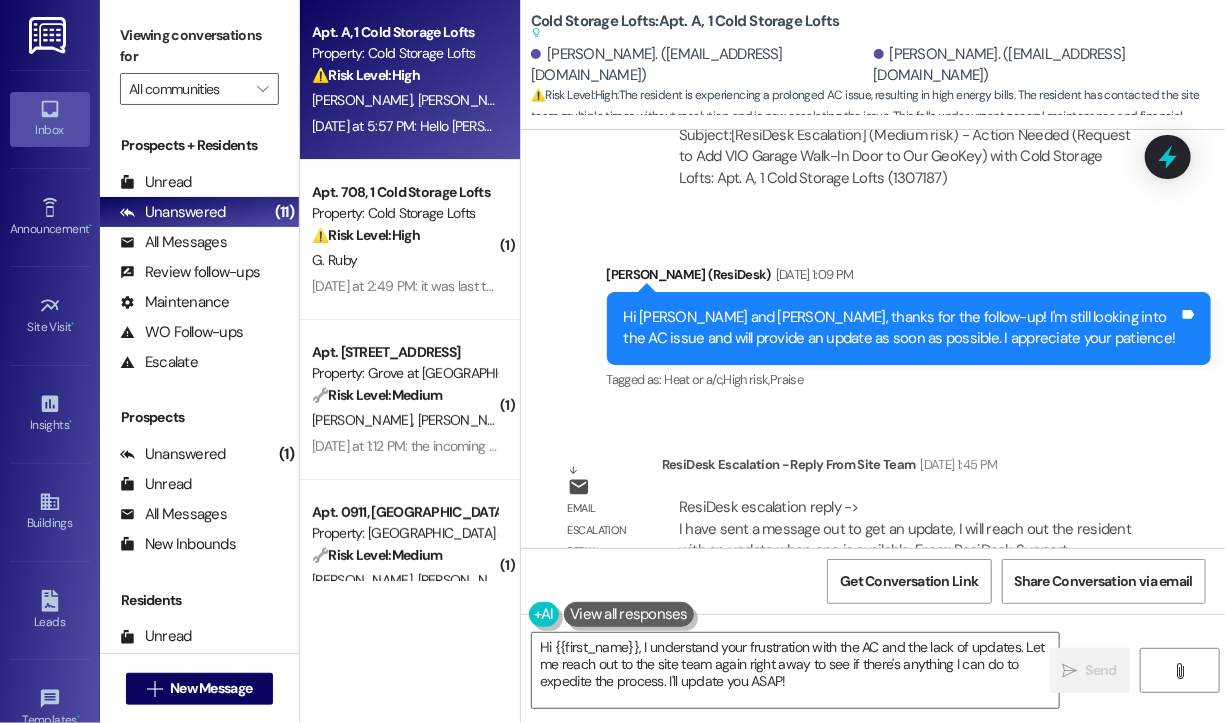click on "Sent via SMS [PERSON_NAME]   (ResiDesk) [DATE] 2:12 PM Hi [PERSON_NAME] and [PERSON_NAME]! The site team shared that First Priority checked the unit [DATE] and it was at 72 degrees, working properly. Can you confirm if everything’s been fine on your end since then? Tags and notes Tagged as:   Heat or a/c Click to highlight conversations about Heat or a/c Sent via SMS 2:15 PM [PERSON_NAME]   (ResiDesk) [DATE] 2:15 PM The site team lalso et me know they've sent a message to get an update on the request to add the VIO garage walk-in door to the GeoKey. They'll reach out to you as soon as they have more information. Tags and notes Tagged as:   Maintenance request Click to highlight conversations about Maintenance request" at bounding box center [873, 1014] 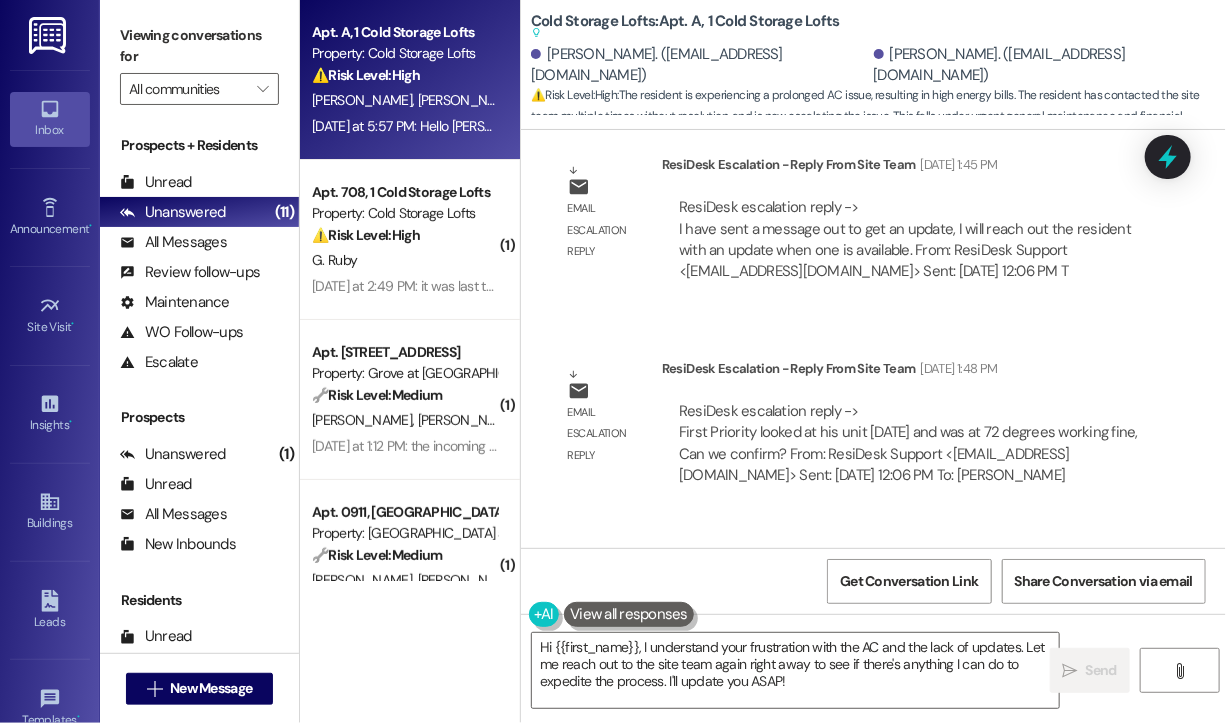 scroll, scrollTop: 63865, scrollLeft: 0, axis: vertical 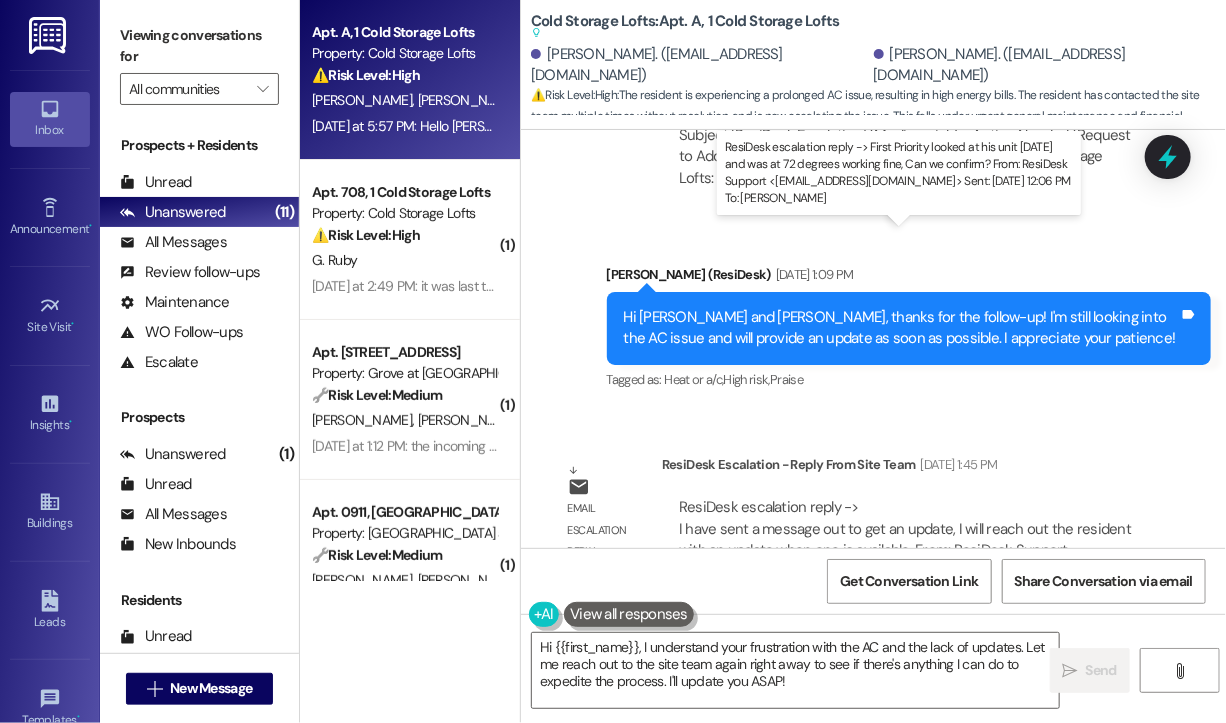 drag, startPoint x: 814, startPoint y: 276, endPoint x: 680, endPoint y: 256, distance: 135.48431 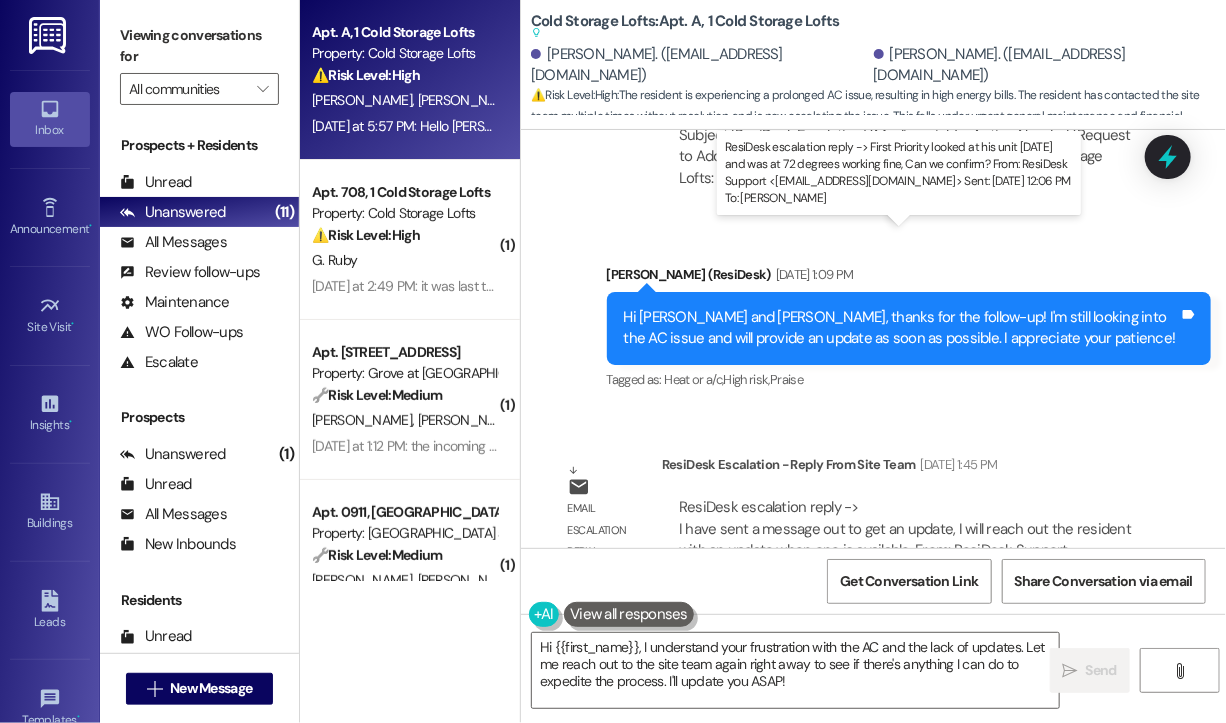 copy on "First Priority looked at his unit [DATE] and was at 72 degrees working fine, Can we confirm?" 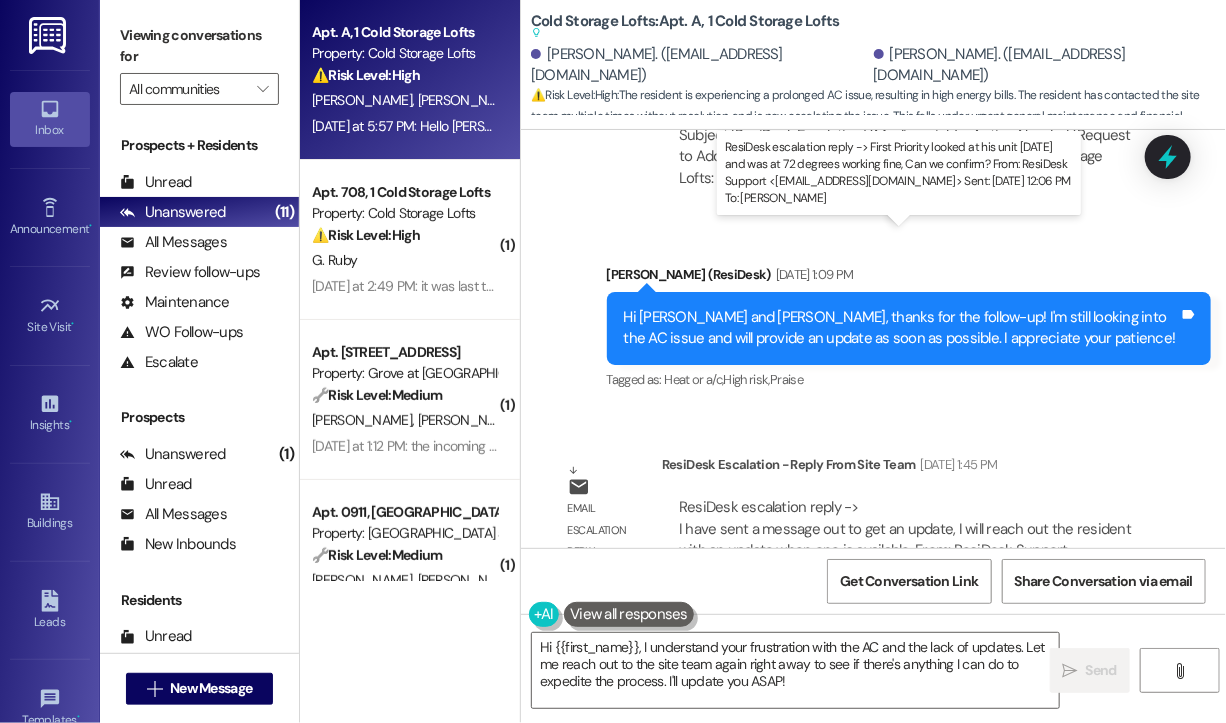 copy on "First Priority looked at his unit [DATE] and was at 72 degrees working fine, Can we confirm?" 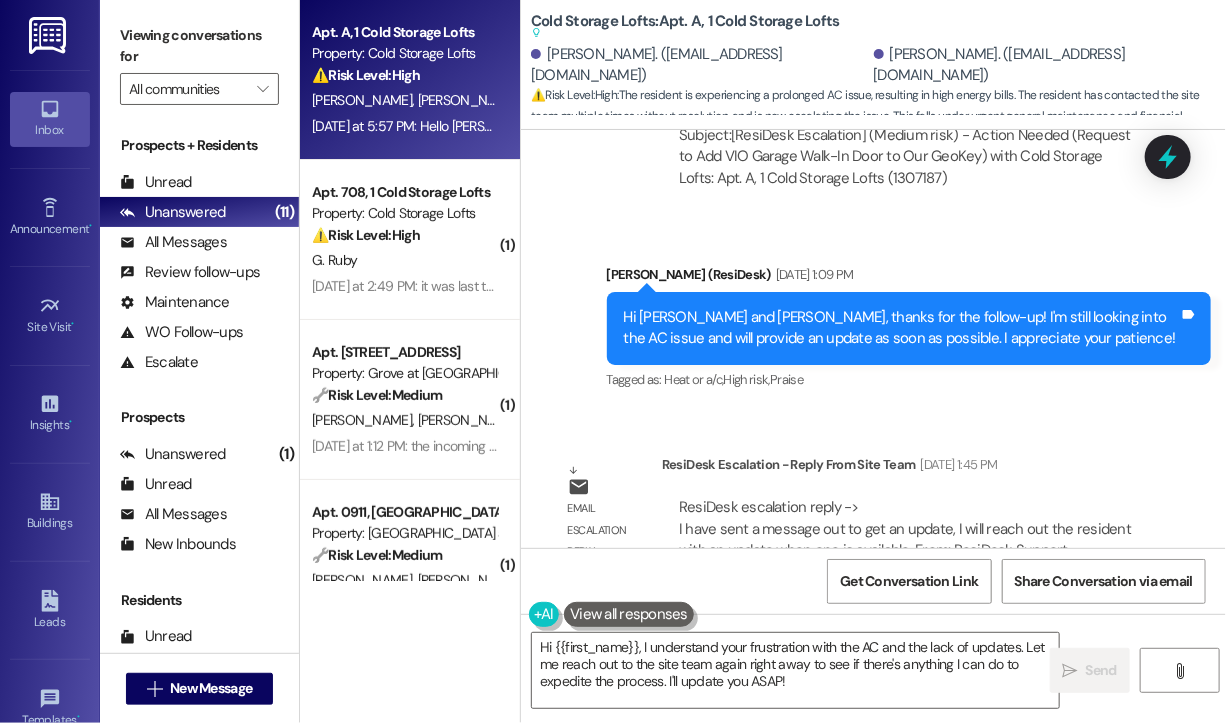 copy on "First Priority looked at his unit [DATE] and was at 72 degrees working fine, Can we confirm?" 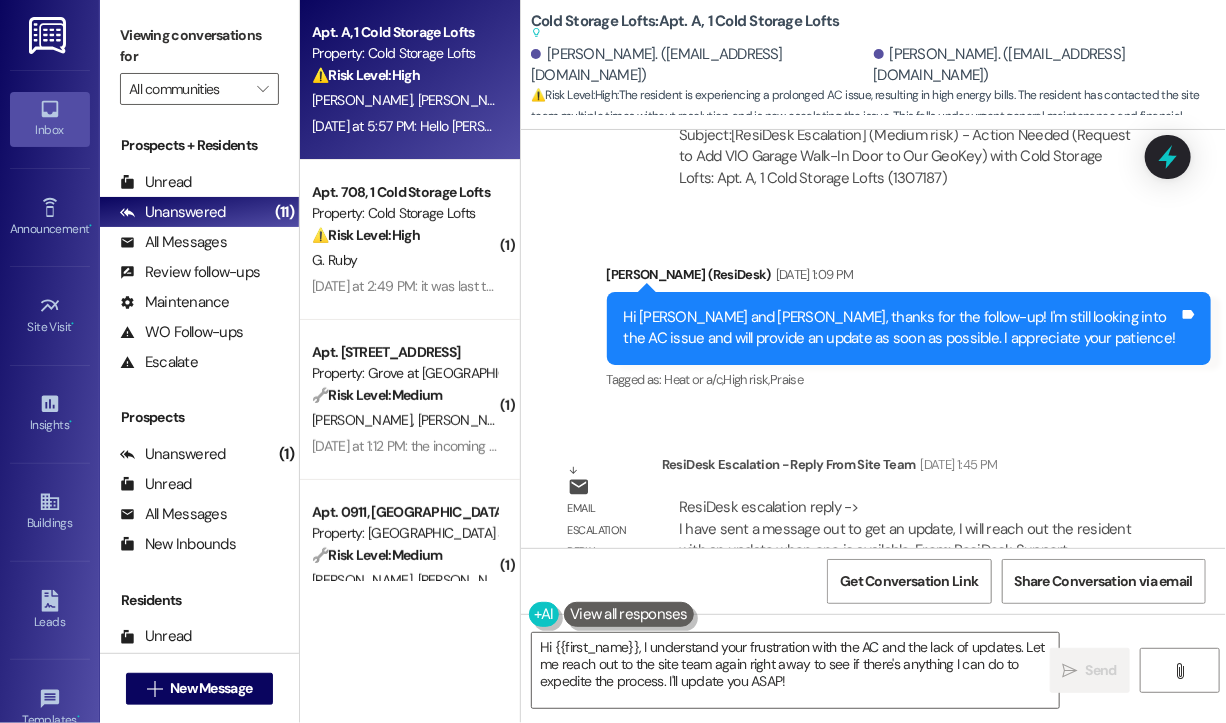 click on "ResiDesk escalation reply ->
First Priority looked at his unit [DATE] and was at 72 degrees working fine, Can we confirm? From: ResiDesk Support <[EMAIL_ADDRESS][DOMAIN_NAME]> Sent: [DATE] 12:06 PM To: [PERSON_NAME] ResiDesk escalation reply ->
First Priority looked at his unit [DATE] and was at 72 degrees working fine, Can we confirm? From: ResiDesk Support <[EMAIL_ADDRESS][DOMAIN_NAME]> Sent: [DATE] 12:06 PM To: [PERSON_NAME]" at bounding box center (909, 744) 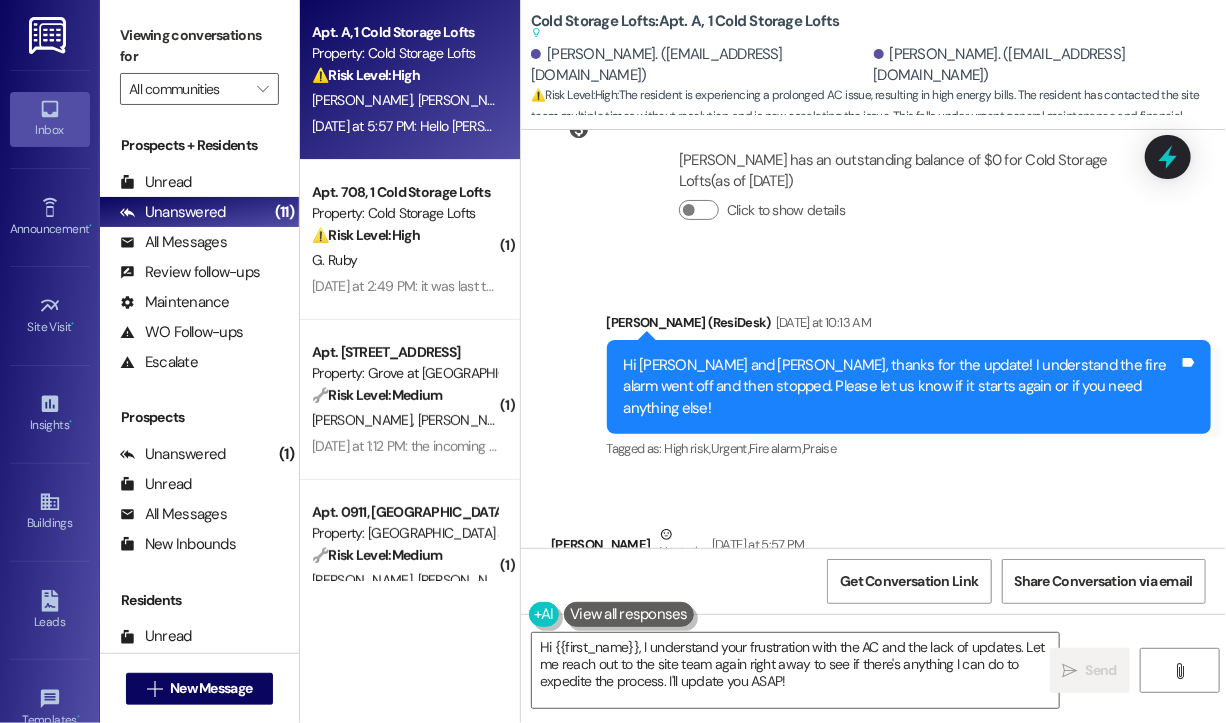 scroll, scrollTop: 71265, scrollLeft: 0, axis: vertical 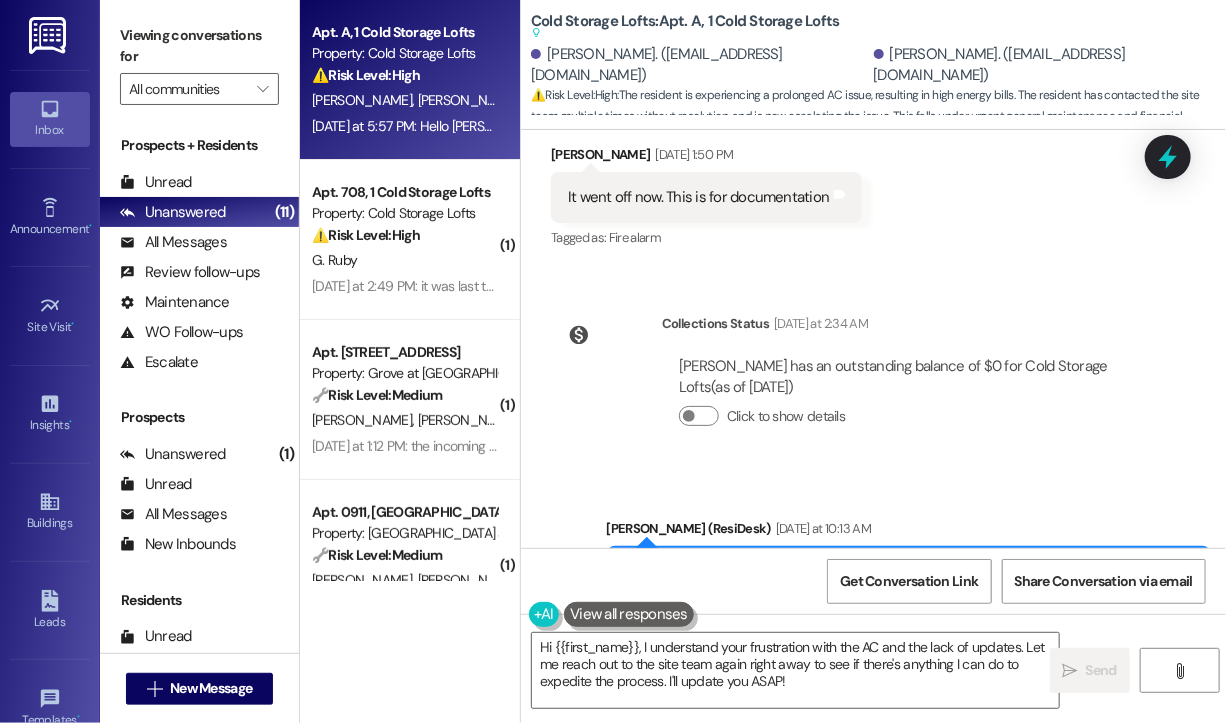 drag, startPoint x: 1123, startPoint y: 370, endPoint x: 829, endPoint y: 323, distance: 297.7331 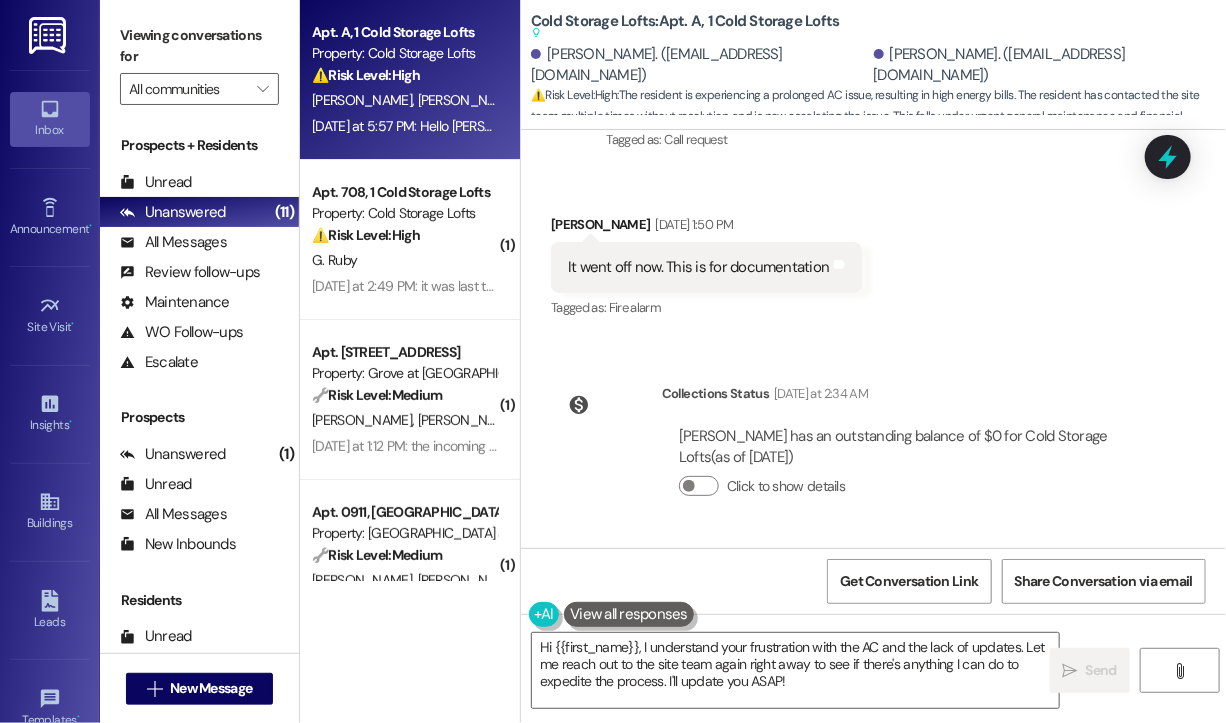 scroll, scrollTop: 70766, scrollLeft: 0, axis: vertical 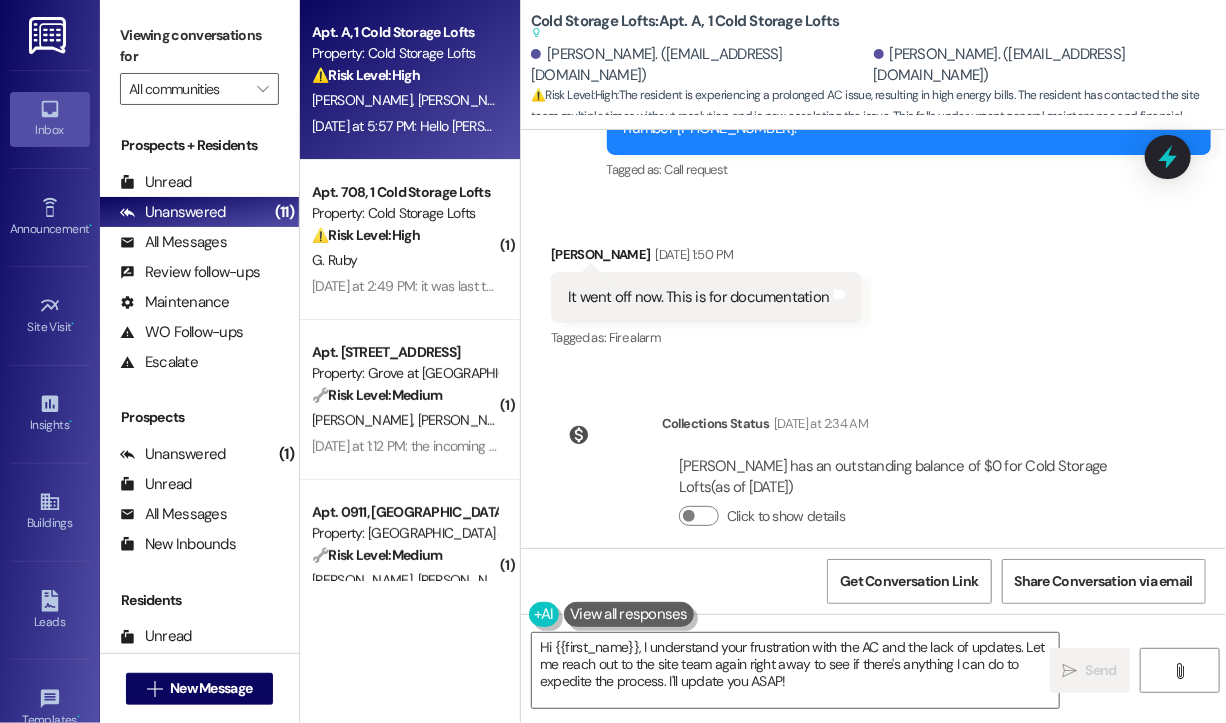 drag, startPoint x: 571, startPoint y: 409, endPoint x: 636, endPoint y: 411, distance: 65.03076 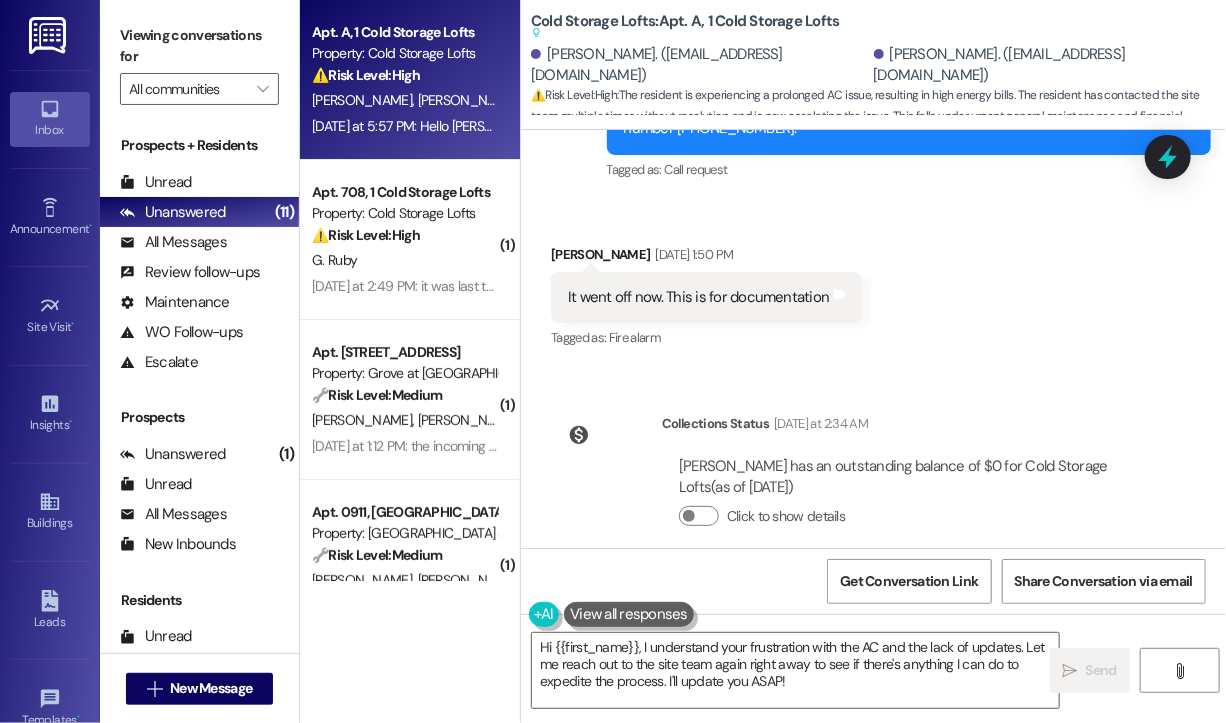 click on "Hello [PERSON_NAME],
[DATE] would be Day 07 of waiting for an update from you regarding our AC. We have sent another email to [PERSON_NAME] and opened another maintenance ticket. I also received a notification from Evergy that our bill is on track to be about the same this month. Since the site team is not providing you with an update, is there any other action you can take?
Thank you,
[PERSON_NAME]" at bounding box center (846, 1001) 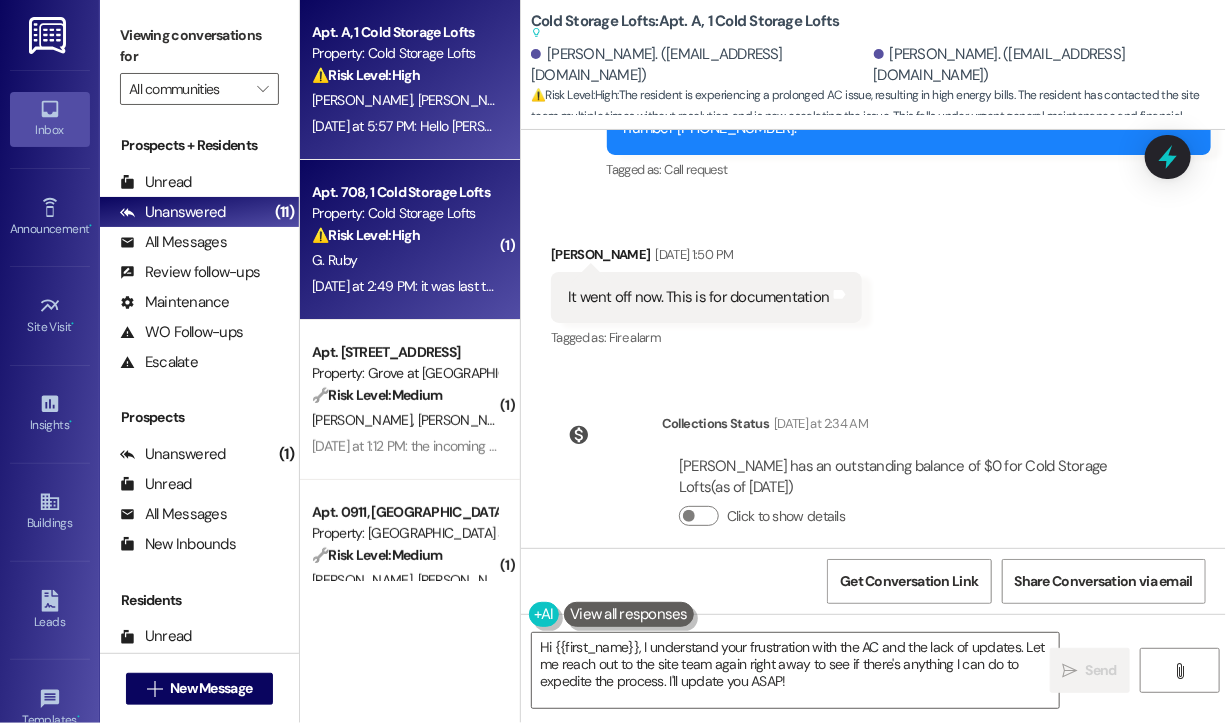 click on "Apt. 708, 1 Cold Storage Lofts" at bounding box center [404, 192] 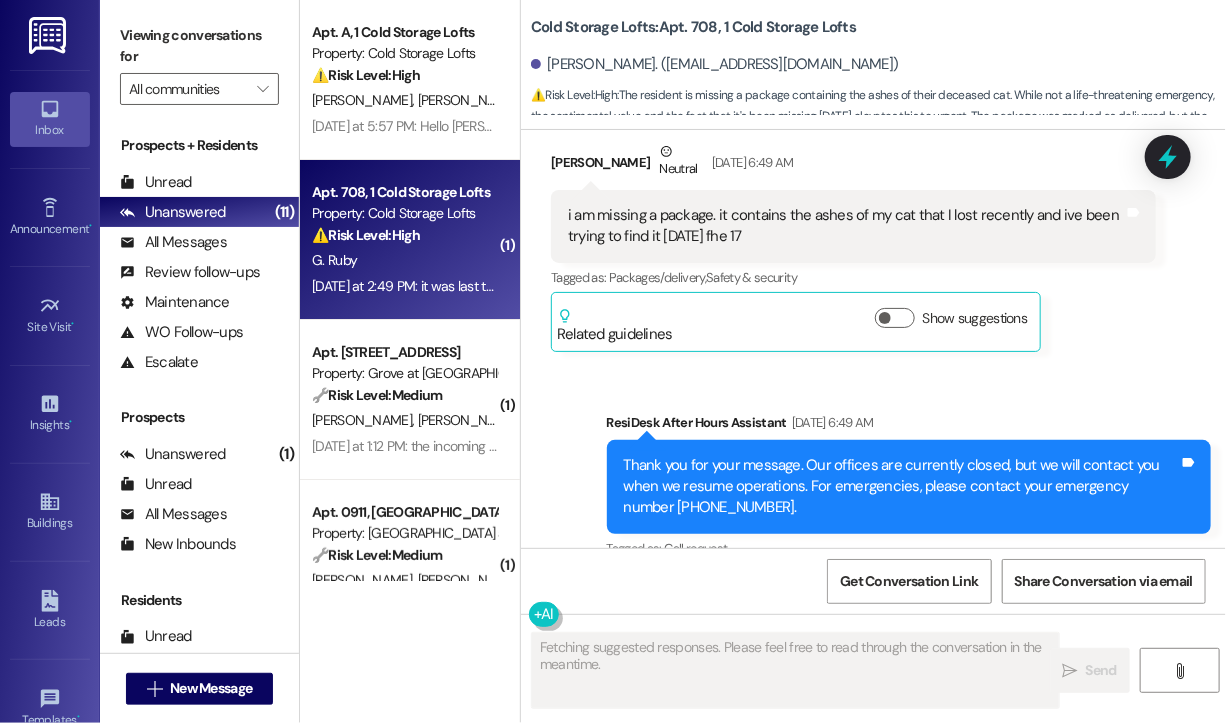 scroll, scrollTop: 21022, scrollLeft: 0, axis: vertical 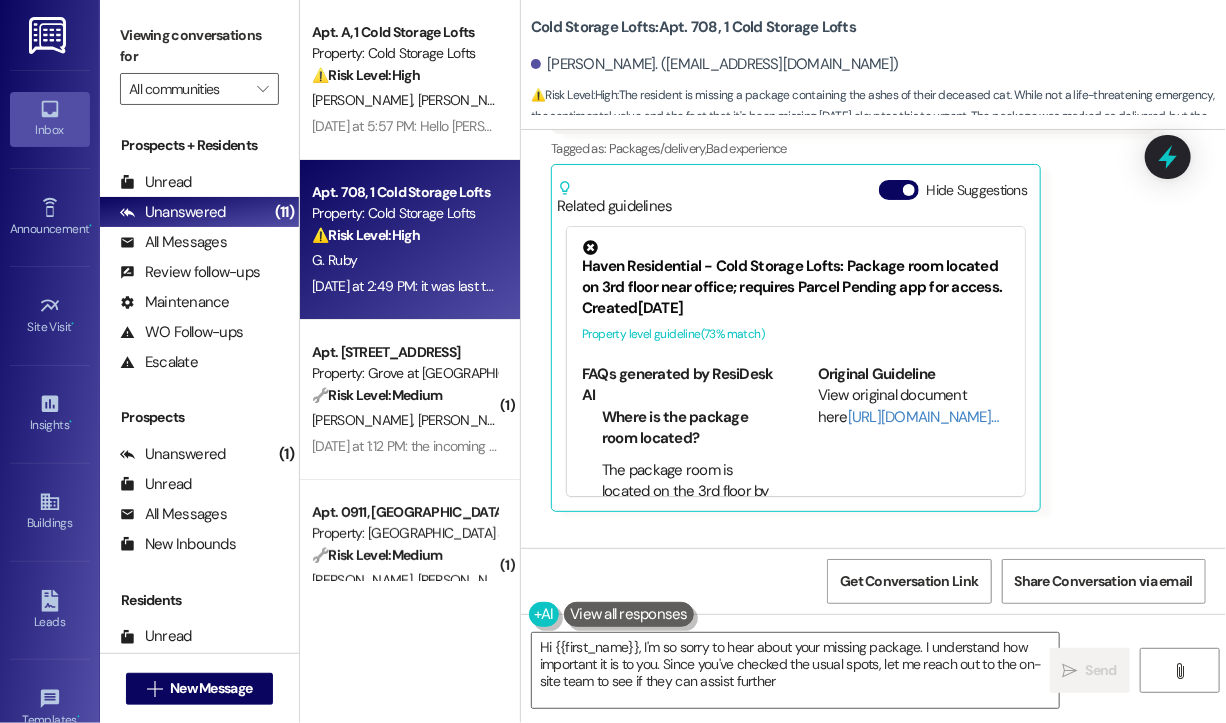 type on "Hi {{first_name}}, I'm so sorry to hear about your missing package. I understand how important it is to you. Since you've checked the usual spots, let me reach out to the on-site team to see if they can assist further." 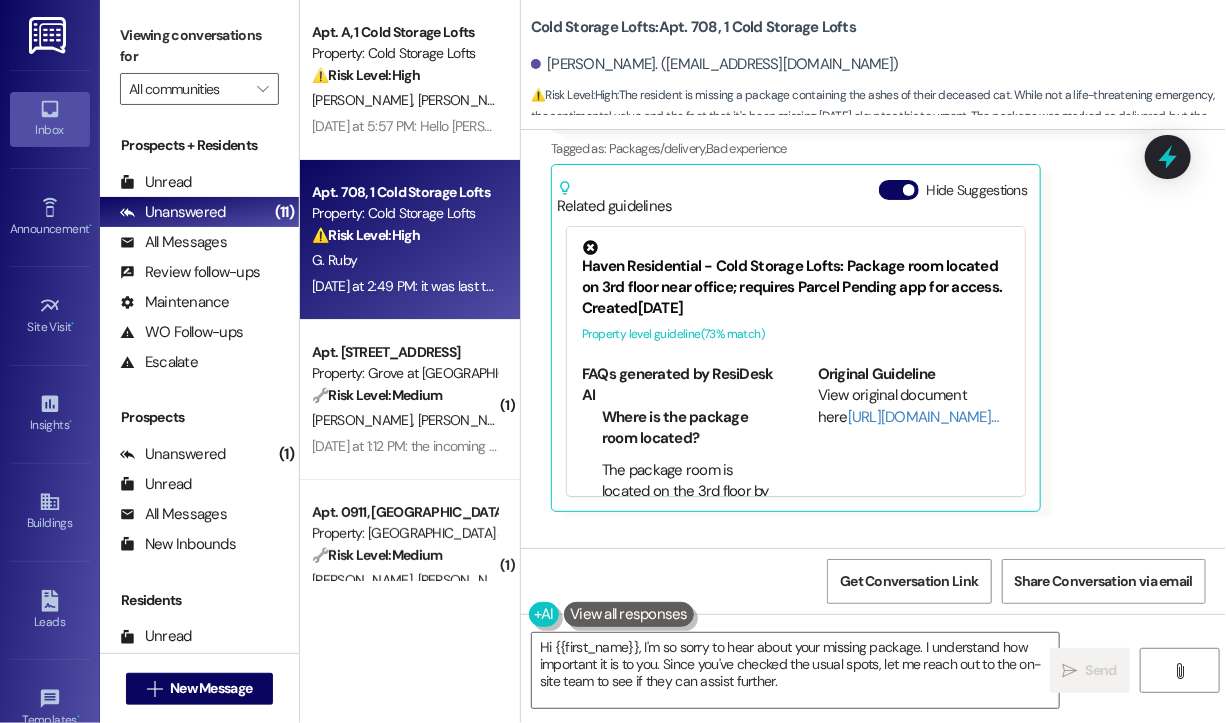 click on "[PERSON_NAME] [DATE] at 2:49 PM it was last tracked to say delivered in at mailbox [DATE] the 17 at 10:38am. ive checked the package room, front desk and rhe mailbox room several times  Tags and notes Tagged as:   Packages/delivery ,  Click to highlight conversations about Packages/delivery Bad experience Click to highlight conversations about Bad experience  Related guidelines Hide Suggestions Haven Residential - Cold Storage Lofts: Package room located on 3rd floor near office; requires Parcel Pending app for access.
Created  [DATE] Property level guideline  ( 73 % match) FAQs generated by ResiDesk AI Where is the package room located? The package room is located on the 3rd floor by the office. What app do I need to access the package room? You need to have the Parcel Pending Plus app to access the package room. How do I download the Parcel Pending Plus app? You can download the Parcel Pending Plus app from your device's app store (iOS App Store or Google Play Store). Created   ( 71" at bounding box center [853, 263] 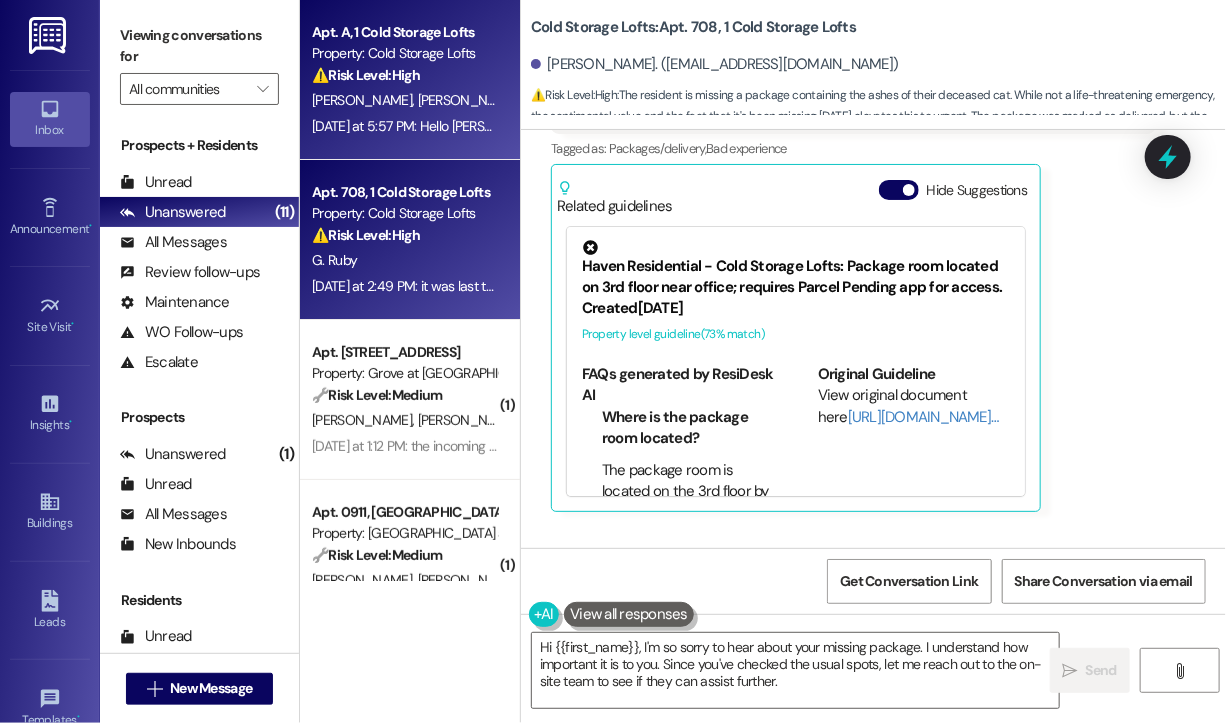 click on "[PERSON_NAME] [PERSON_NAME]" at bounding box center [404, 100] 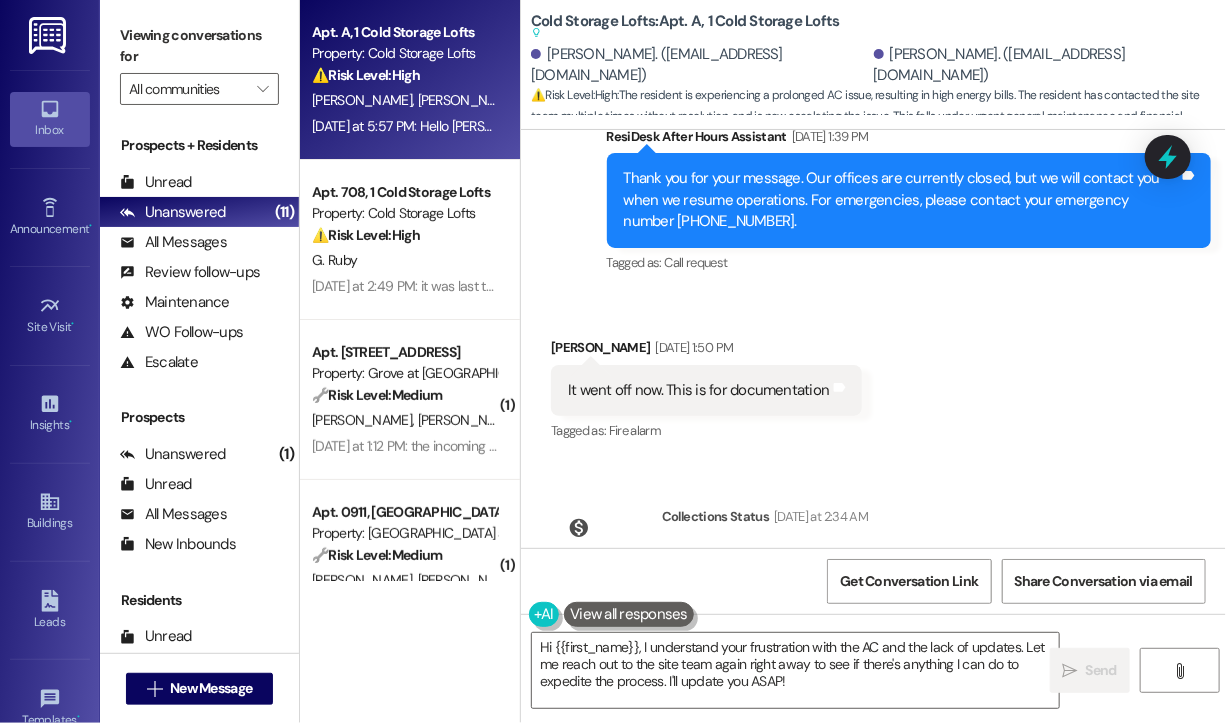 scroll, scrollTop: 70665, scrollLeft: 0, axis: vertical 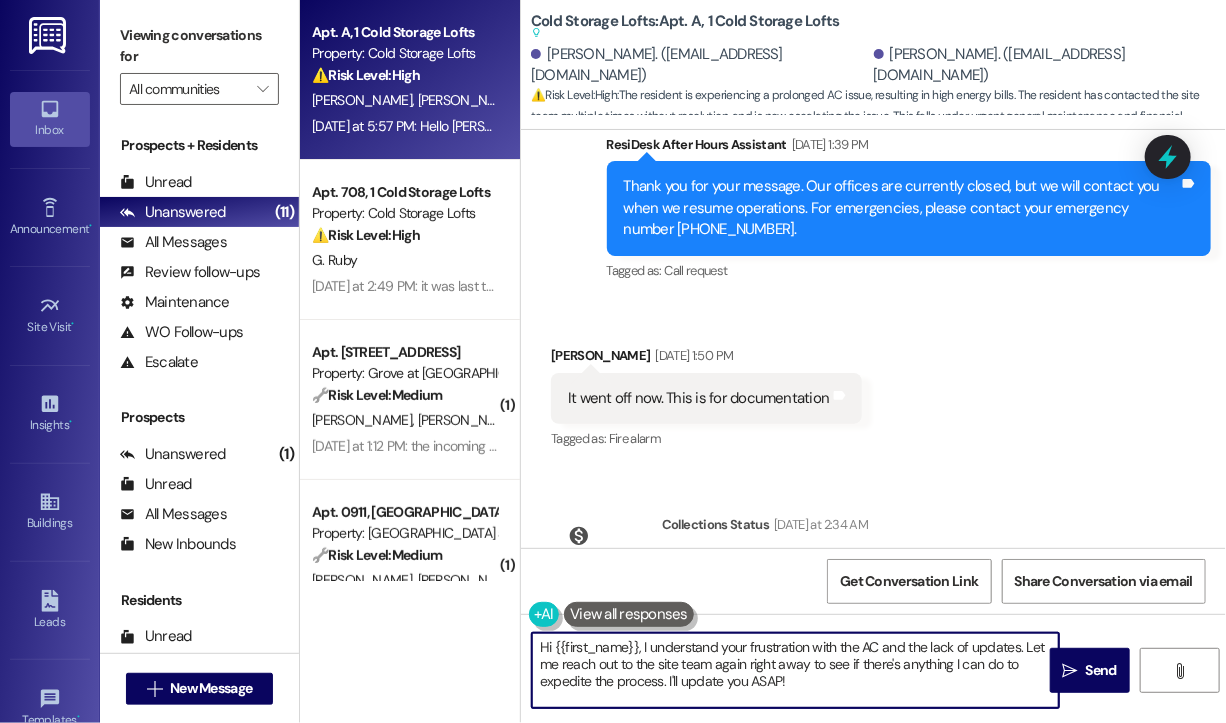 click on "Hi {{first_name}}, I understand your frustration with the AC and the lack of updates. Let me reach out to the site team again right away to see if there's anything I can do to expedite the process. I'll update you ASAP!" at bounding box center (795, 670) 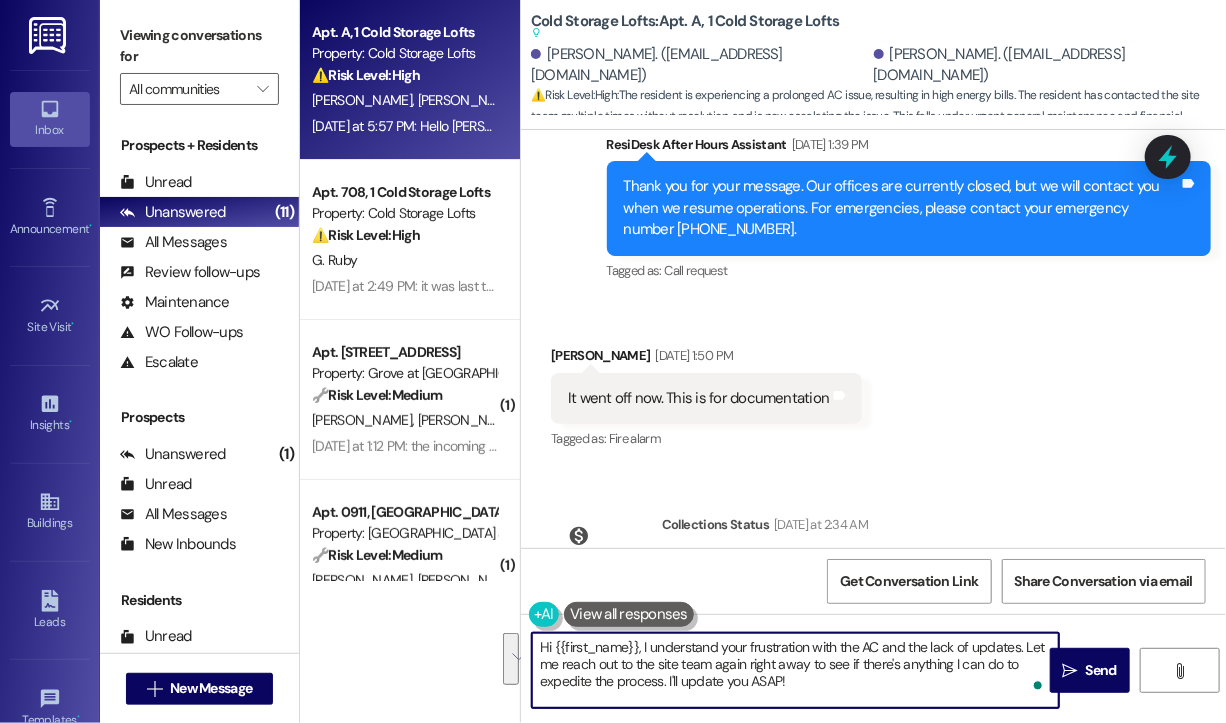 drag, startPoint x: 855, startPoint y: 686, endPoint x: 550, endPoint y: 642, distance: 308.15744 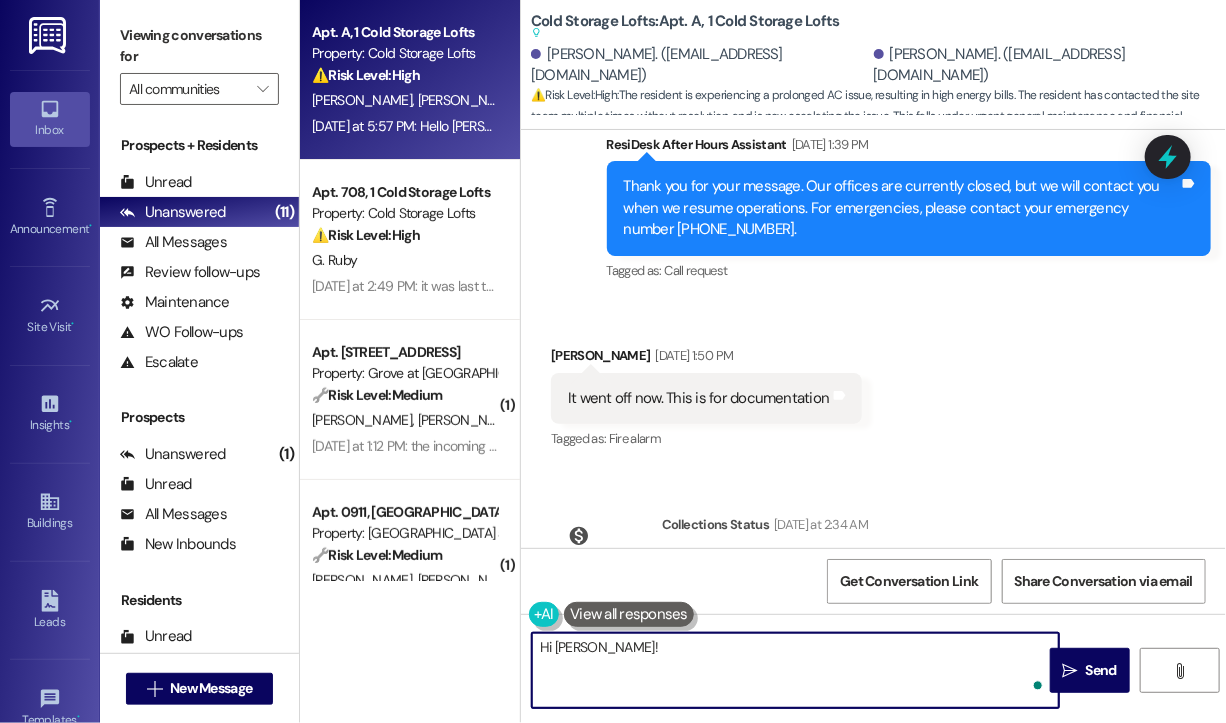paste on "The site team asked me to share that maintenance resolved the issue last week. They cleaned the unit, installed new parts, and confirmed with our third-party vendor that the HVAC system is working properly and blowing cool air. They also noted that the electric bill concern may be related to the AC being set to 70 degrees while cooling a 1,400 sq ft space, which can cause the system to run continuously." 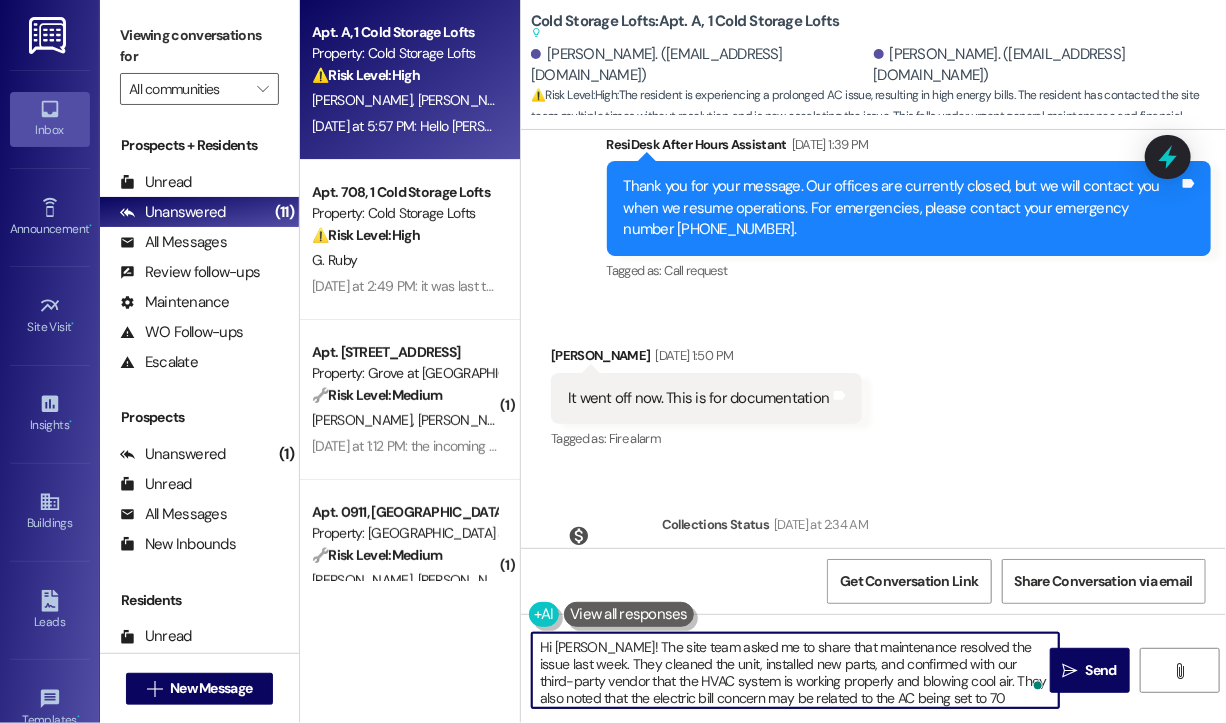 scroll, scrollTop: 16, scrollLeft: 0, axis: vertical 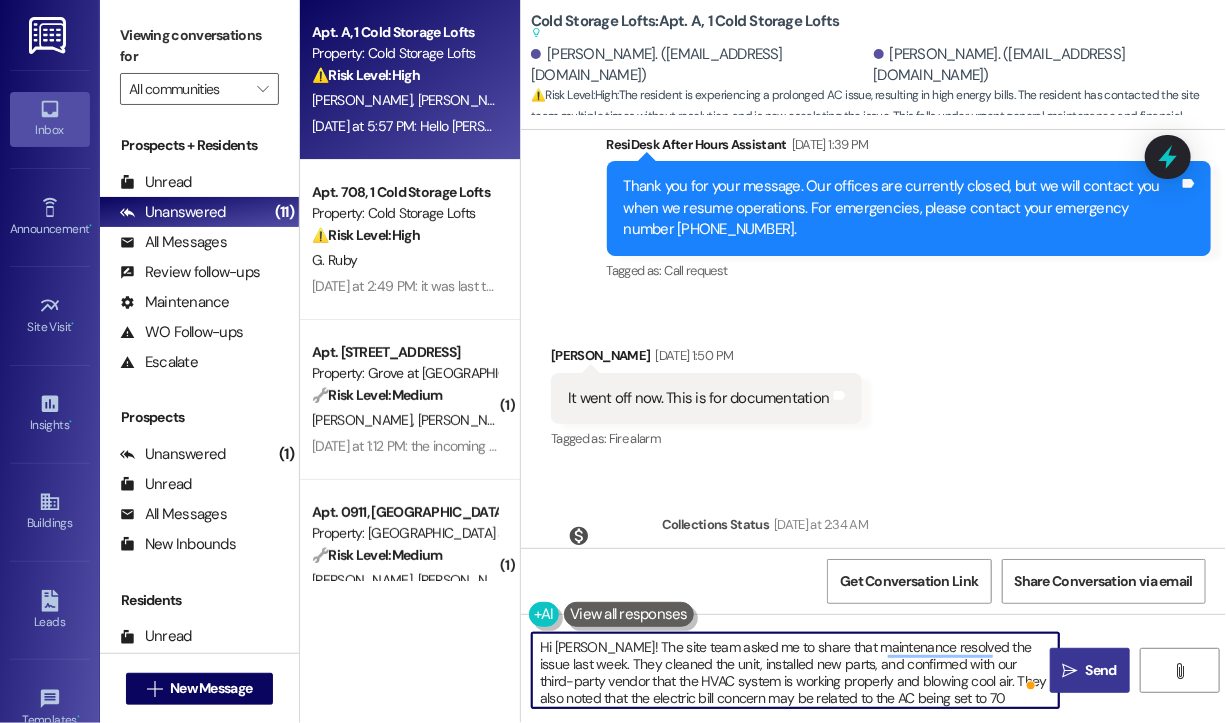 click on "" at bounding box center (1070, 671) 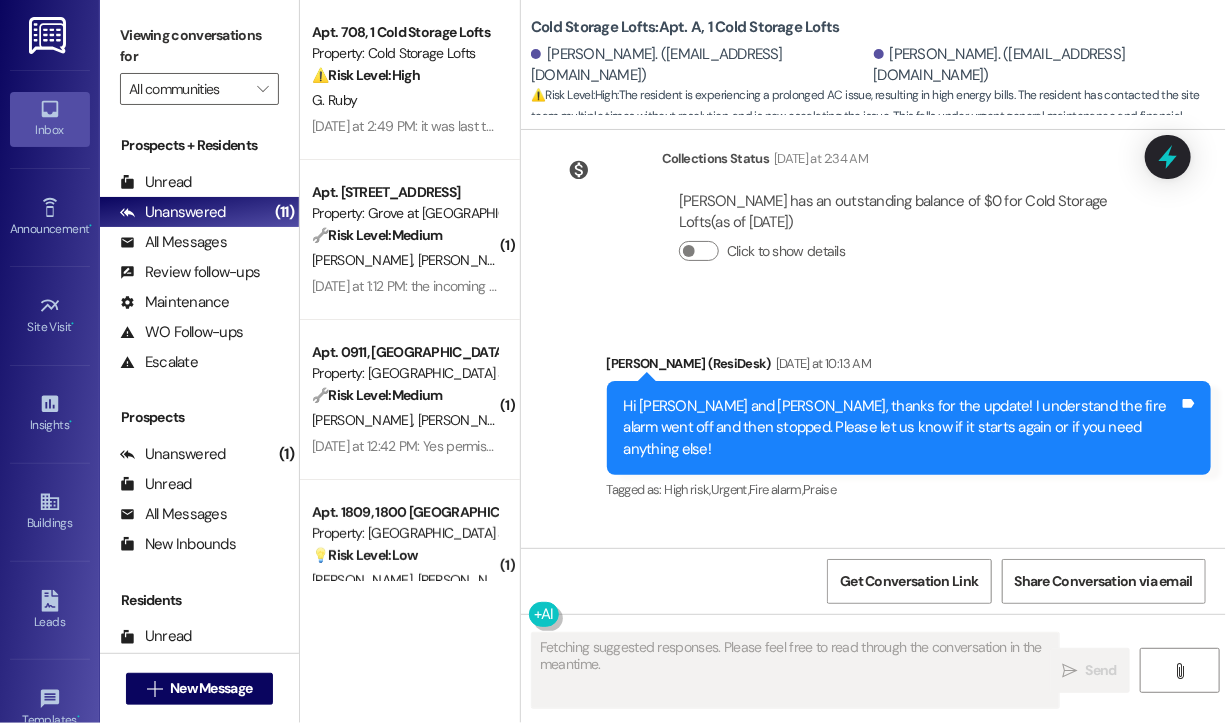 scroll, scrollTop: 71170, scrollLeft: 0, axis: vertical 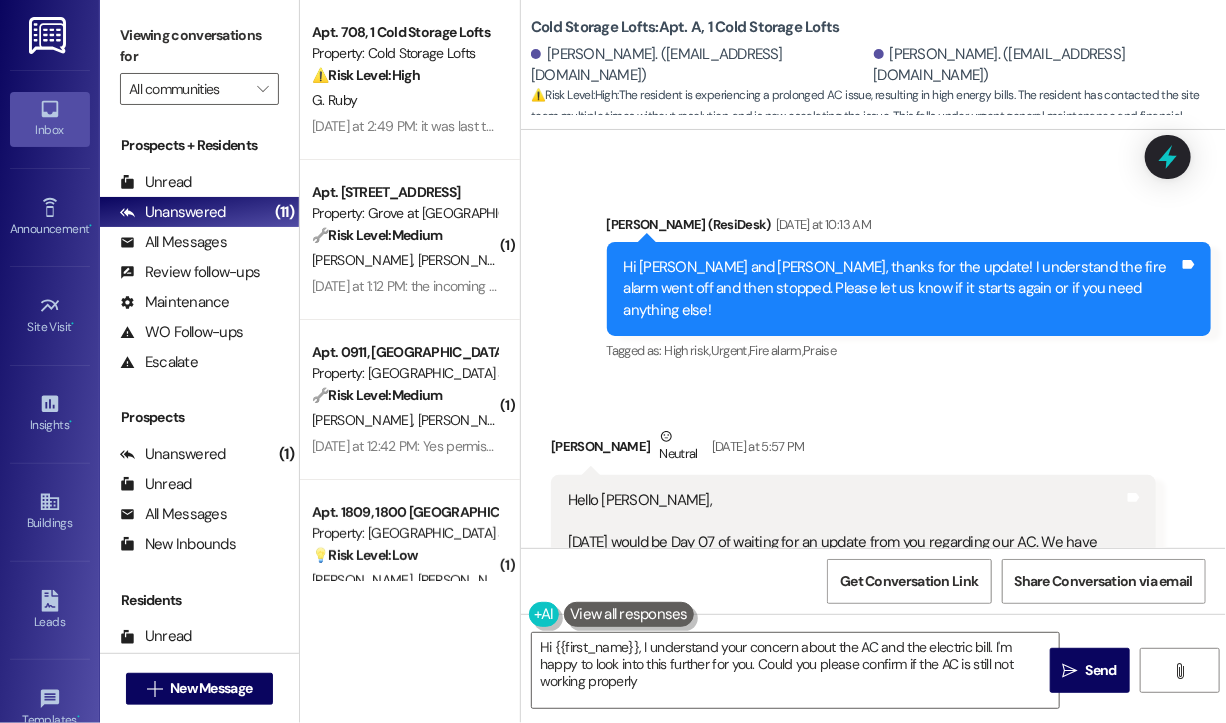 type on "Hi {{first_name}}, I understand your concern about the AC and the electric bill. I'm happy to look into this further for you. Could you please confirm if the AC is still not working properly?" 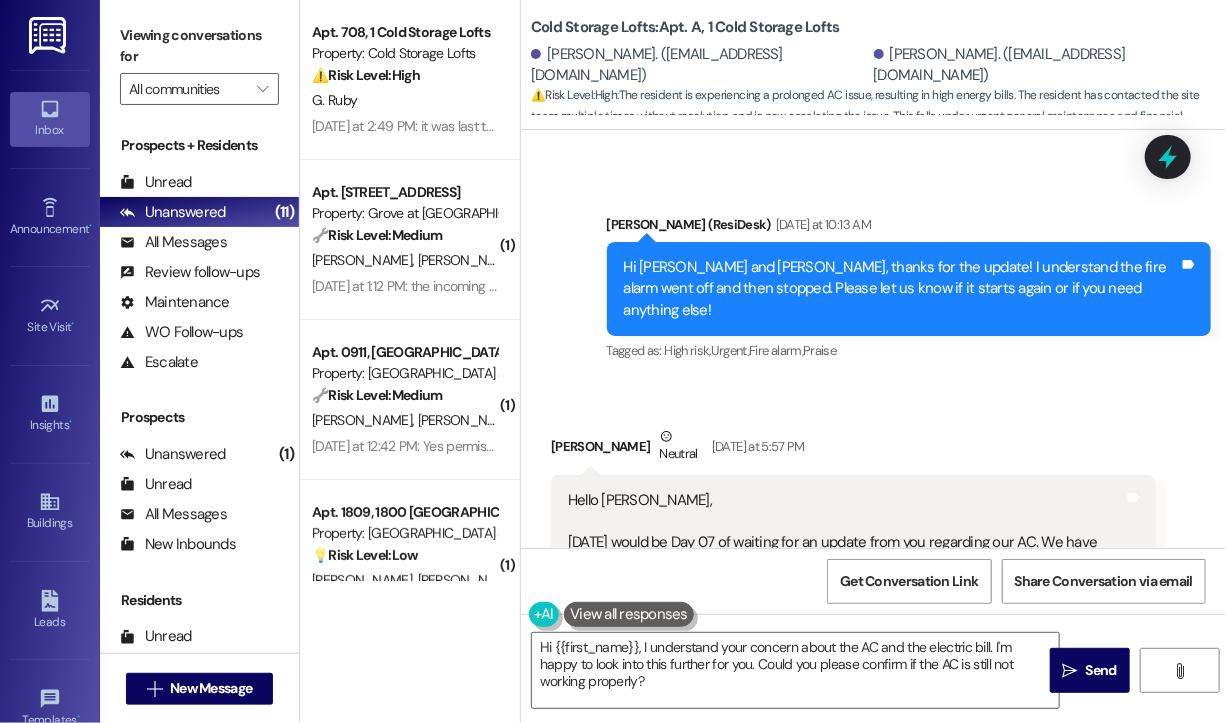 click on "[PERSON_NAME]   Neutral [DATE] at 5:57 PM Hello [PERSON_NAME],
[DATE] would be Day 07 of waiting for an update from you regarding our AC. We have sent another email to [PERSON_NAME] and opened another maintenance ticket. I also received a notification from Evergy that our bill is on track to be about the same this month. Since the site team is not providing you with an update, is there any other action you can take?
Thank you,
[PERSON_NAME] Tags and notes Tagged as:   Heat or a/c ,  Click to highlight conversations about Heat or a/c Maintenance ,  Click to highlight conversations about Maintenance High risk ,  Click to highlight conversations about High risk Maintenance request ,  Click to highlight conversations about Maintenance request Billing discrepancy Click to highlight conversations about Billing discrepancy  Related guidelines Hide Suggestions Haven Residential - All properties: Resident portal payment links for [GEOGRAPHIC_DATA] and Spalding properties. Created  a year ago Account level guideline  ( 67  ( 66" at bounding box center (853, 761) 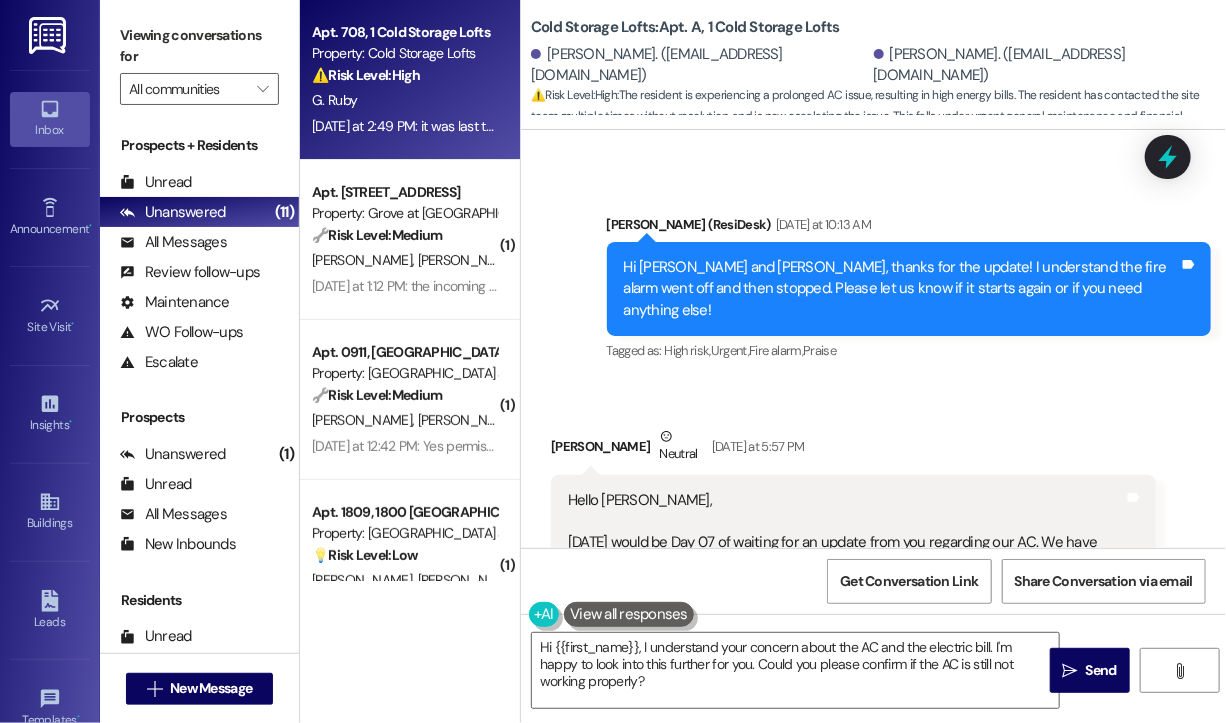 click on "[DATE] at 2:49 PM: it was last tracked to say delivered in at mailbox [DATE] the 17 at 10:38am. ive checked the package room, front desk and rhe mailbox room several times  [DATE] at 2:49 PM: it was last tracked to say delivered in at mailbox [DATE] the 17 at 10:38am. ive checked the package room, front desk and rhe mailbox room several times" at bounding box center [404, 126] 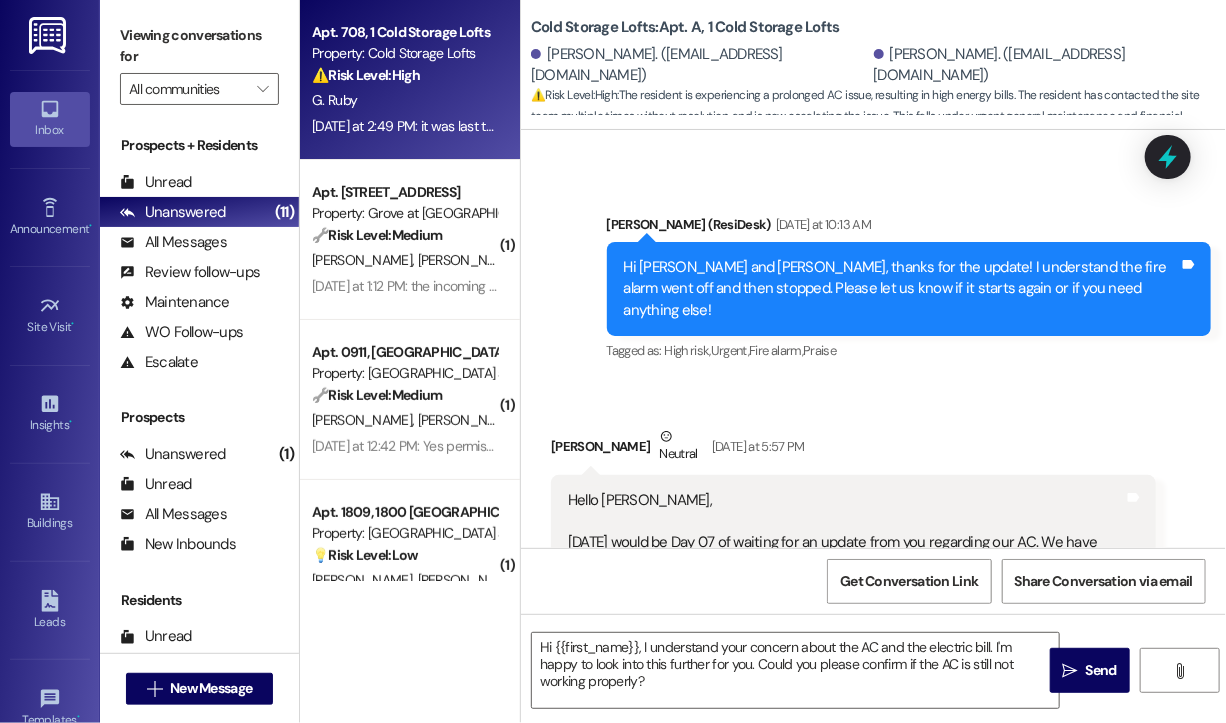 type on "Fetching suggested responses. Please feel free to read through the conversation in the meantime." 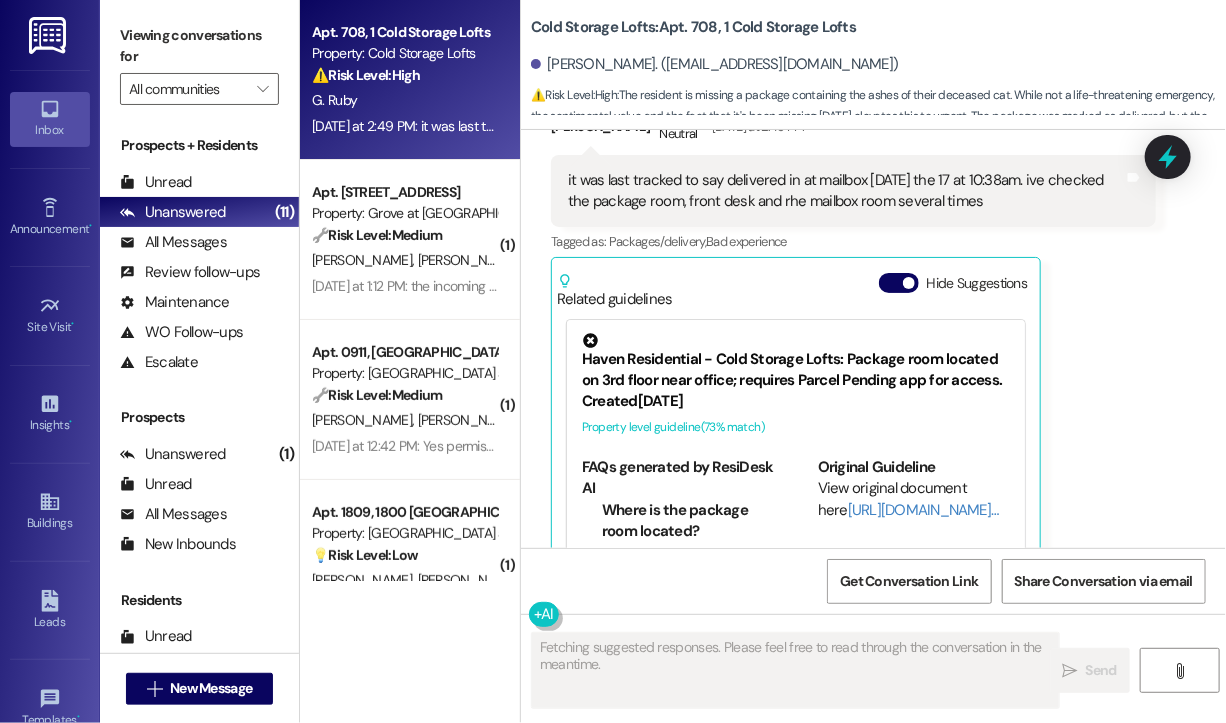 scroll, scrollTop: 21022, scrollLeft: 0, axis: vertical 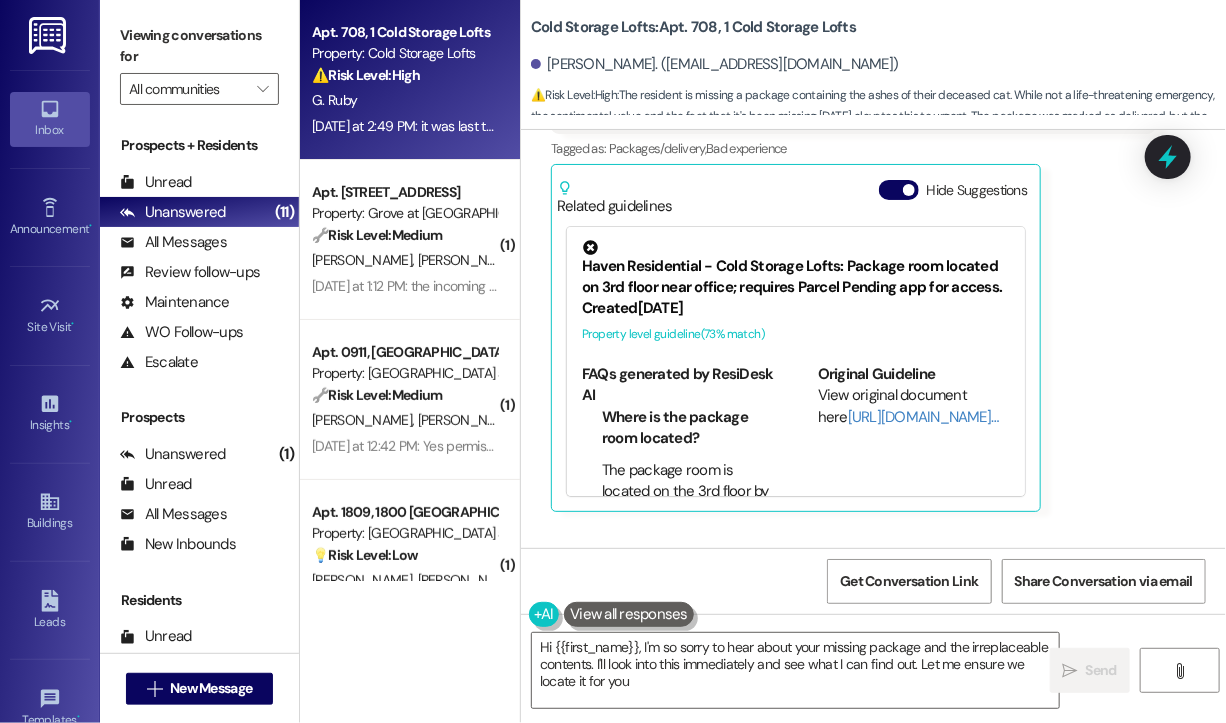 type on "Hi {{first_name}}, I'm so sorry to hear about your missing package and the irreplaceable contents. I'll look into this immediately and see what I can find out. Let me ensure we locate it for you." 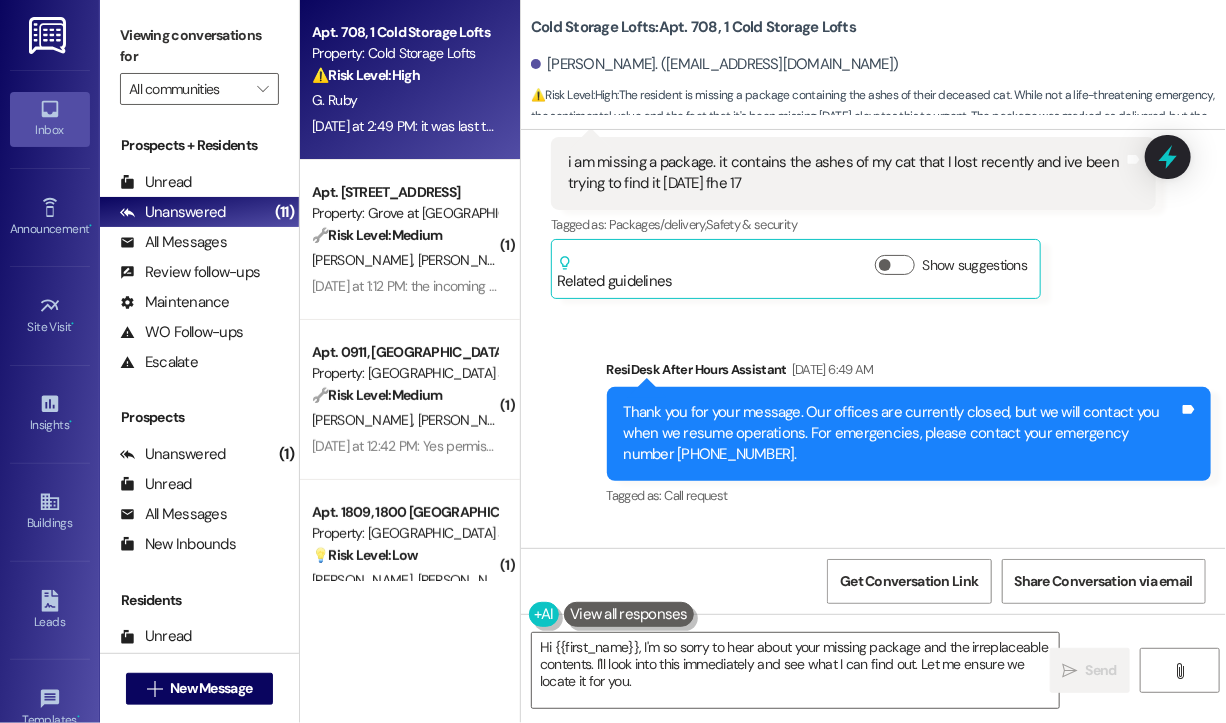 scroll, scrollTop: 20028, scrollLeft: 0, axis: vertical 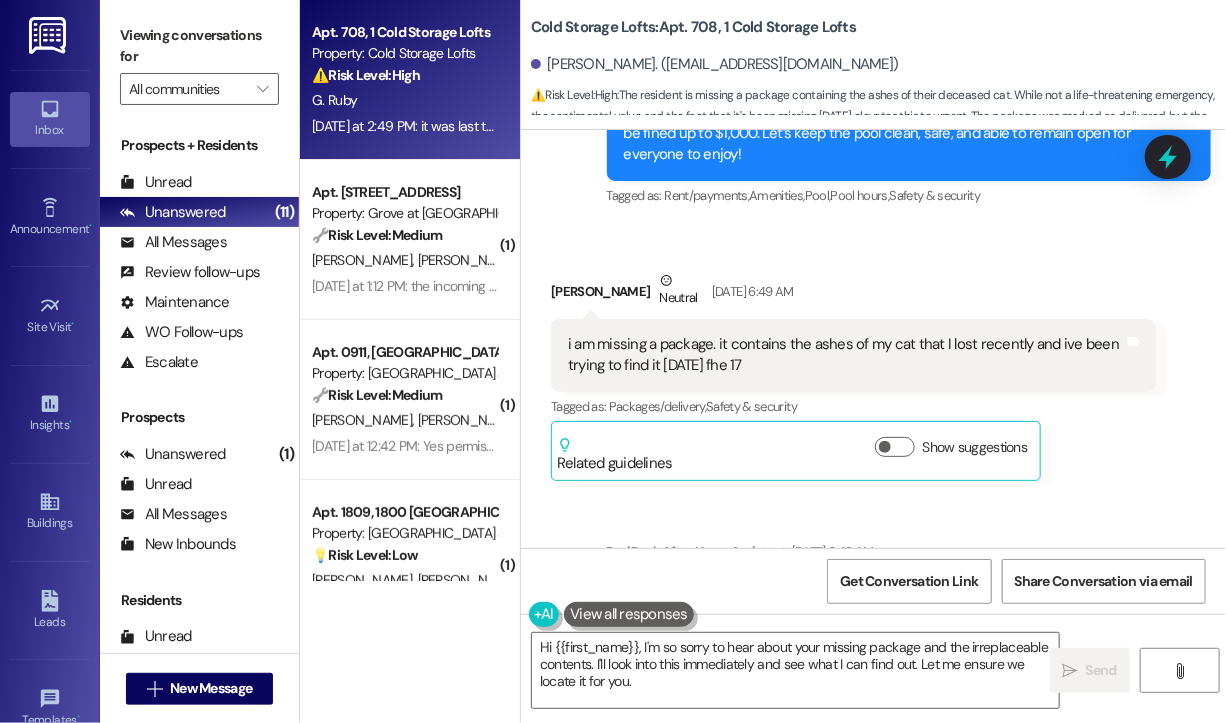 drag, startPoint x: 796, startPoint y: 389, endPoint x: 564, endPoint y: 357, distance: 234.1965 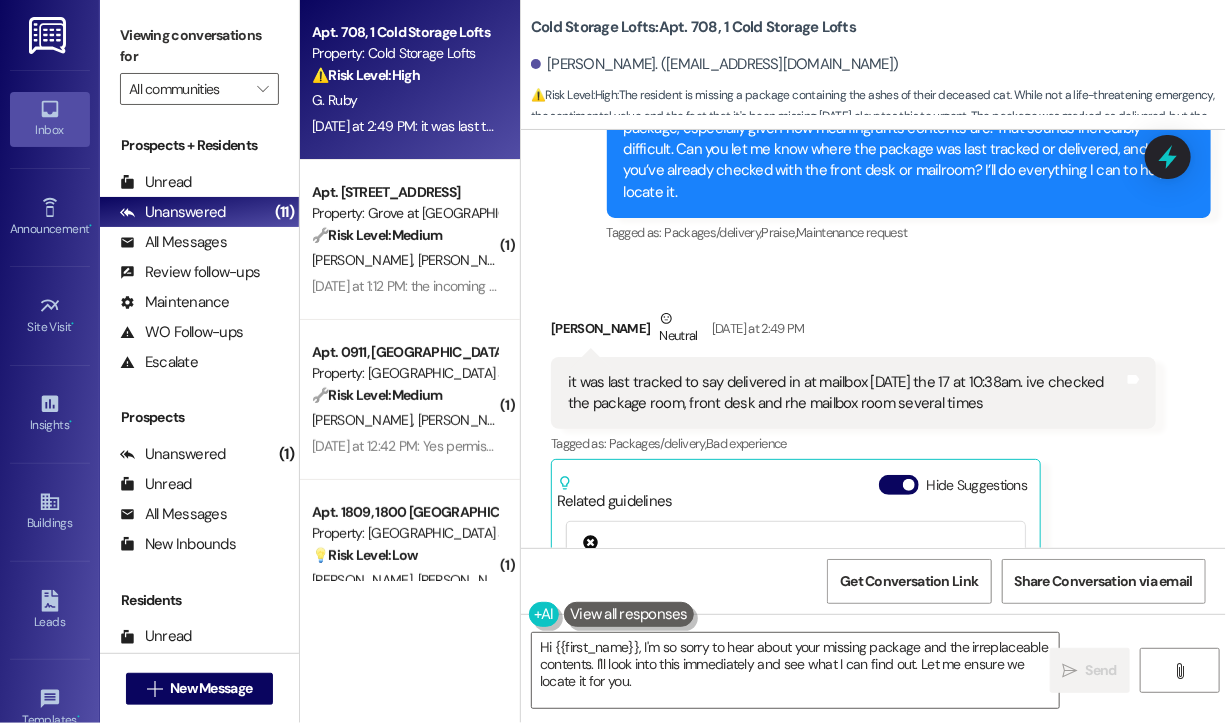 scroll, scrollTop: 20728, scrollLeft: 0, axis: vertical 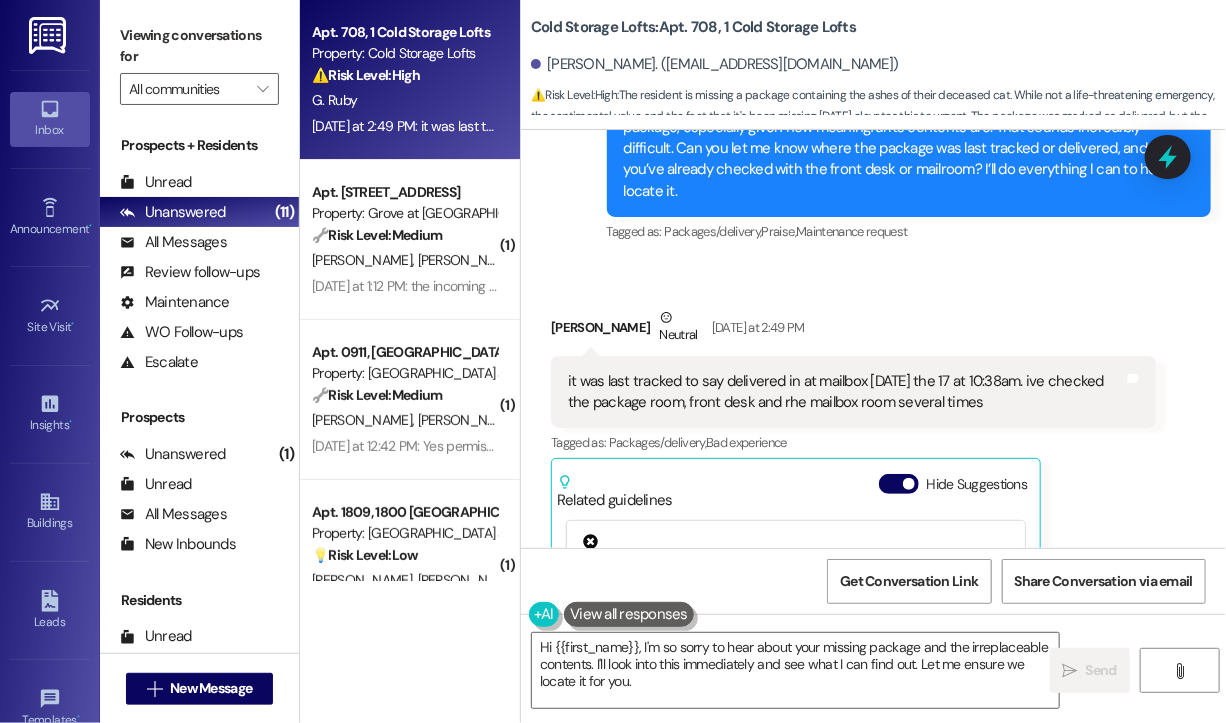 drag, startPoint x: 996, startPoint y: 427, endPoint x: 564, endPoint y: 392, distance: 433.4155 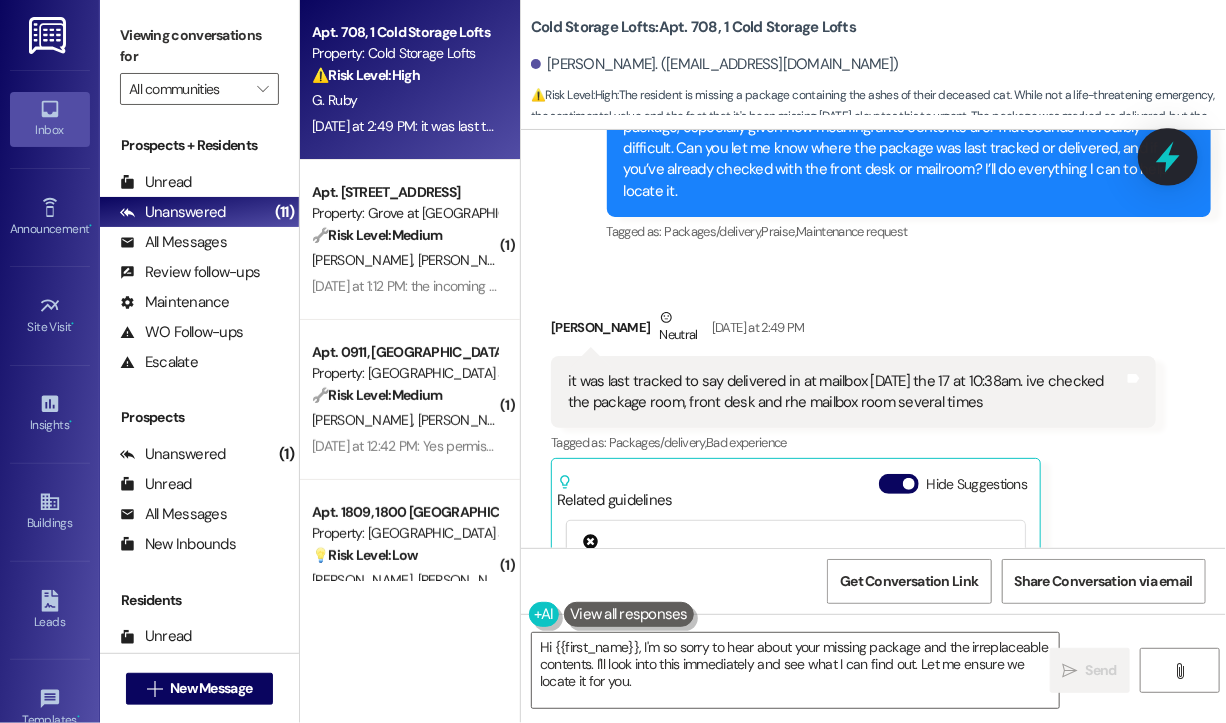 click 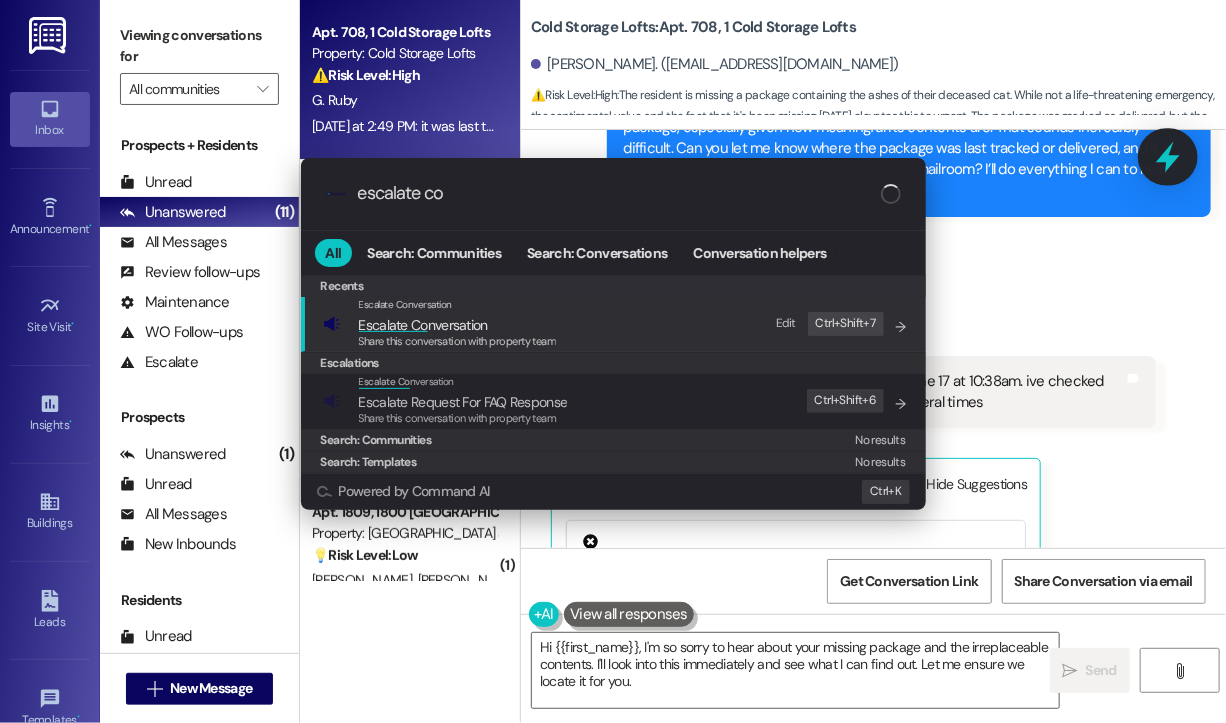 type on "escalate con" 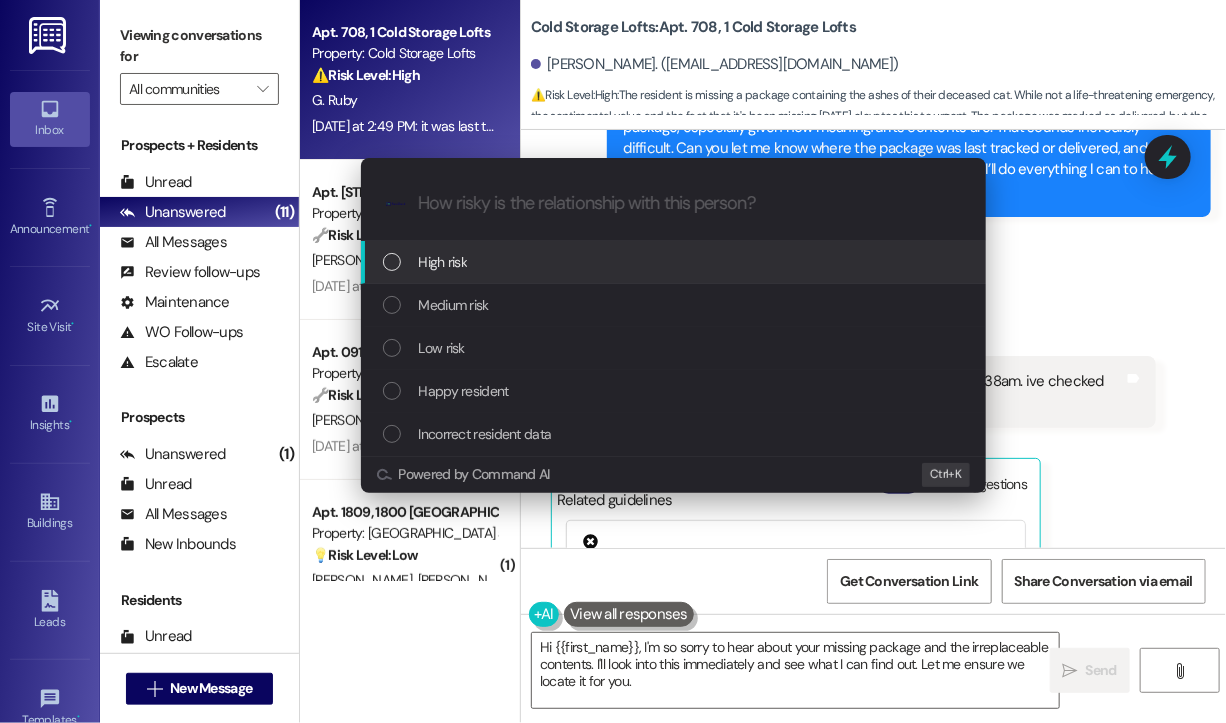 click on "High risk" at bounding box center (675, 262) 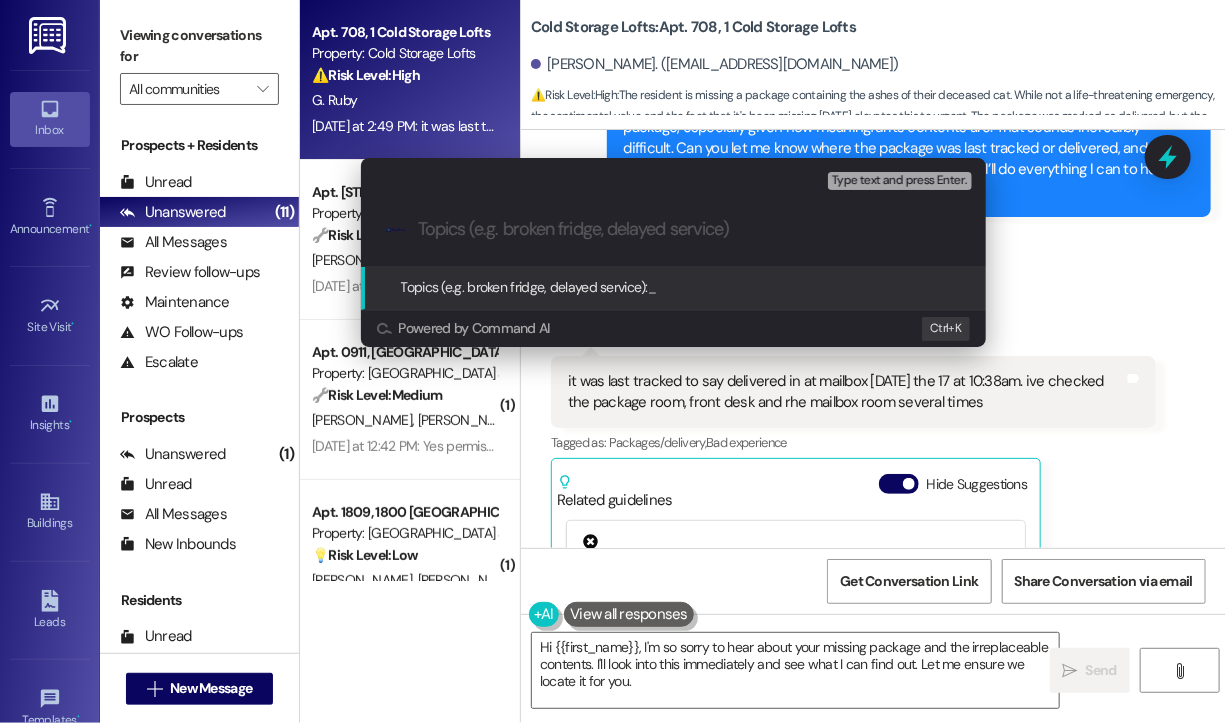 paste on "Missing Package Containing Pet Ashes – Last Tracked as Delivered [DATE] at 10:38 AM" 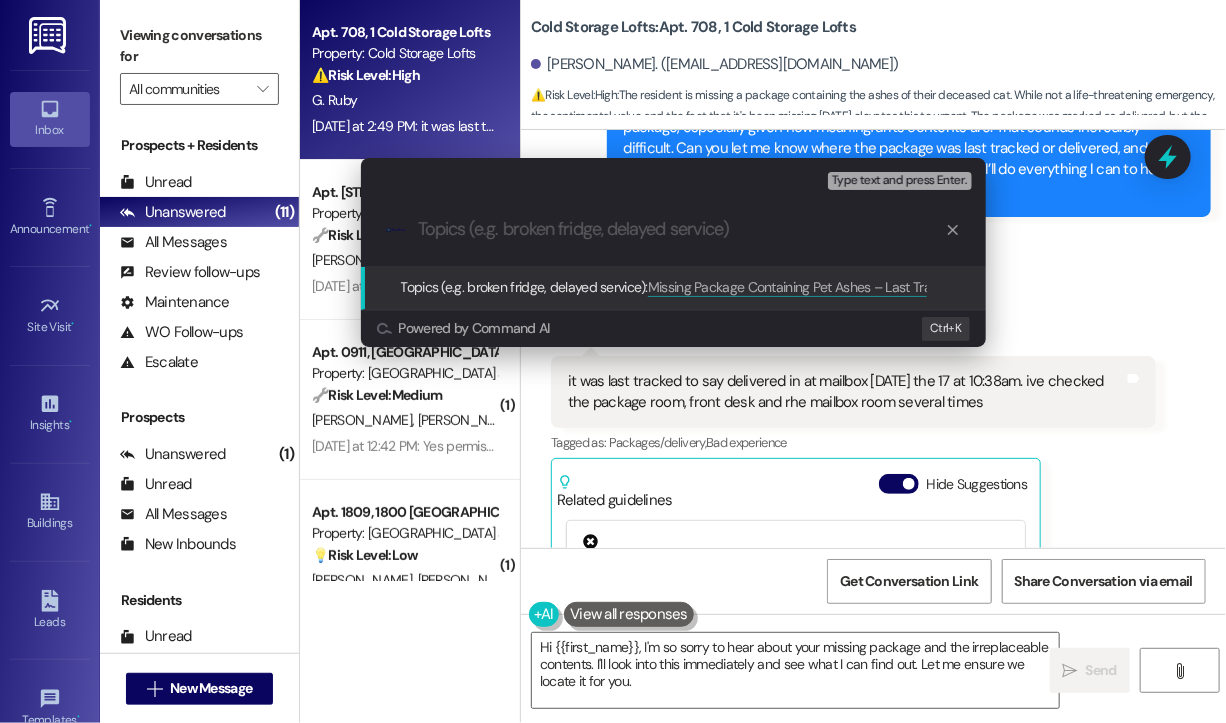 scroll, scrollTop: 0, scrollLeft: 0, axis: both 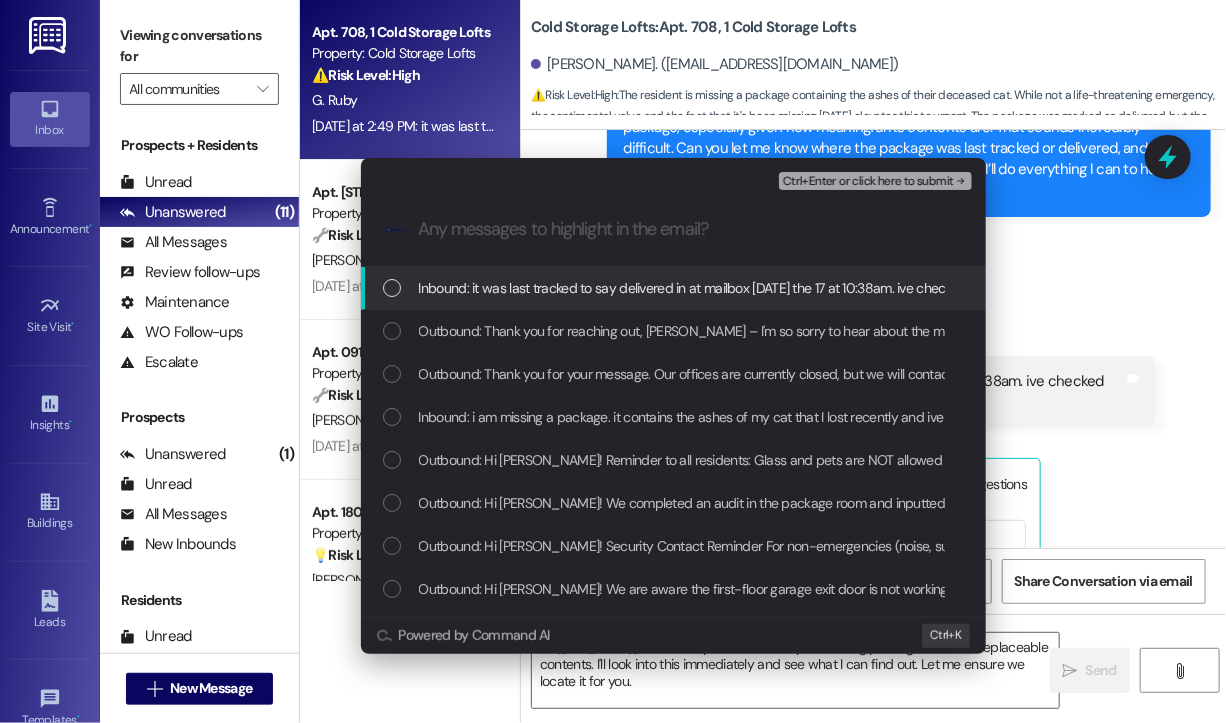 click on "Inbound: it was last tracked to say delivered in at mailbox [DATE] the 17 at 10:38am. ive checked the package room, front desk and rhe mailbox room several times" at bounding box center (885, 288) 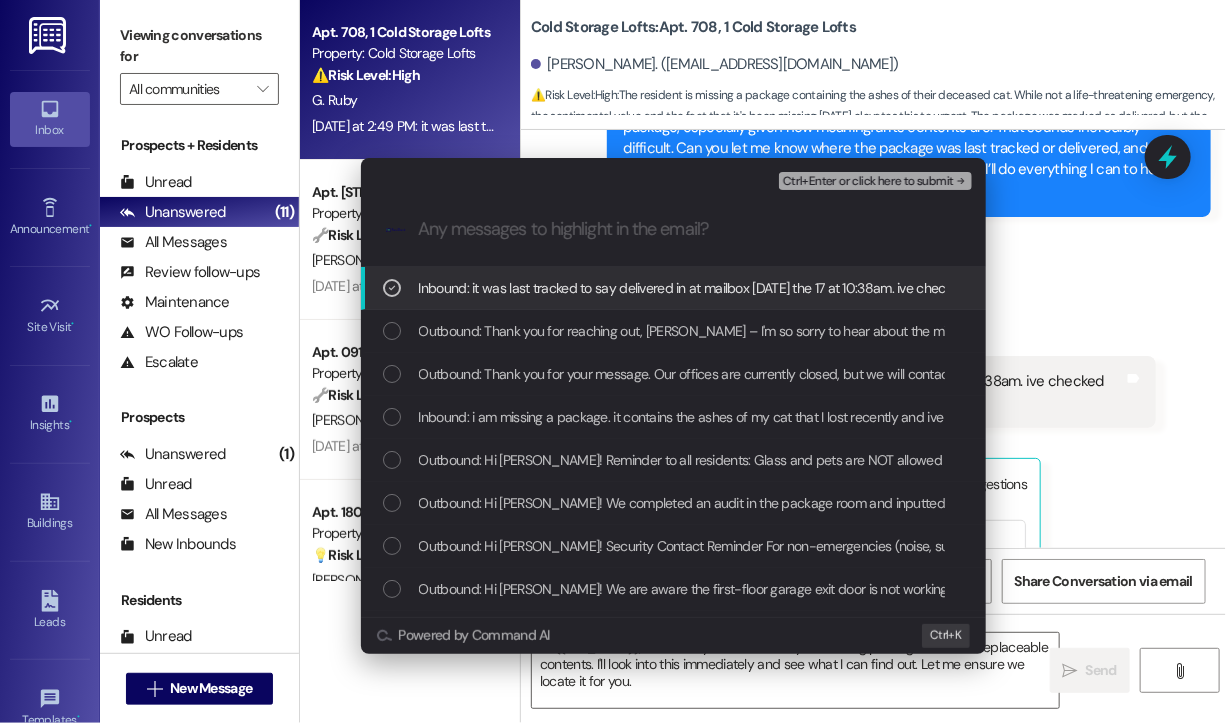 click on "Ctrl+Enter or click here to submit" at bounding box center (868, 182) 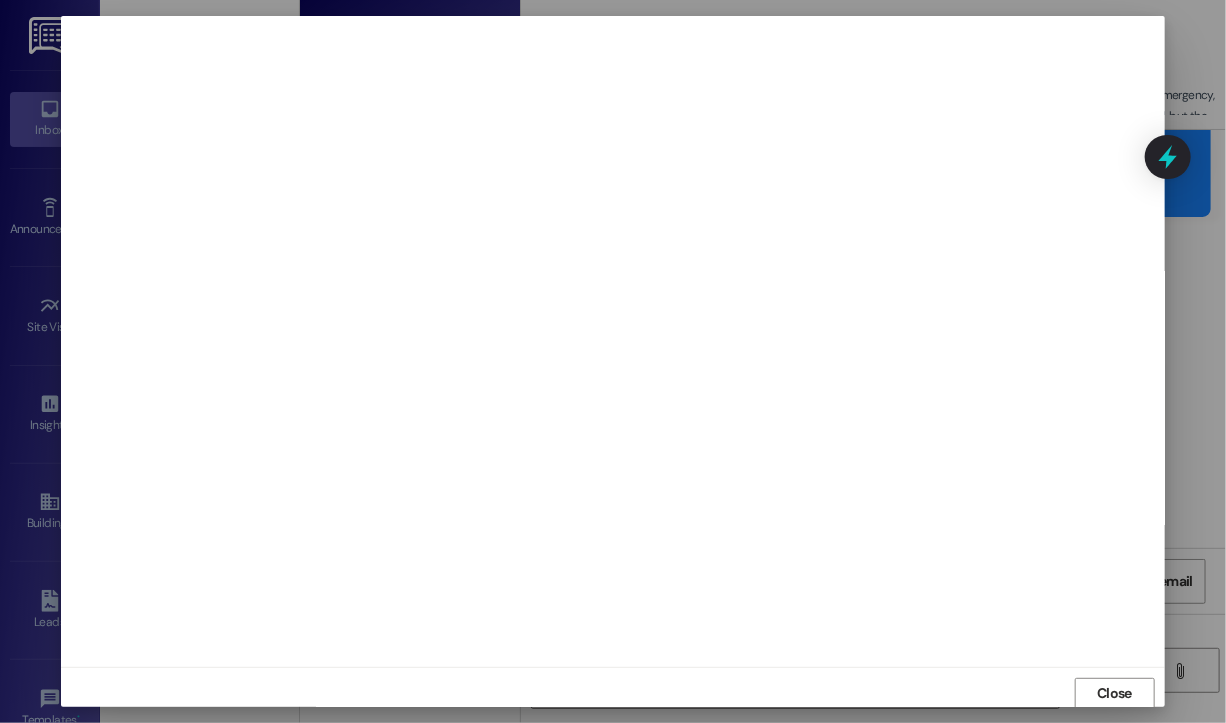 scroll, scrollTop: 2, scrollLeft: 0, axis: vertical 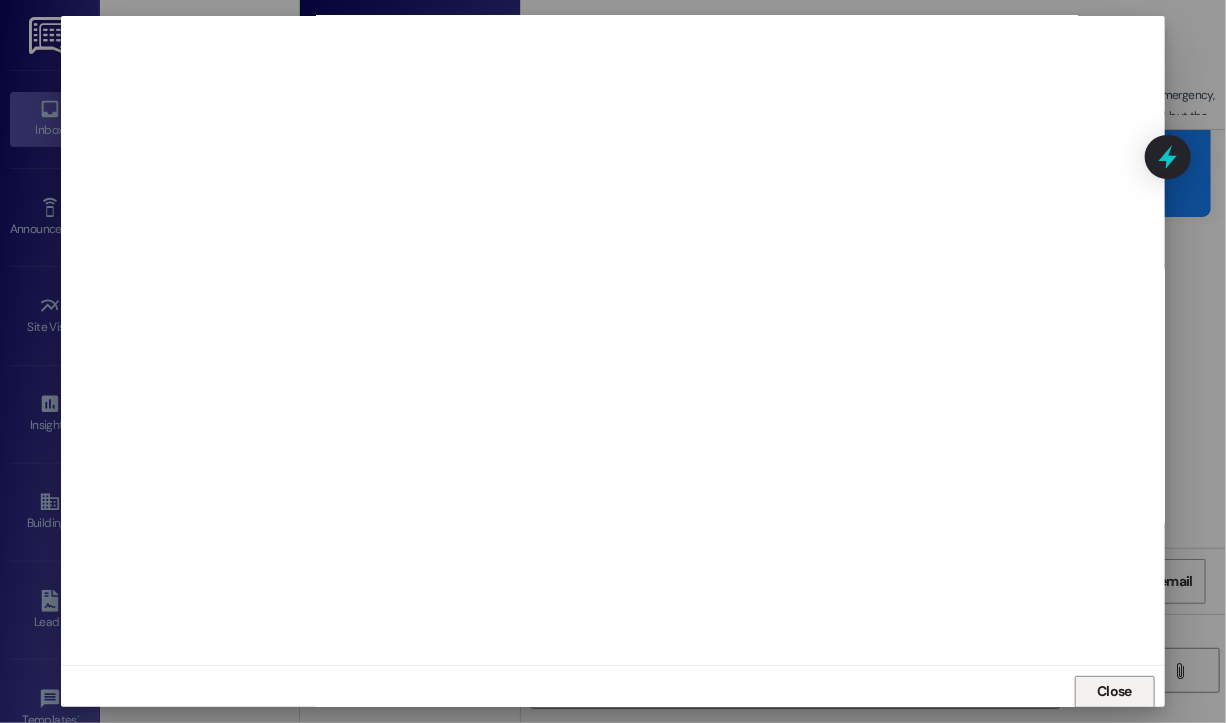 click on "Close" at bounding box center (1114, 691) 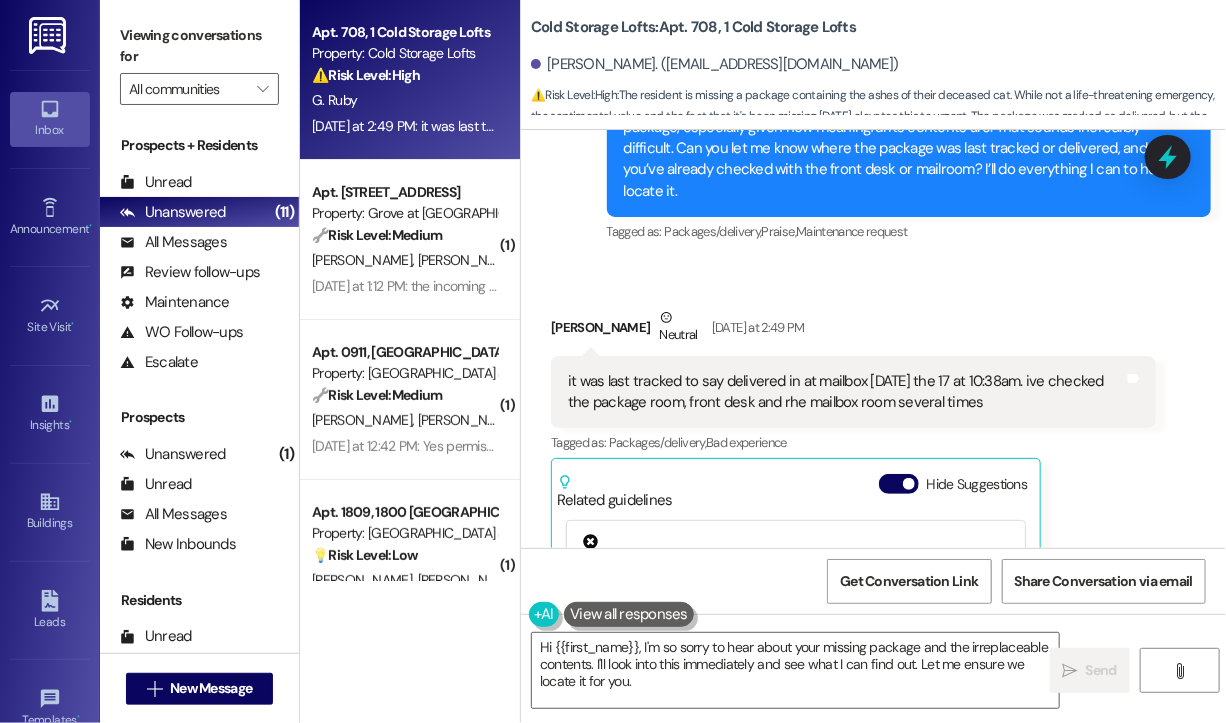 click 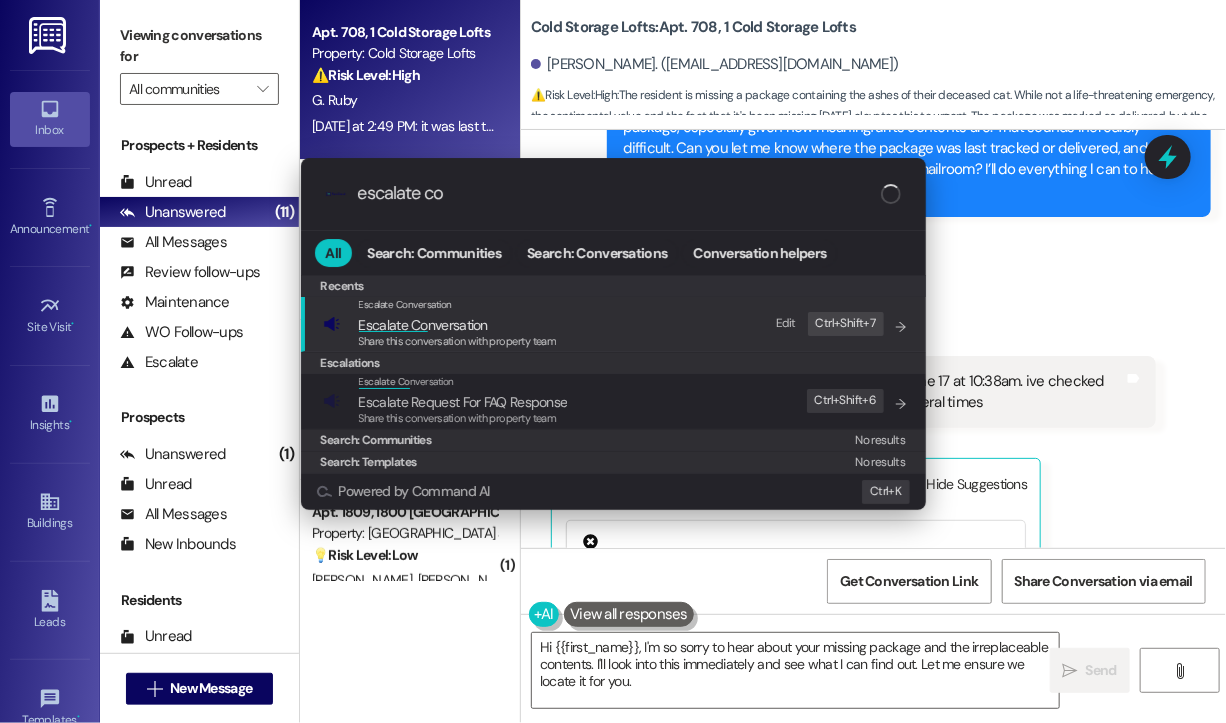 type on "escalate con" 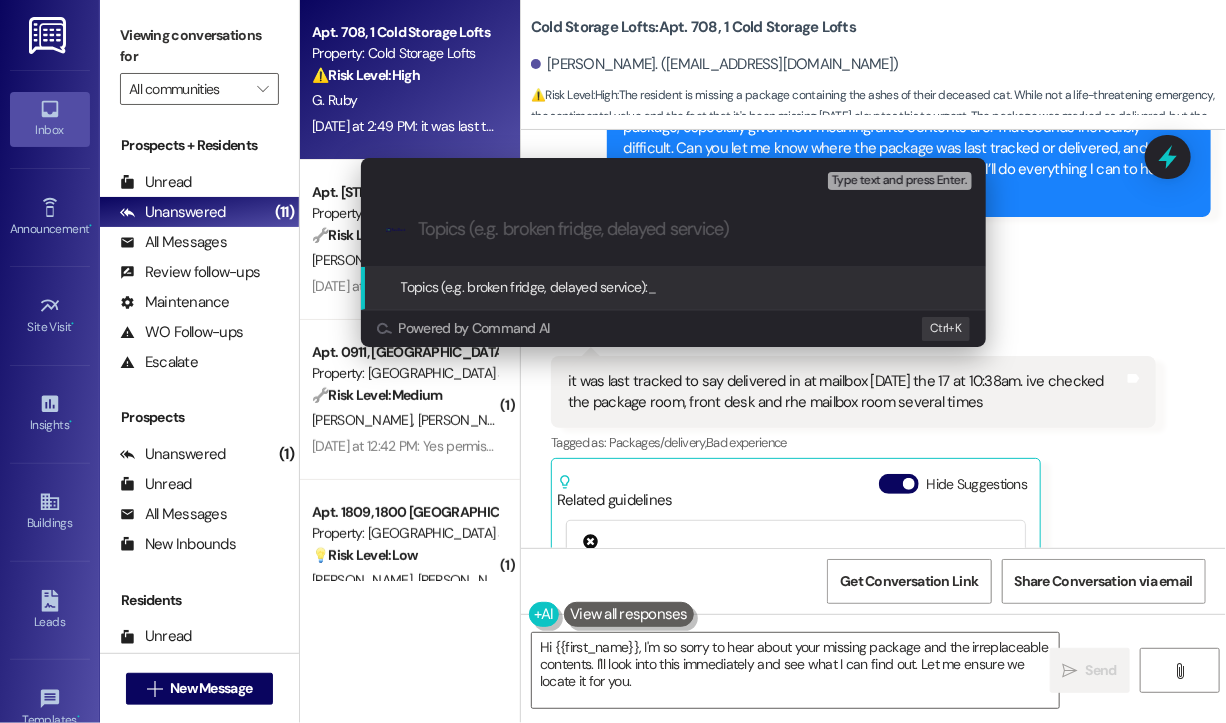 paste on "Missing Package Containing Pet Ashes – Last Tracked as Delivered [DATE] at 10:38 AM" 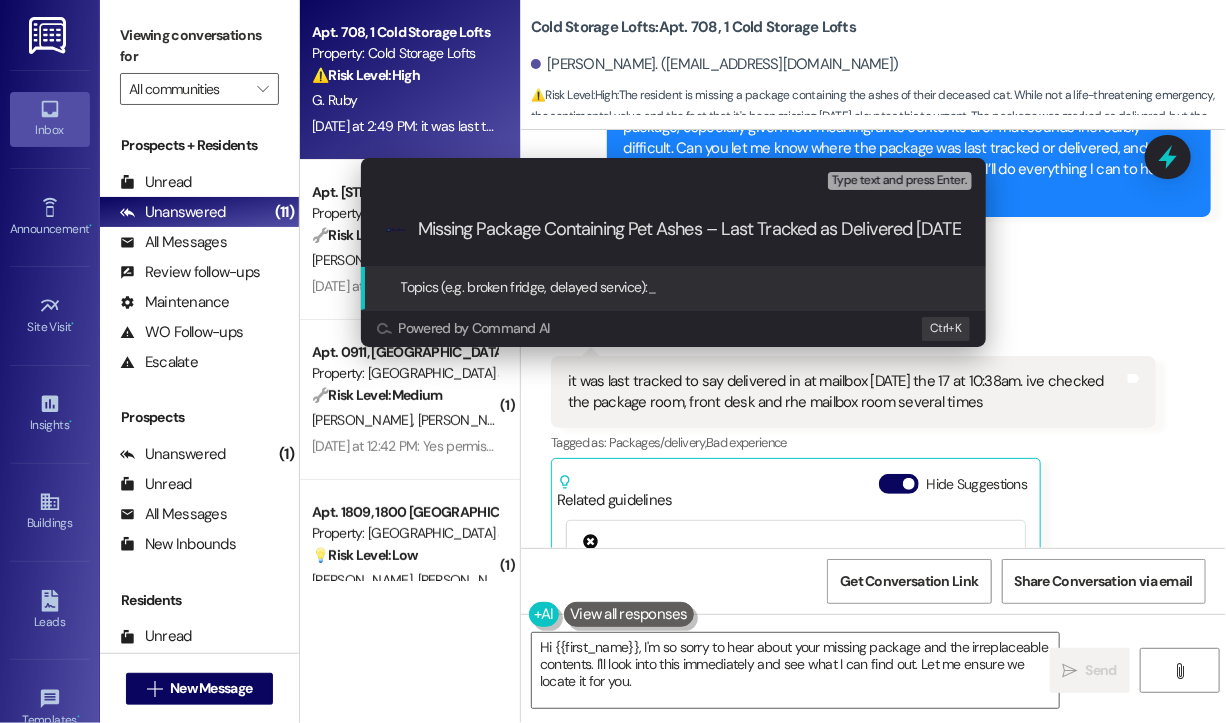 scroll, scrollTop: 0, scrollLeft: 200, axis: horizontal 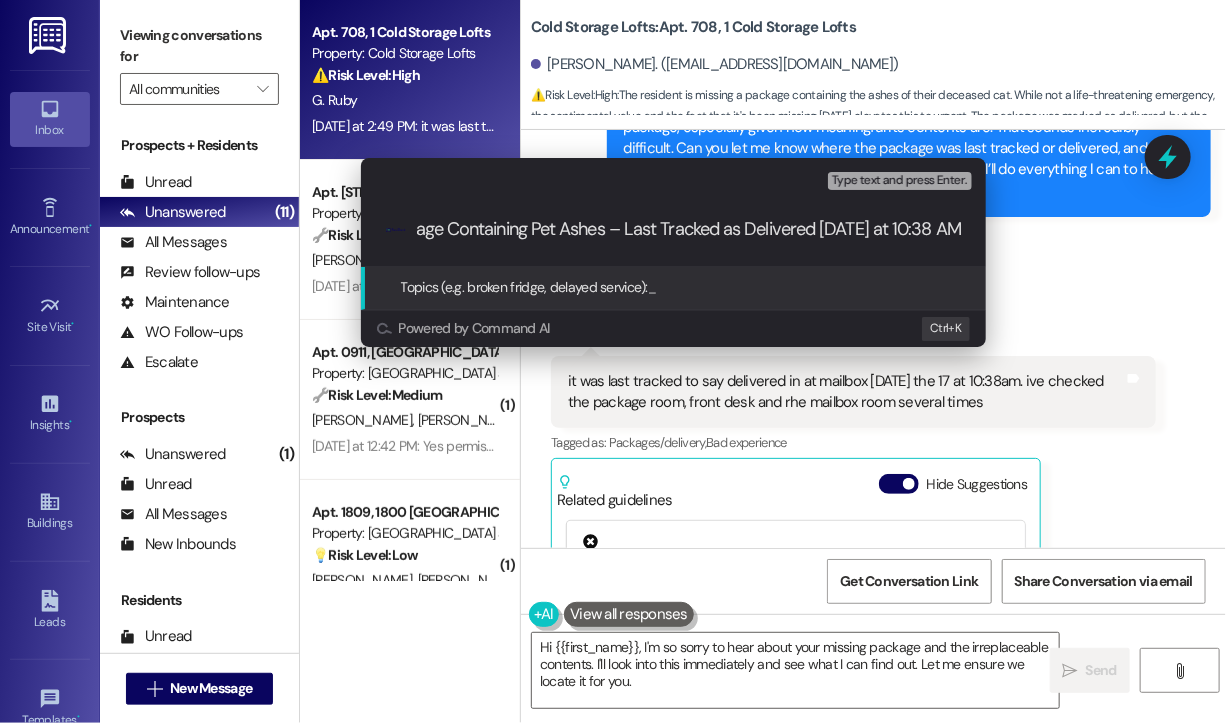 type 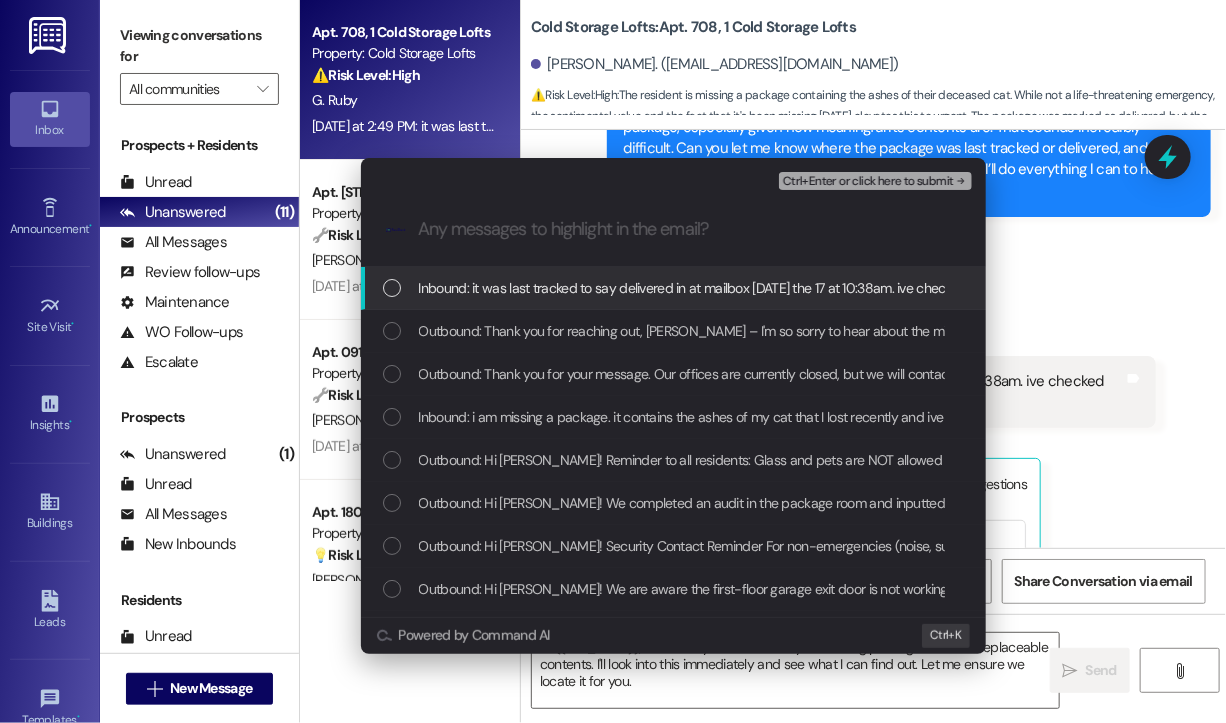 scroll, scrollTop: 0, scrollLeft: 0, axis: both 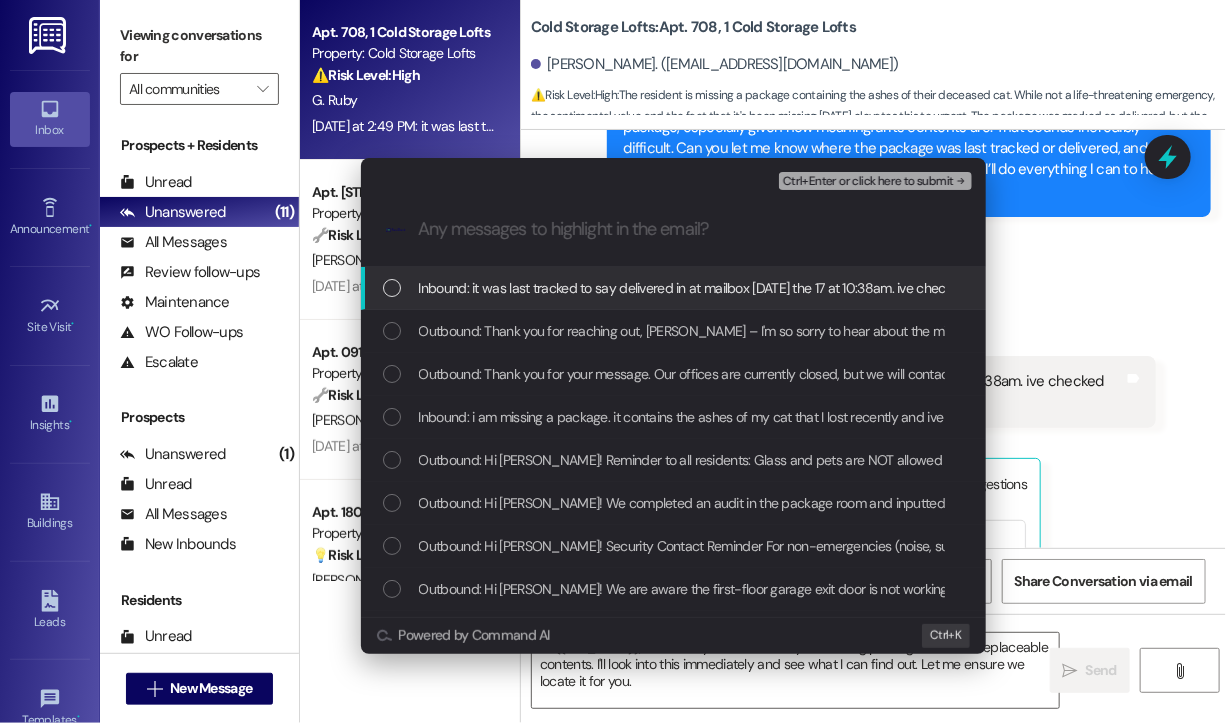 click on "Inbound: it was last tracked to say delivered in at mailbox [DATE] the 17 at 10:38am. ive checked the package room, front desk and rhe mailbox room several times" at bounding box center [885, 288] 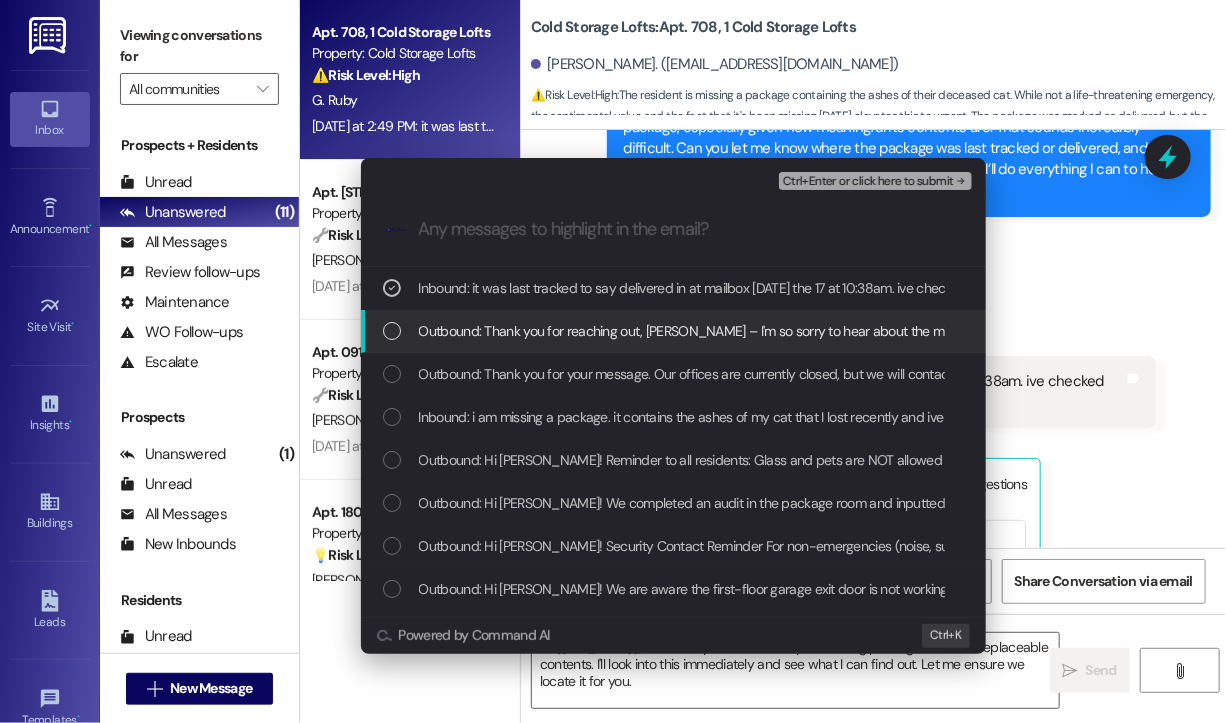 click on "Outbound: Thank you for reaching out, [PERSON_NAME] – I'm so sorry to hear about the missing package, especially given how meaningful its contents are. That sounds incredibly difficult. Can you let me know where the package was last tracked or delivered, and if you’ve already checked with the front desk or mailroom? I’ll do everything I can to help locate it." at bounding box center [1462, 331] 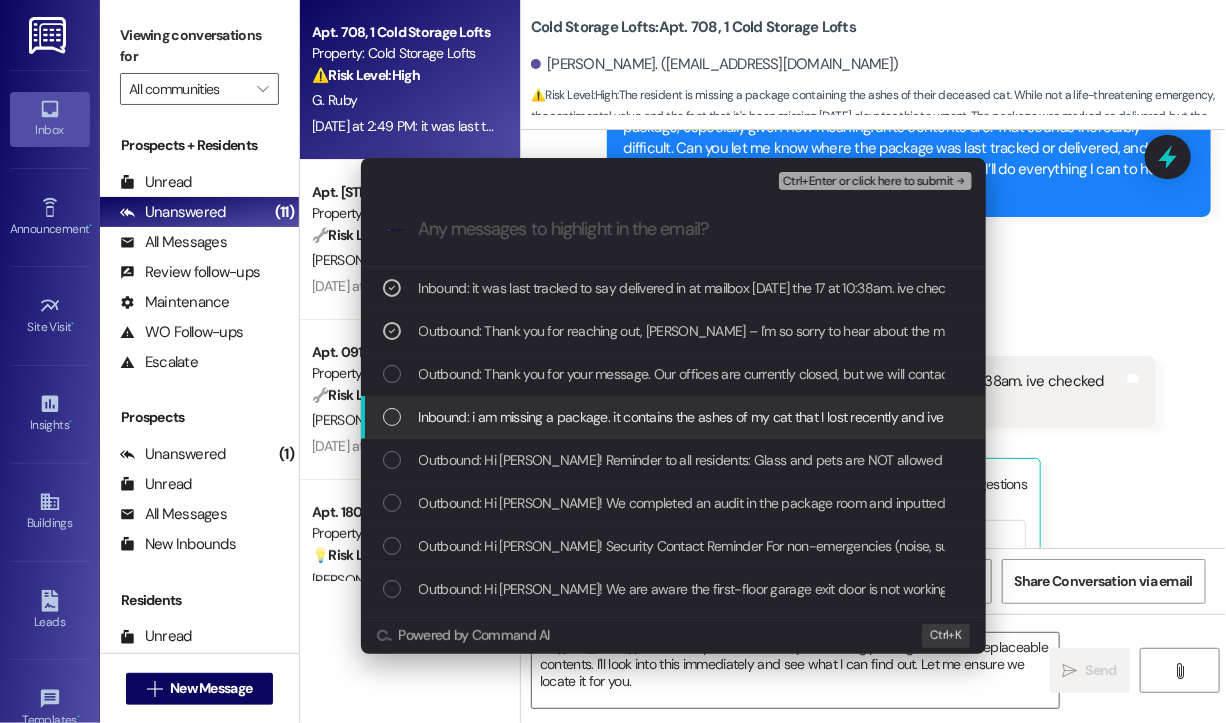 click on "Inbound: i am missing a package. it contains the ashes of my cat that I lost recently and ive been trying to find it [DATE] fhe 17" at bounding box center (779, 417) 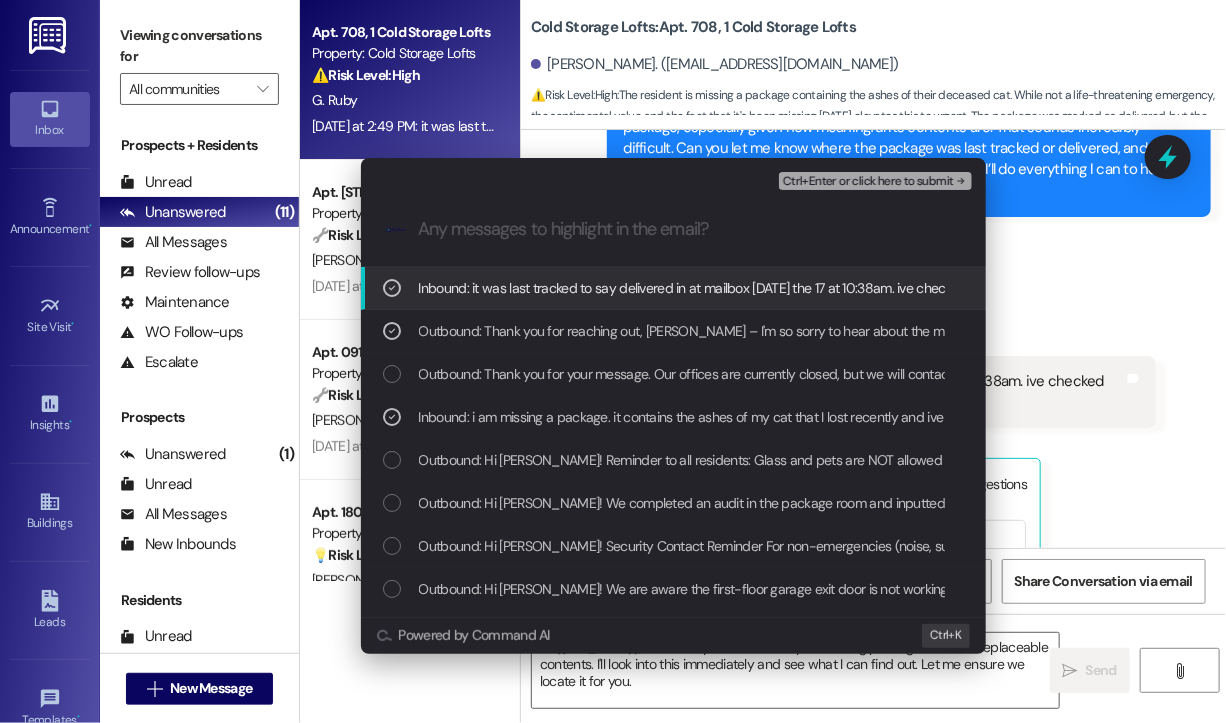 click on "Ctrl+Enter or click here to submit" at bounding box center [868, 182] 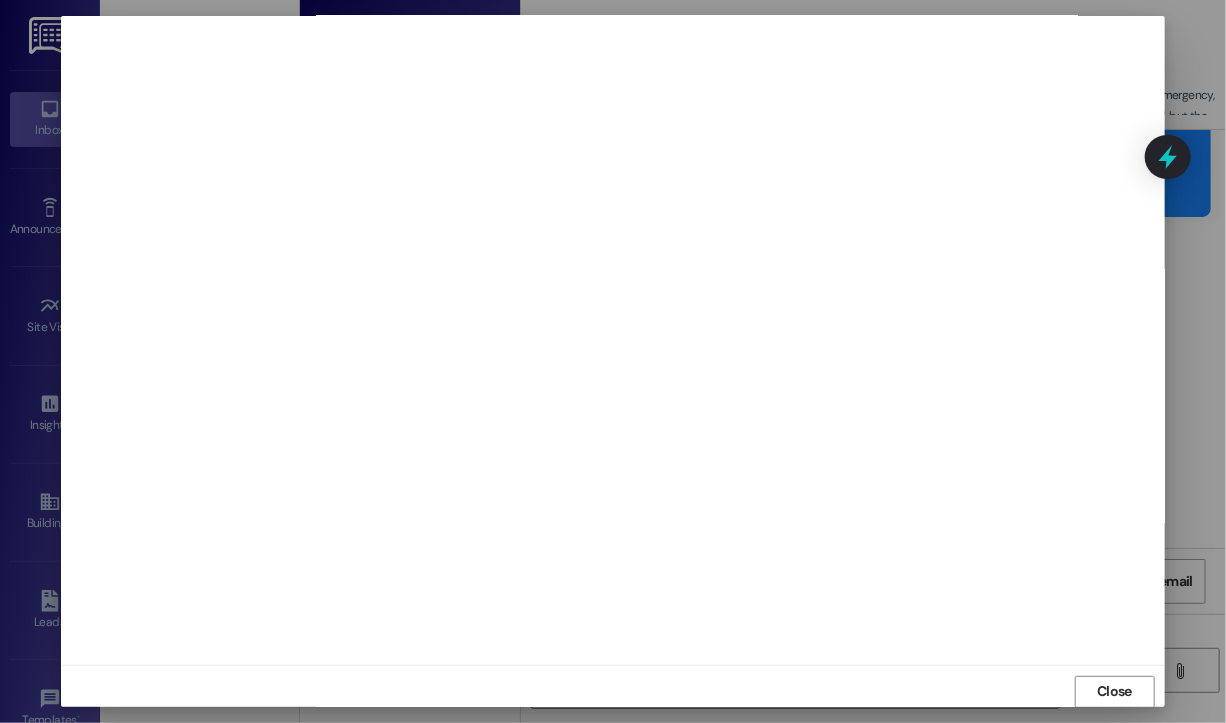 scroll, scrollTop: 12, scrollLeft: 0, axis: vertical 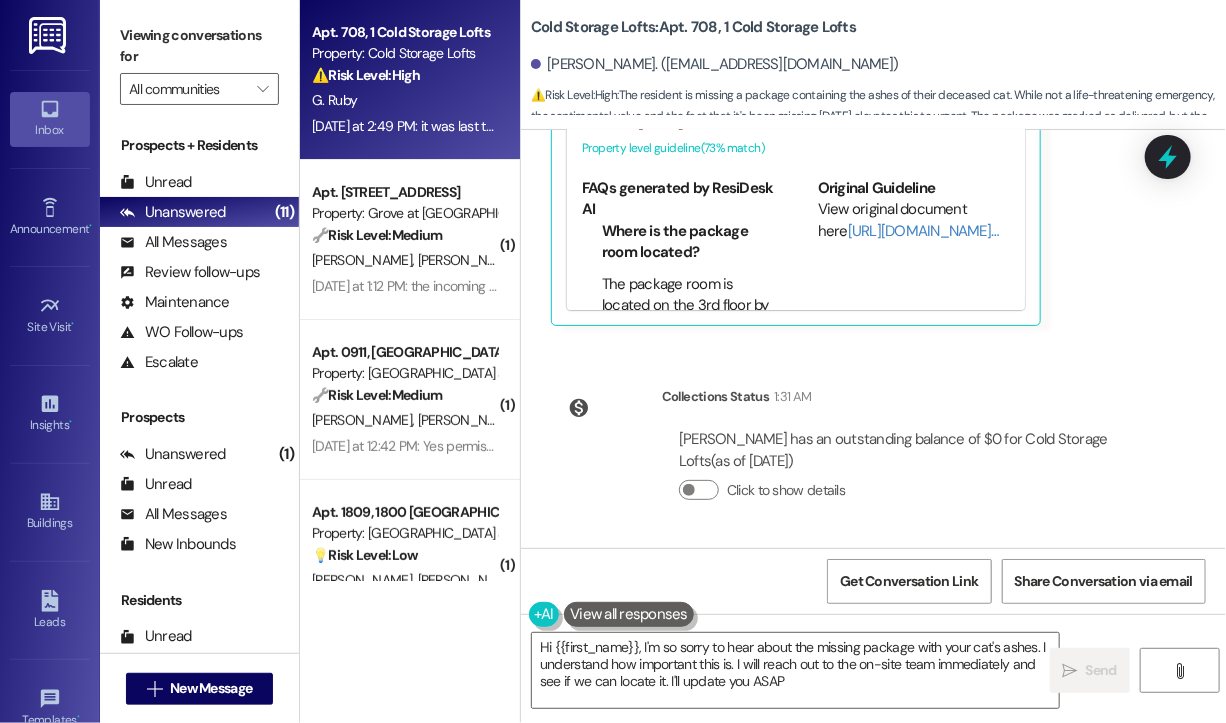 type on "Hi {{first_name}}, I'm so sorry to hear about the missing package with your cat's ashes. I understand how important this is. I will reach out to the on-site team immediately and see if we can locate it. I'll update you ASAP." 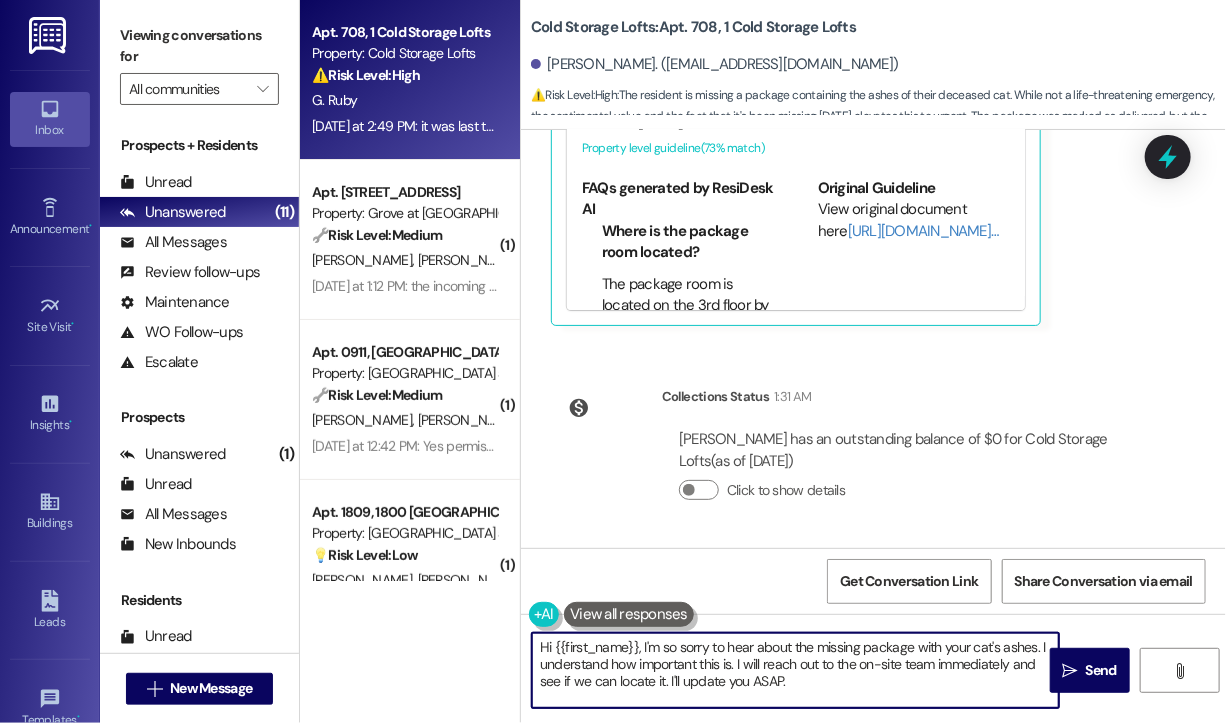 click on "Hi {{first_name}}, I'm so sorry to hear about the missing package with your cat's ashes. I understand how important this is. I will reach out to the on-site team immediately and see if we can locate it. I'll update you ASAP." at bounding box center [795, 670] 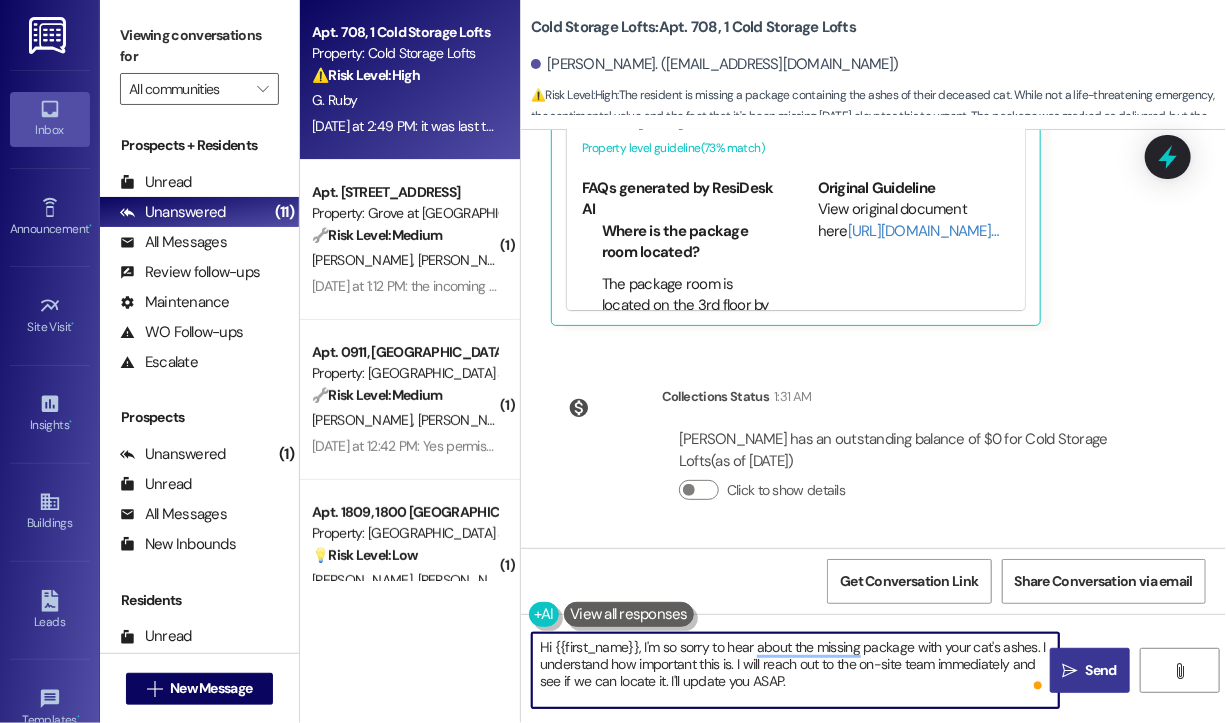 click on "Send" at bounding box center [1101, 670] 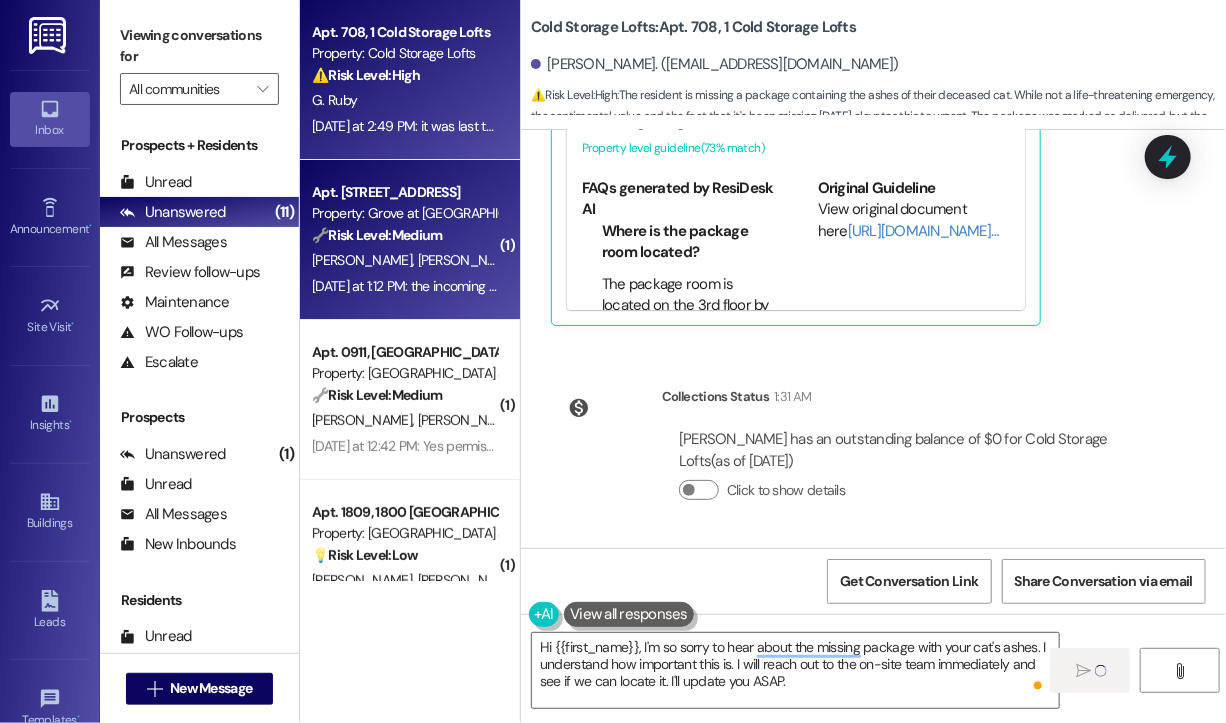 type 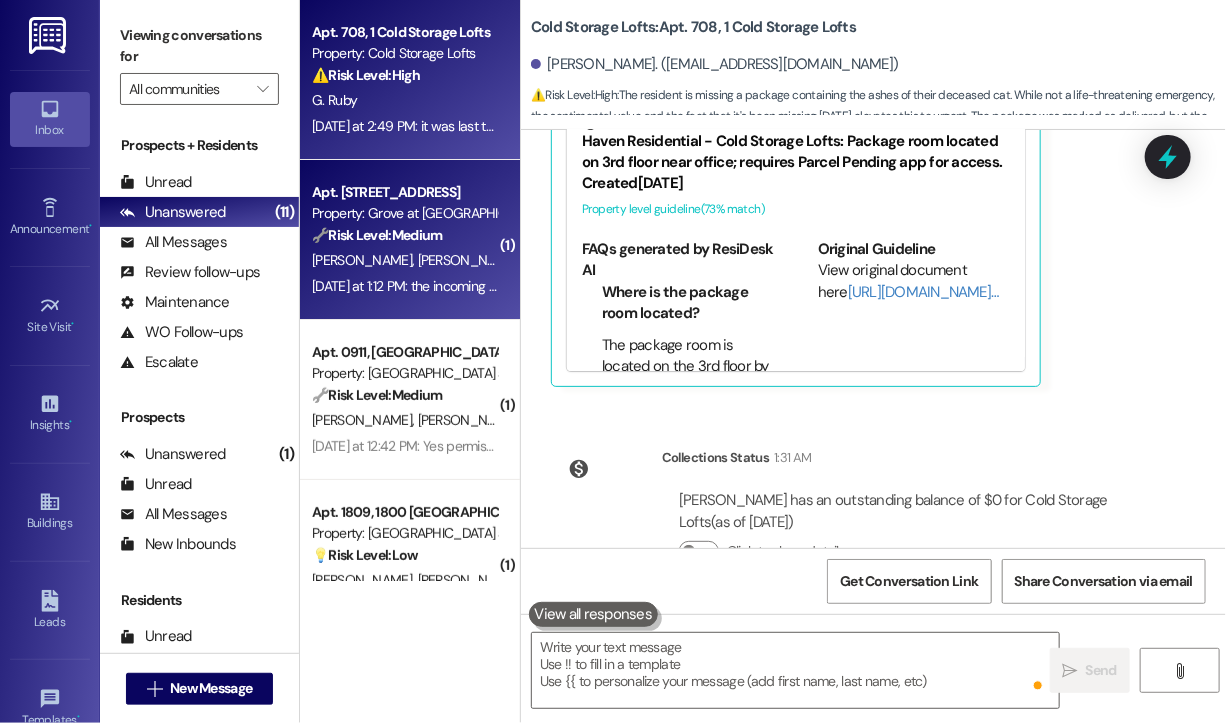 scroll, scrollTop: 21022, scrollLeft: 0, axis: vertical 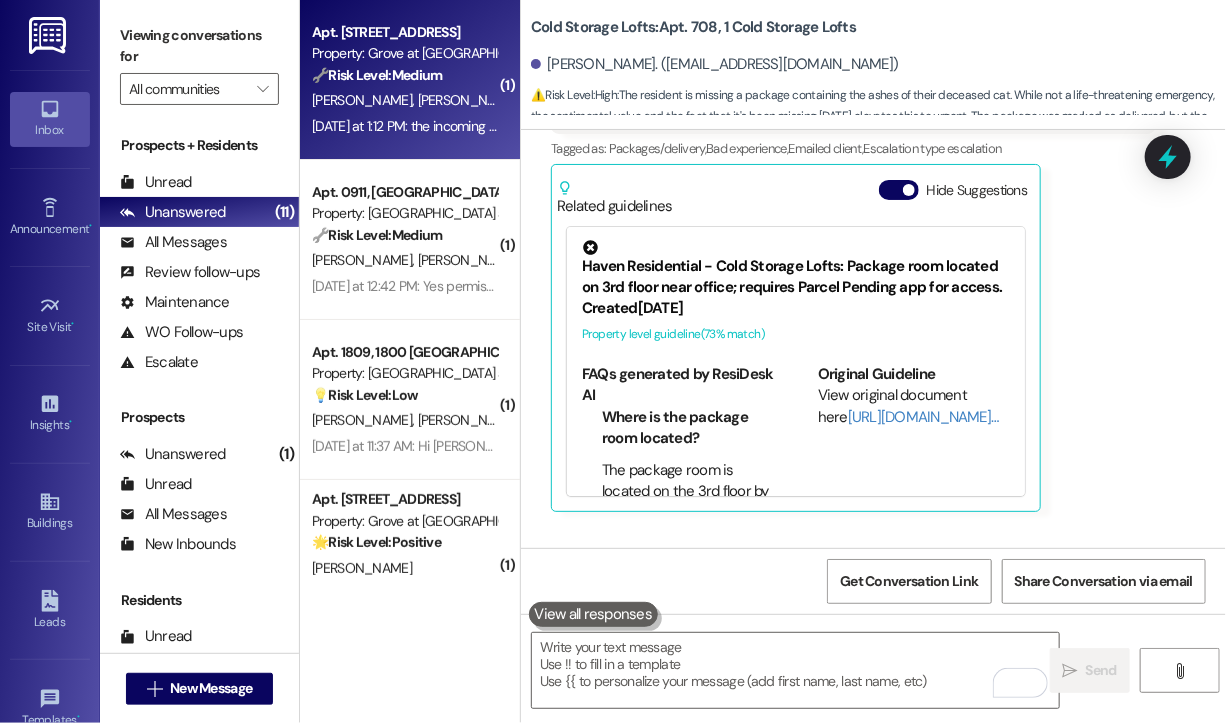 click on "🔧  Risk Level:  Medium" at bounding box center [377, 75] 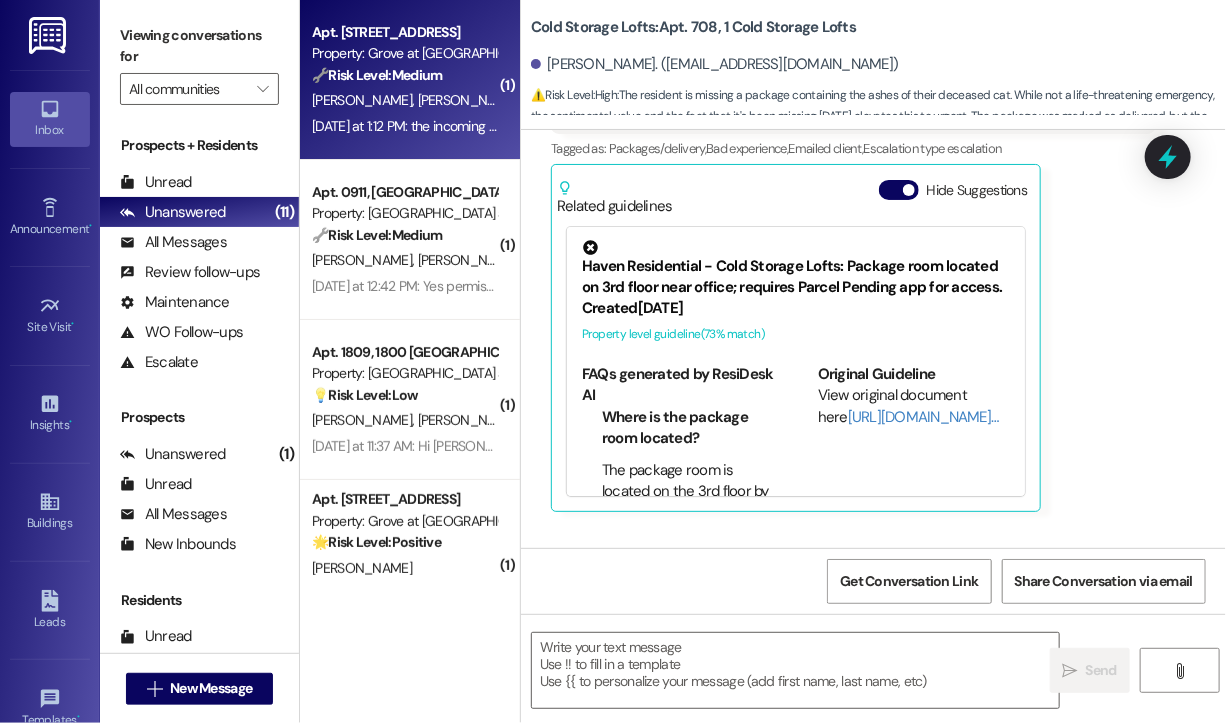 type on "Fetching suggested responses. Please feel free to read through the conversation in the meantime." 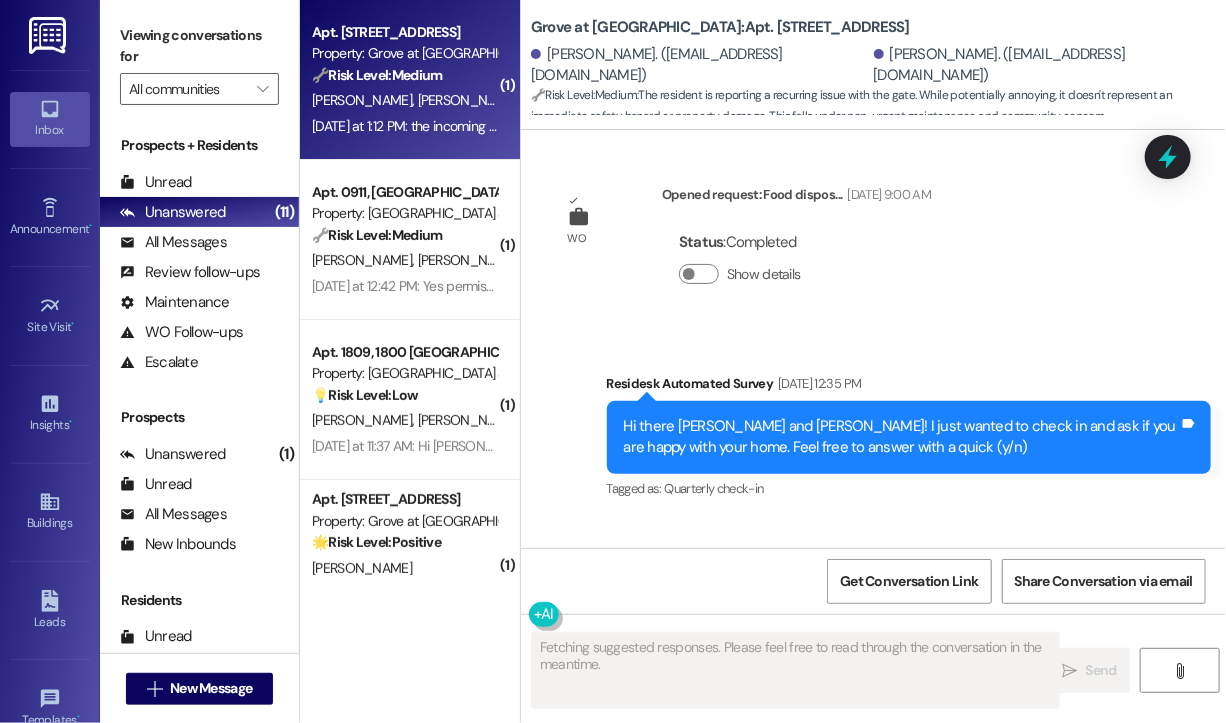 scroll, scrollTop: 6450, scrollLeft: 0, axis: vertical 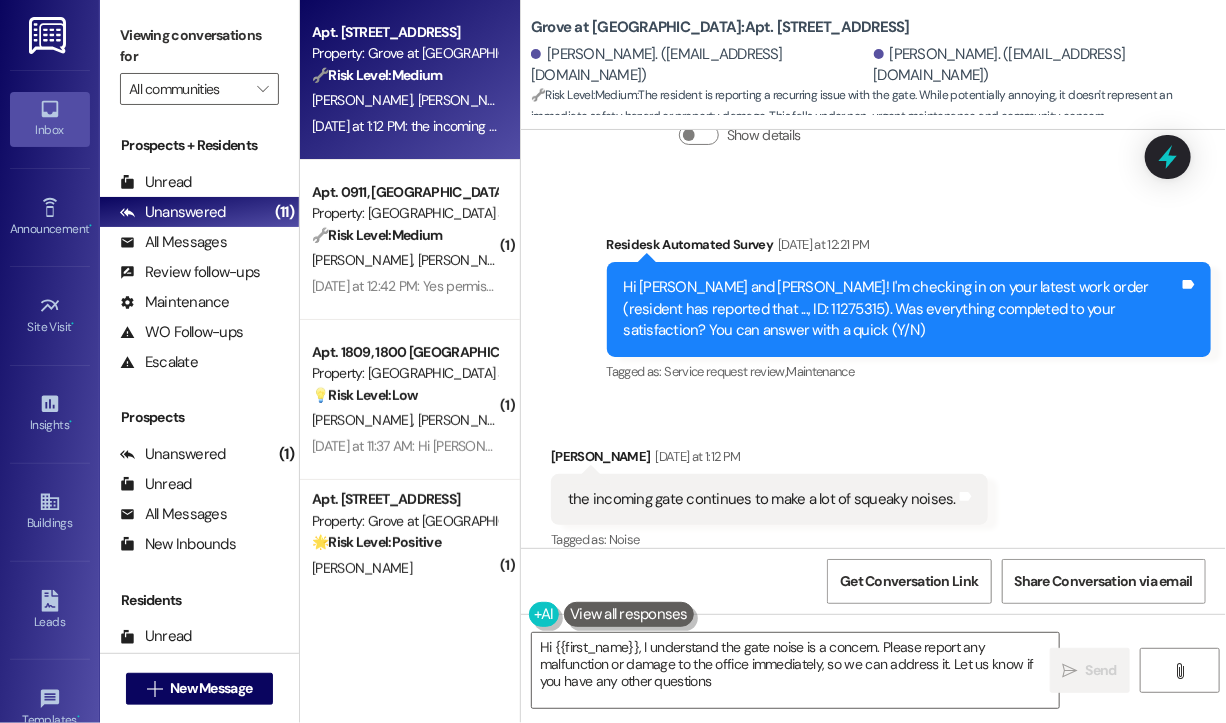 type on "Hi {{first_name}}, I understand the gate noise is a concern. Please report any malfunction or damage to the office immediately, so we can address it. Let us know if you have any other questions!" 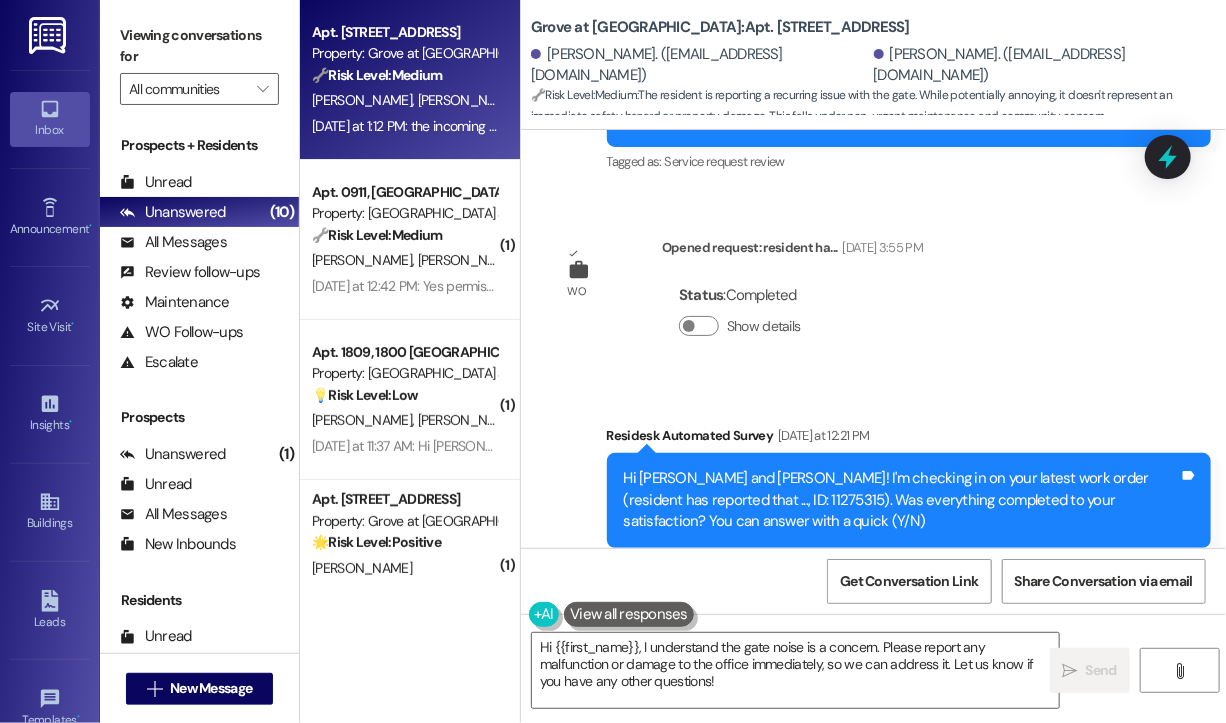 scroll, scrollTop: 6251, scrollLeft: 0, axis: vertical 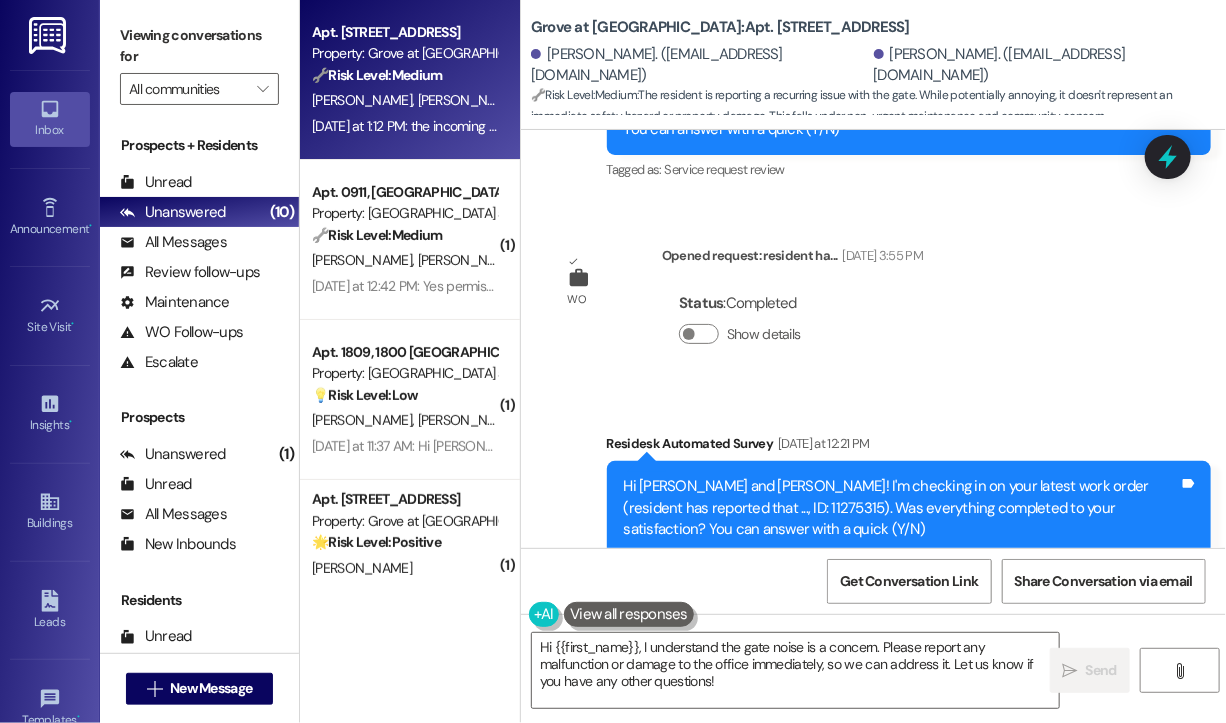click on "Survey, sent via SMS Residesk Automated Survey [DATE] 11:25 AM Hi [PERSON_NAME] and [PERSON_NAME], I'm on the new offsite Resident Support Team for Grove at [GEOGRAPHIC_DATA]! My job is to work with your on-site management team to improve your experience at the property. Text us here at any time for assistance or questions. We will also reach out periodically for feedback. Reply STOP to opt out of texts. (You can always reply STOP to opt out of future messages) Tags and notes Tagged as:   Property launch Click to highlight conversations about Property launch Announcement, sent via SMS [PERSON_NAME]   (ResiDesk) [DATE] 10:13 AM Great news! You can now text me for maintenance issues — no more messy apps or sign-ins. I'll file your tickets for you . You can still use the app if you prefer.  I'm here to make things easier for you, feel free to reach out anytime! Tags and notes Tagged as:   Maintenance ,  Click to highlight conversations about Maintenance Maintenance request ,  Praise ,  Call request WO Status :    ," at bounding box center [873, 339] 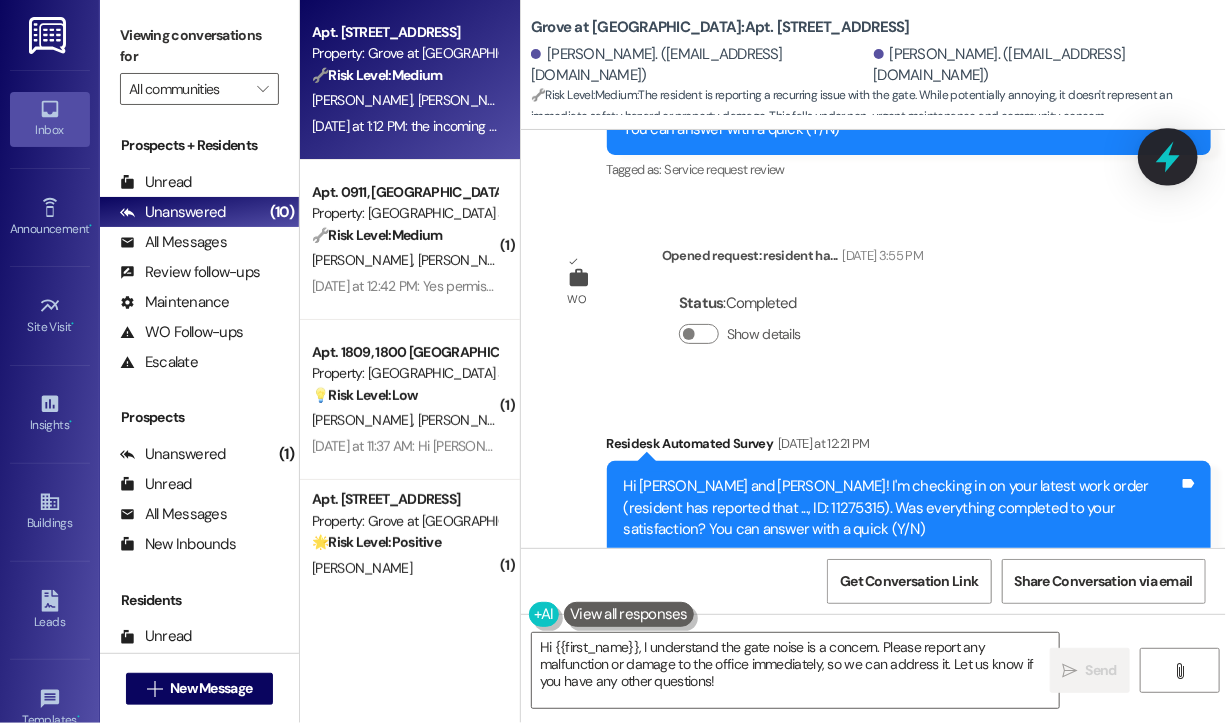 click 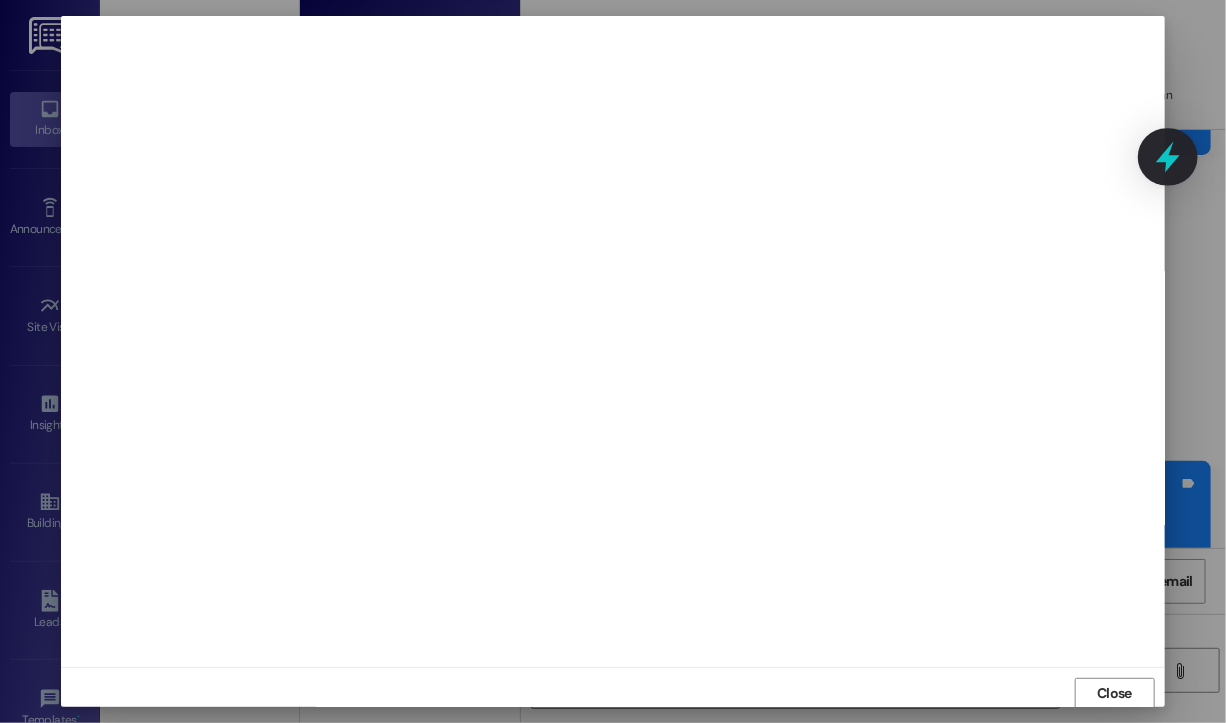 scroll, scrollTop: 2, scrollLeft: 0, axis: vertical 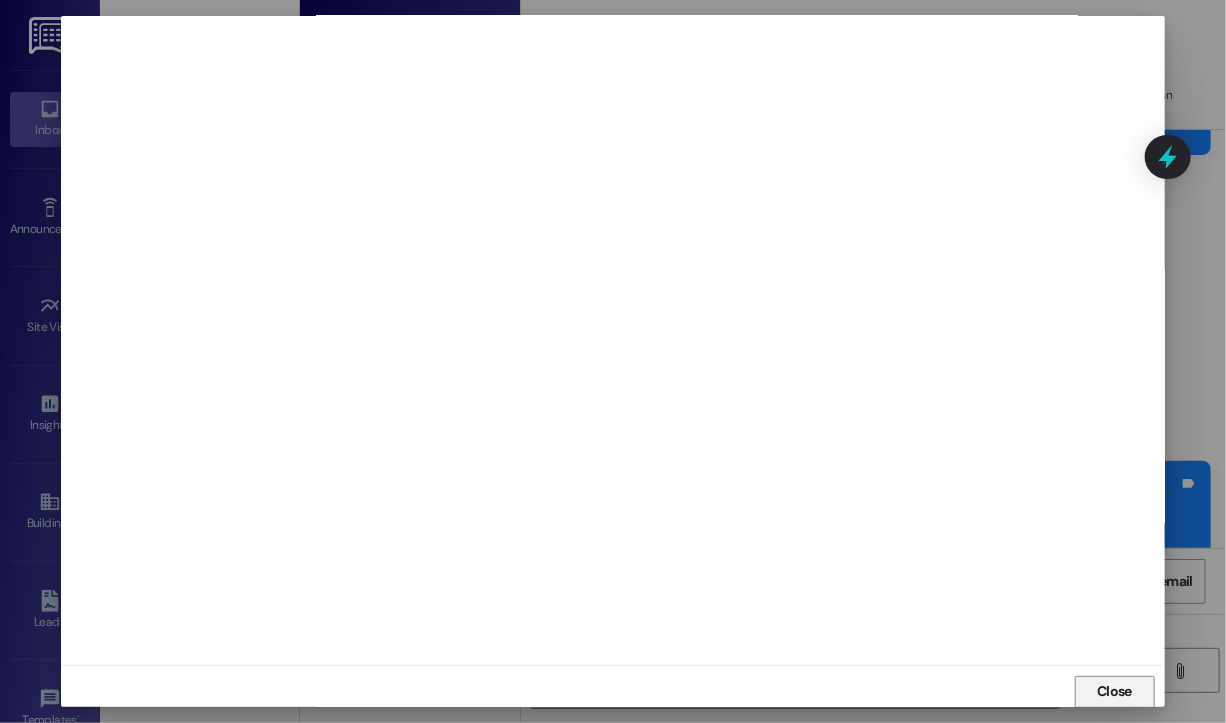 click on "Close" at bounding box center [1114, 691] 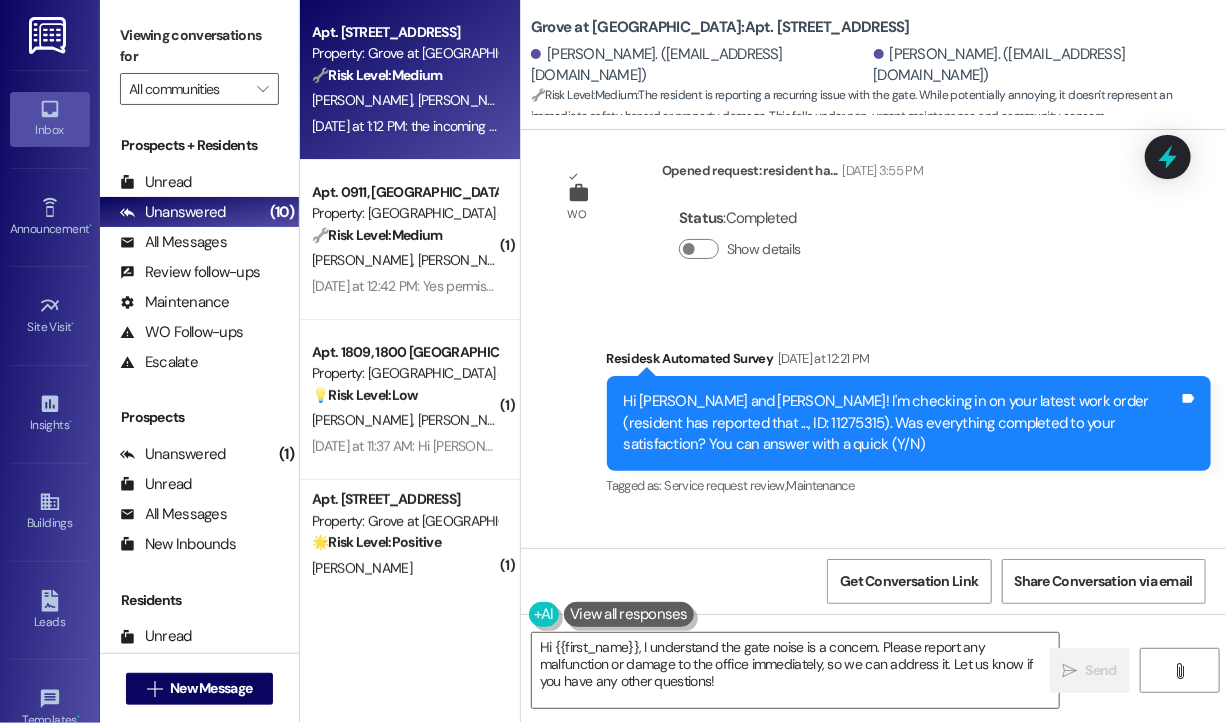 scroll, scrollTop: 6451, scrollLeft: 0, axis: vertical 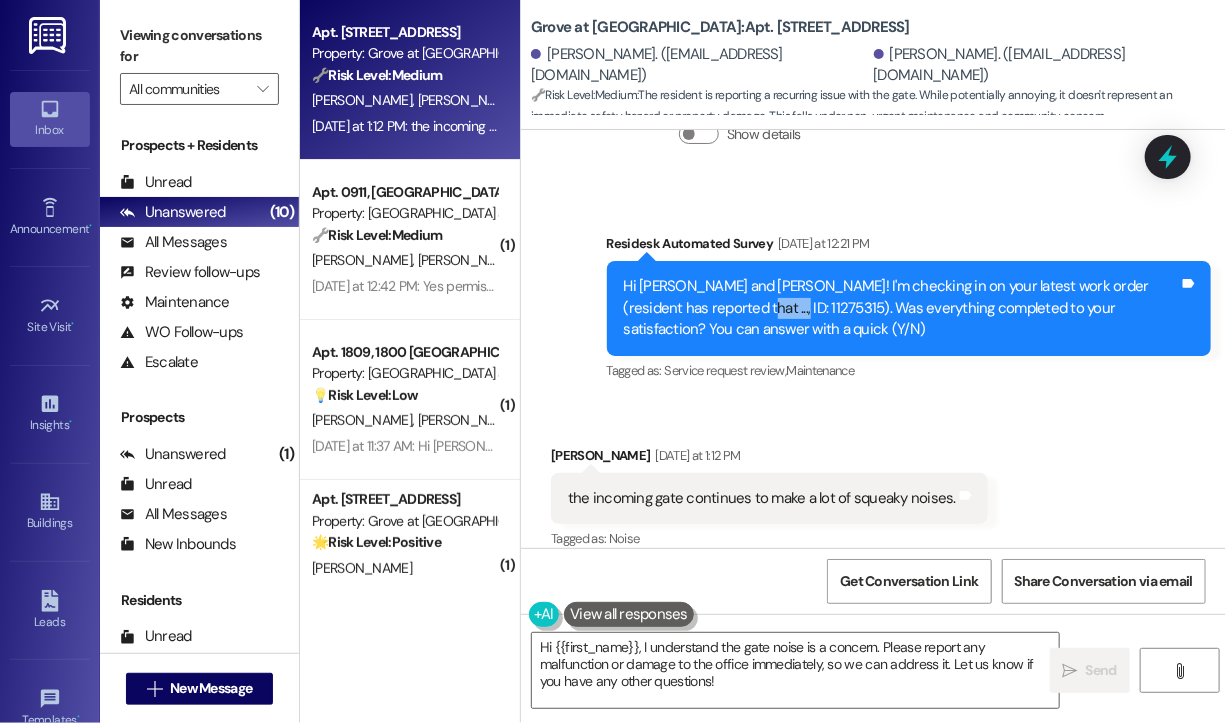 drag, startPoint x: 732, startPoint y: 285, endPoint x: 681, endPoint y: 281, distance: 51.156624 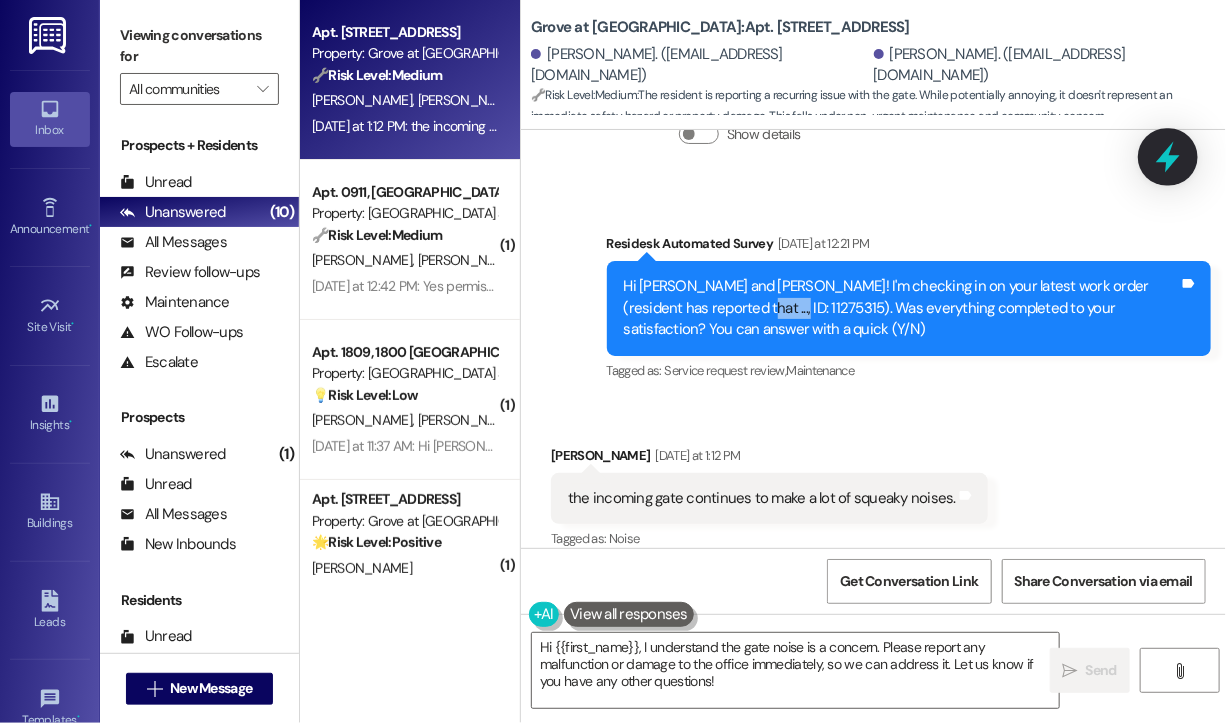 click at bounding box center (1168, 156) 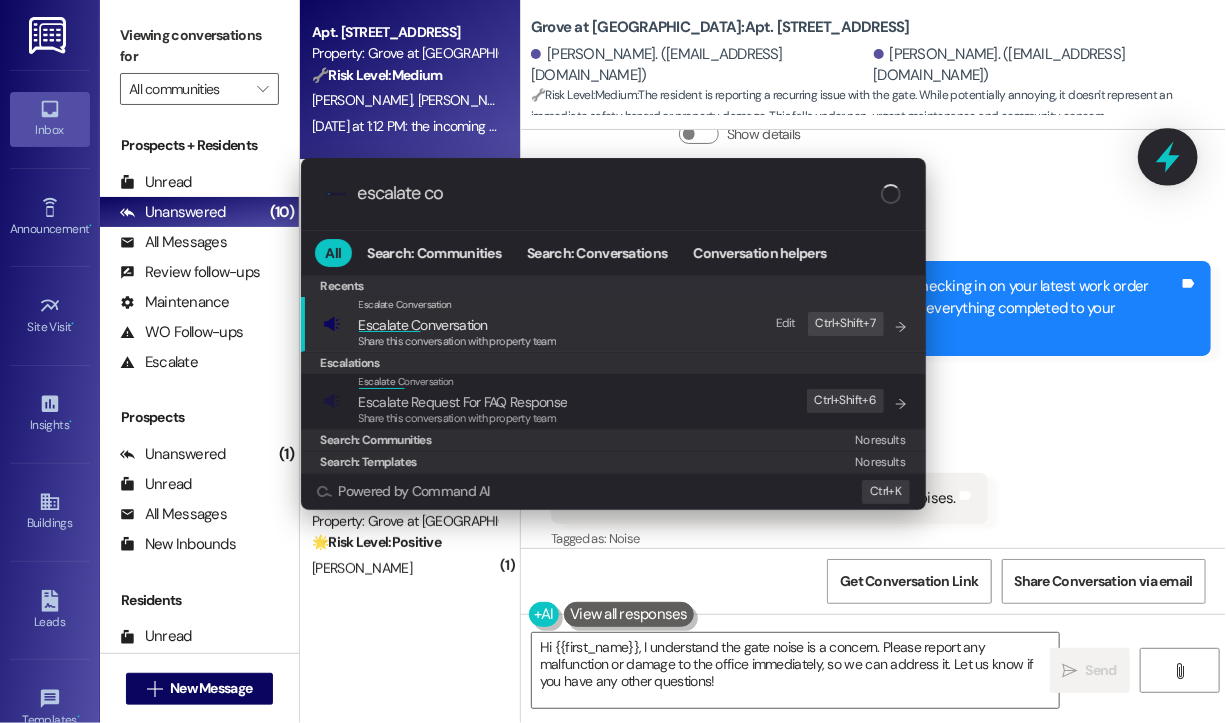 type on "escalate con" 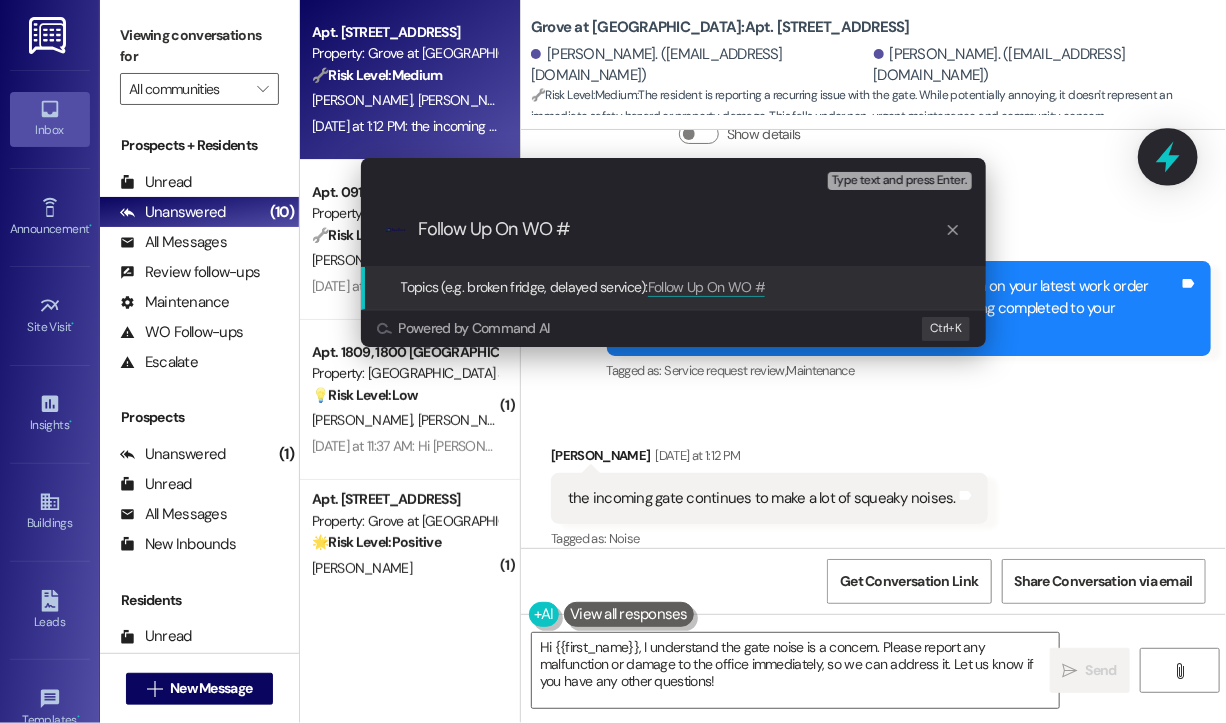 paste on "11275315" 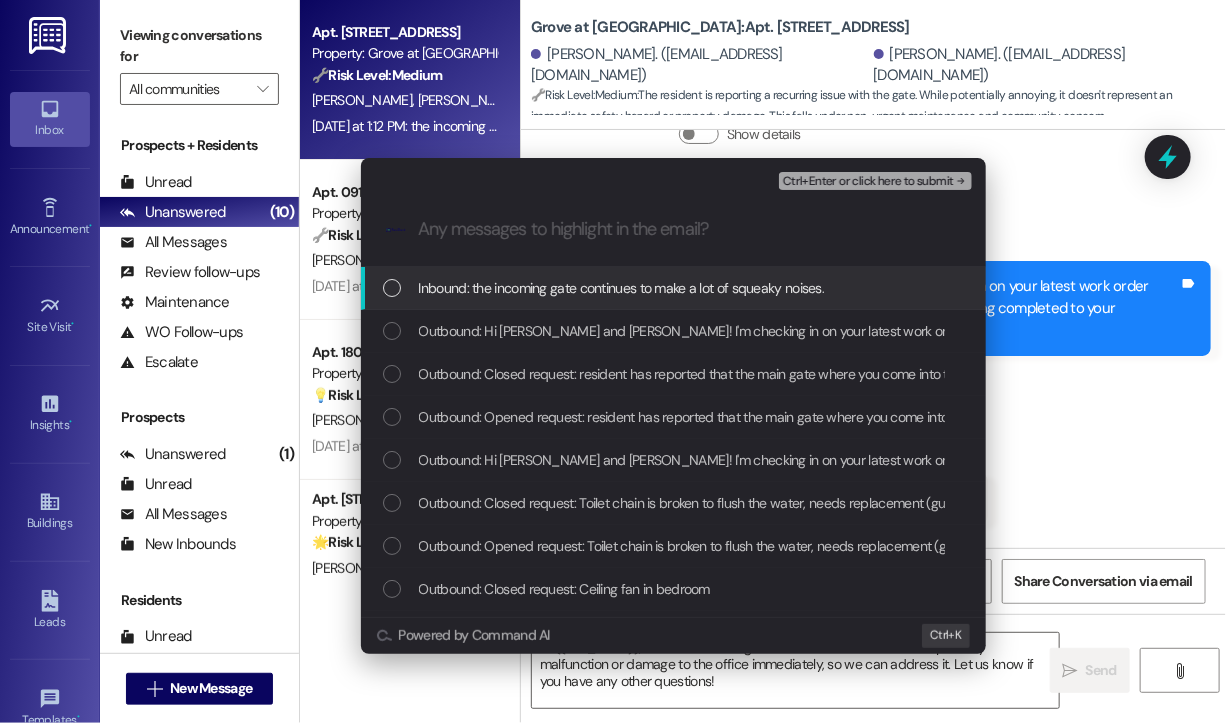 click on "Inbound: the incoming gate continues to make a lot of squeaky noises." at bounding box center [622, 288] 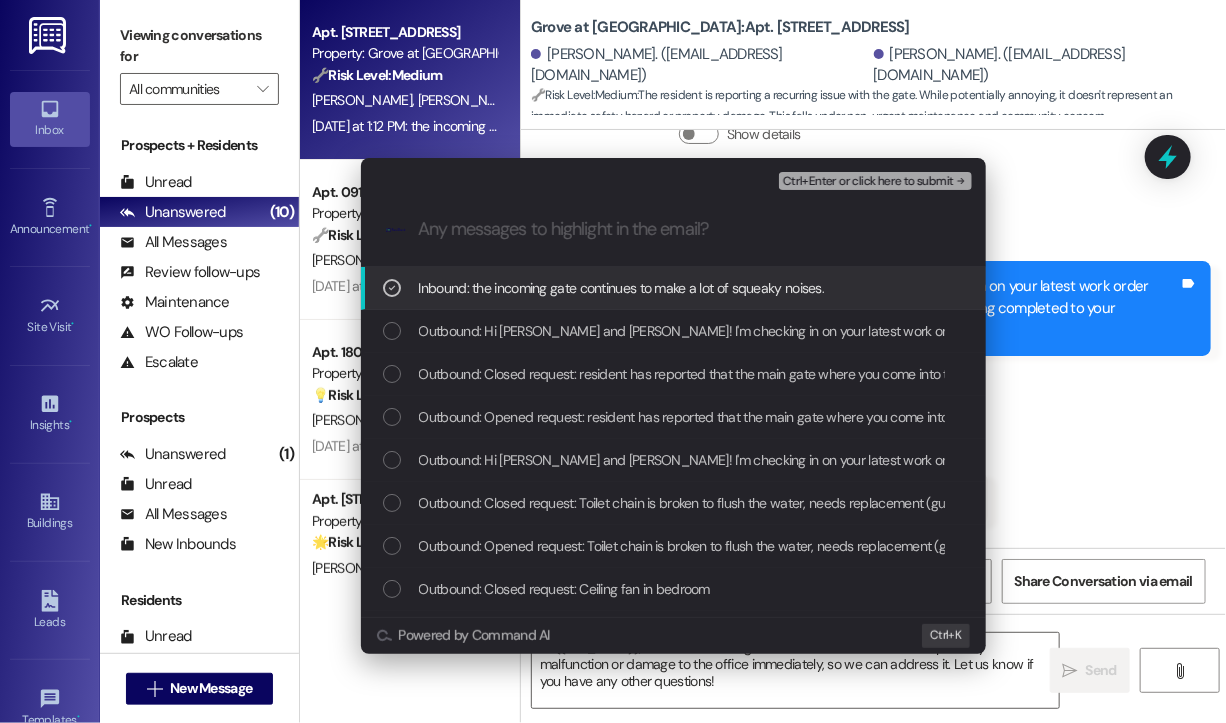 click on "Ctrl+Enter or click here to submit" at bounding box center [868, 182] 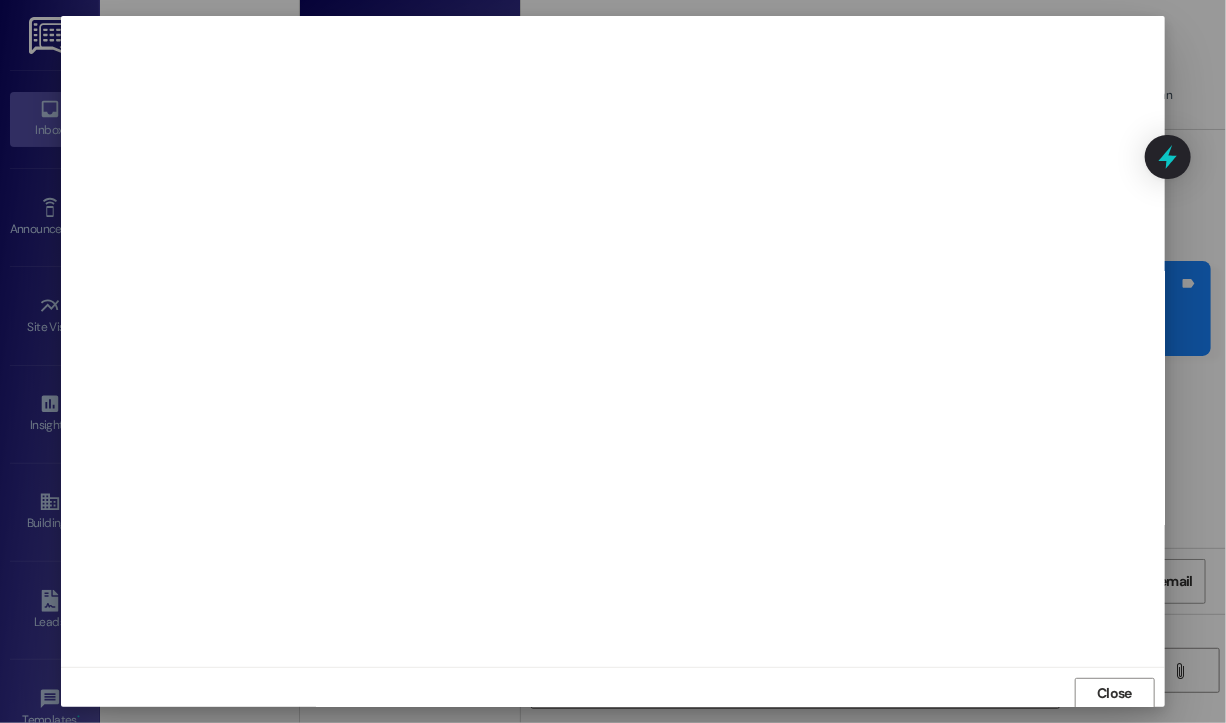 scroll, scrollTop: 2, scrollLeft: 0, axis: vertical 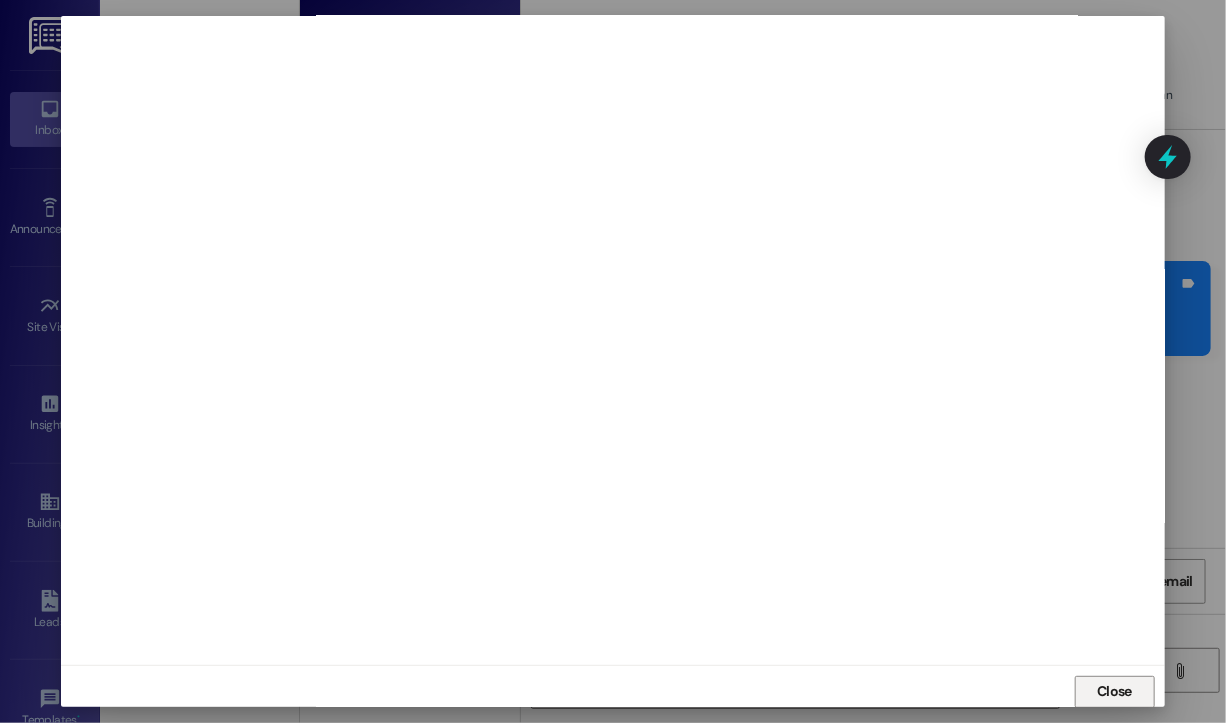 click on "Close" at bounding box center [1114, 691] 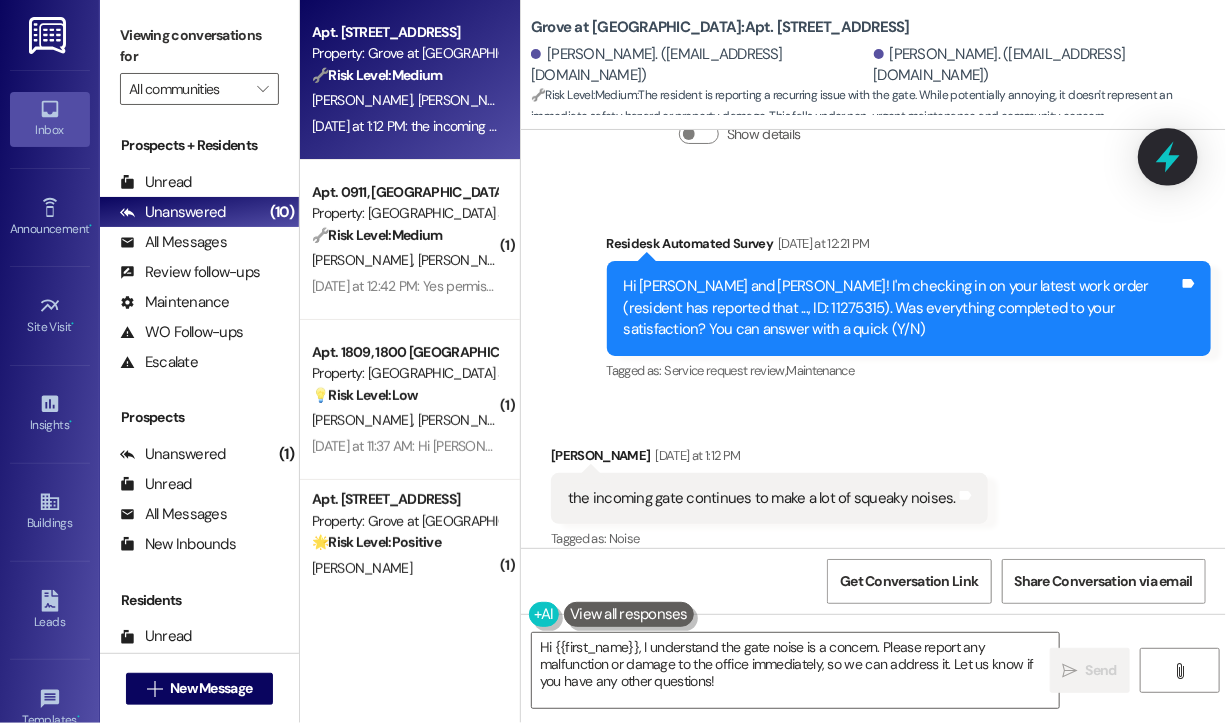 click 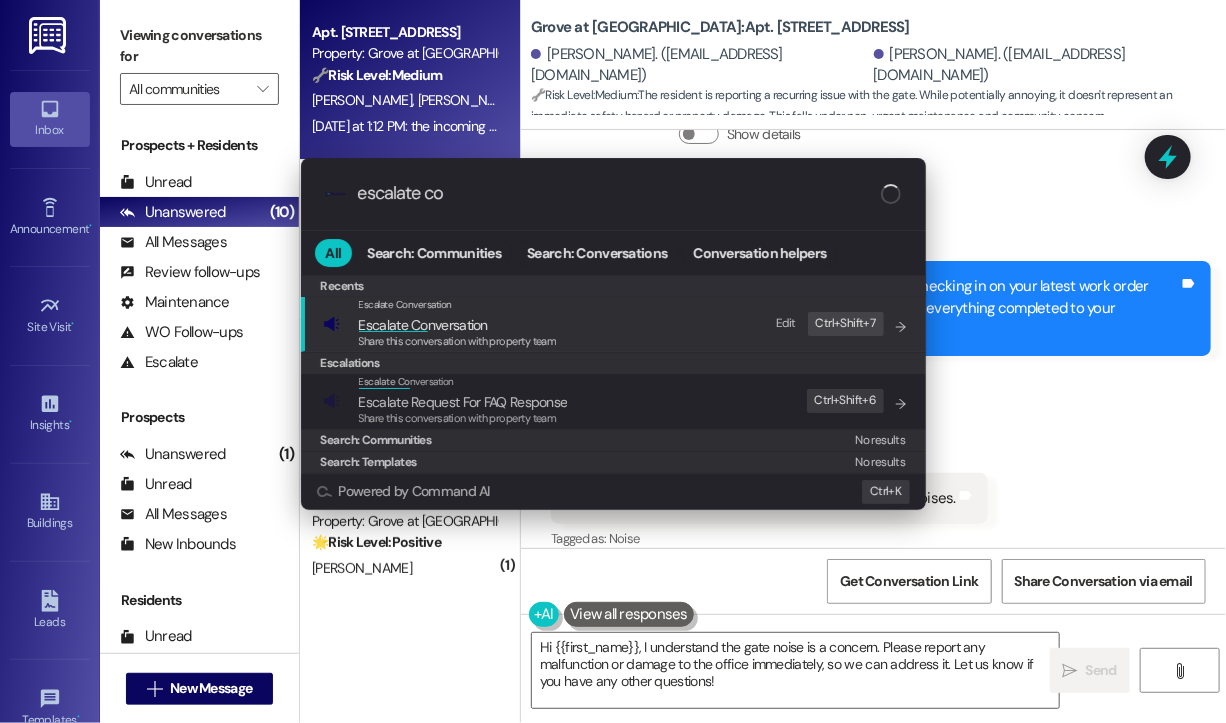 type on "escalate con" 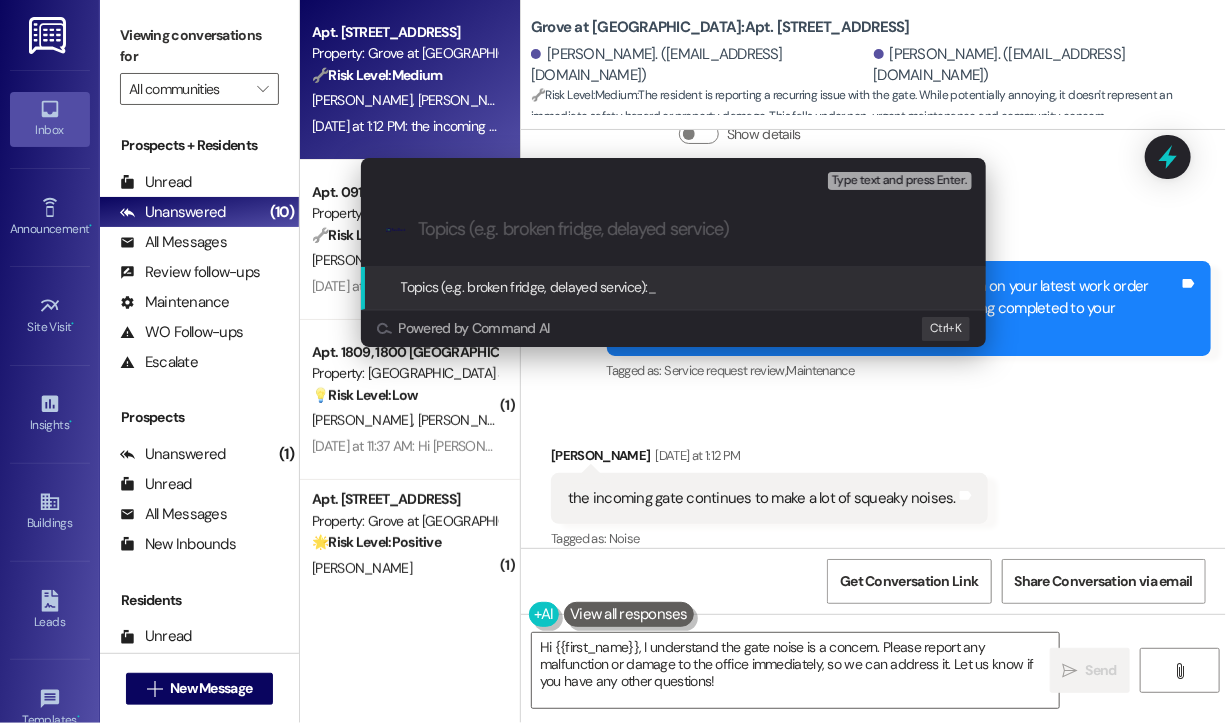 paste on "Follow Up On WO #11275315" 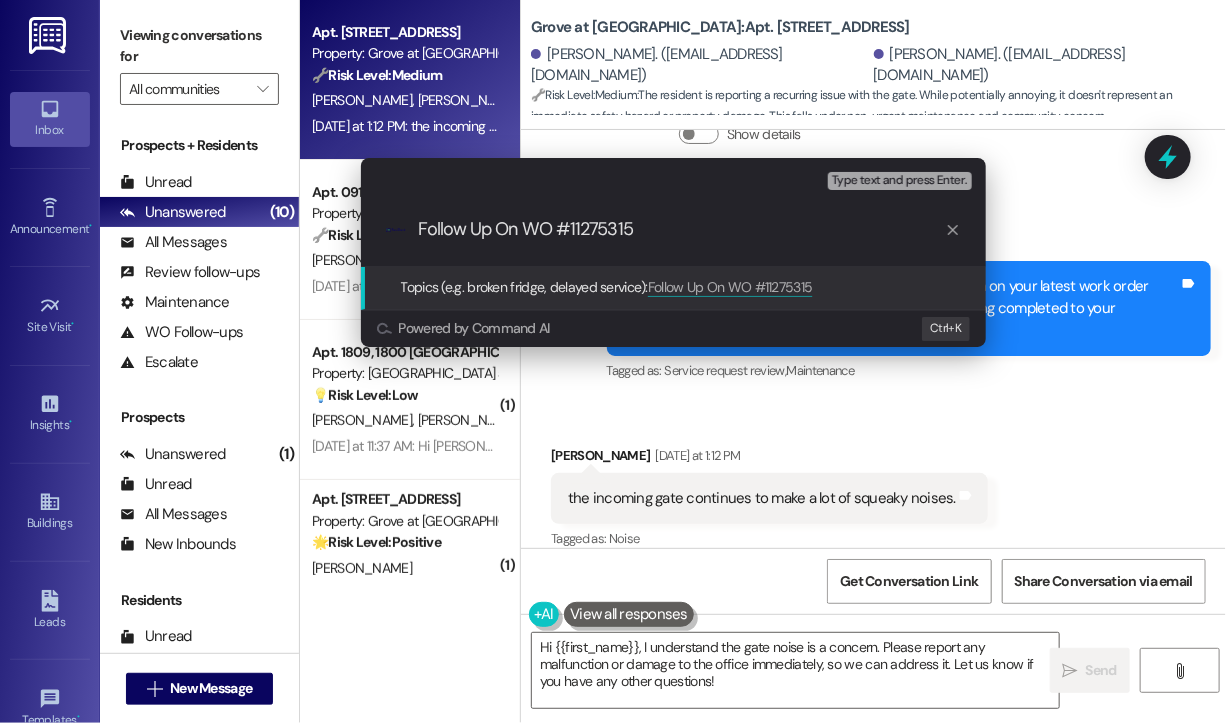 type 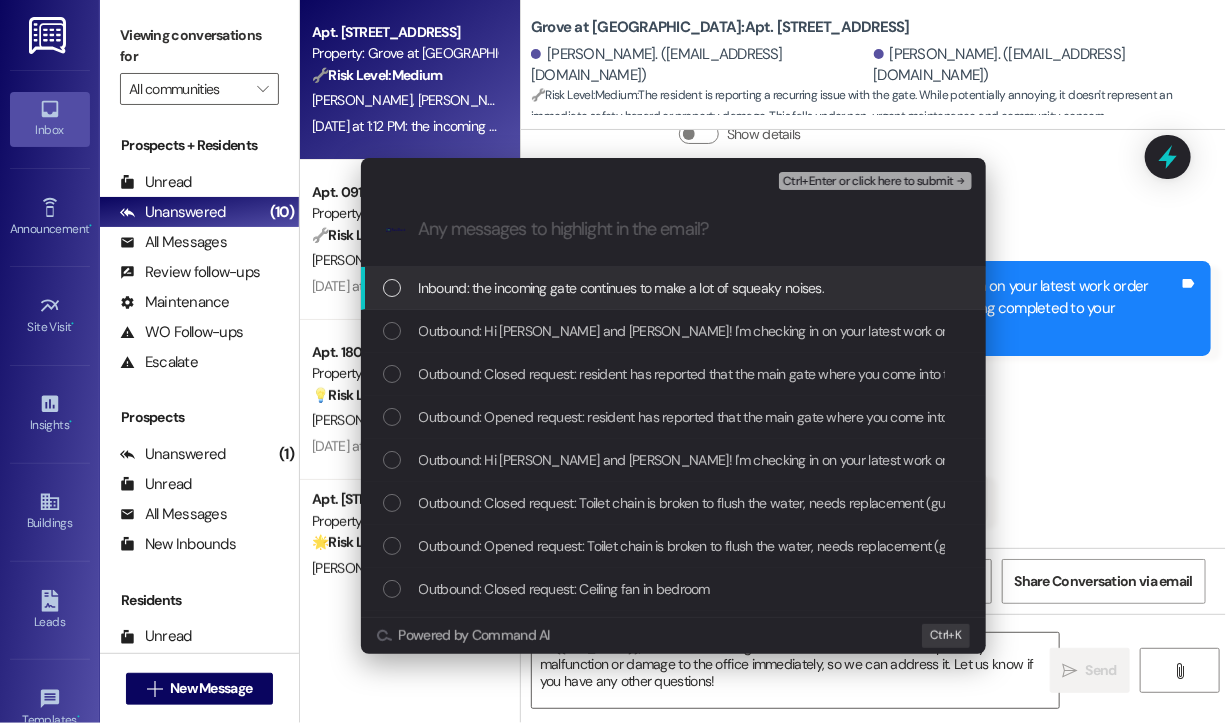 click on "Inbound: the incoming gate continues to make a lot of squeaky noises." at bounding box center (622, 288) 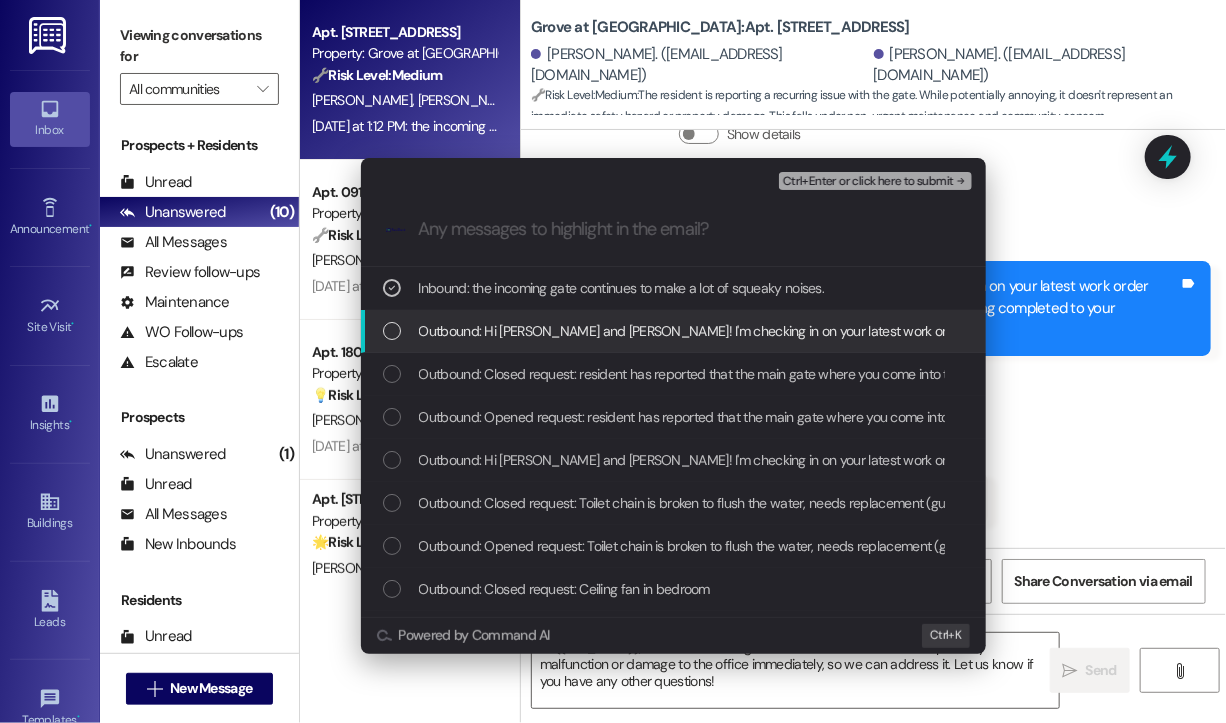 click on "Outbound: Hi [PERSON_NAME] and [PERSON_NAME]! I'm checking in on your latest work order (resident has reported that ..., ID: 11275315). Was everything completed to your satisfaction? You can answer with a quick (Y/N)" at bounding box center [673, 331] 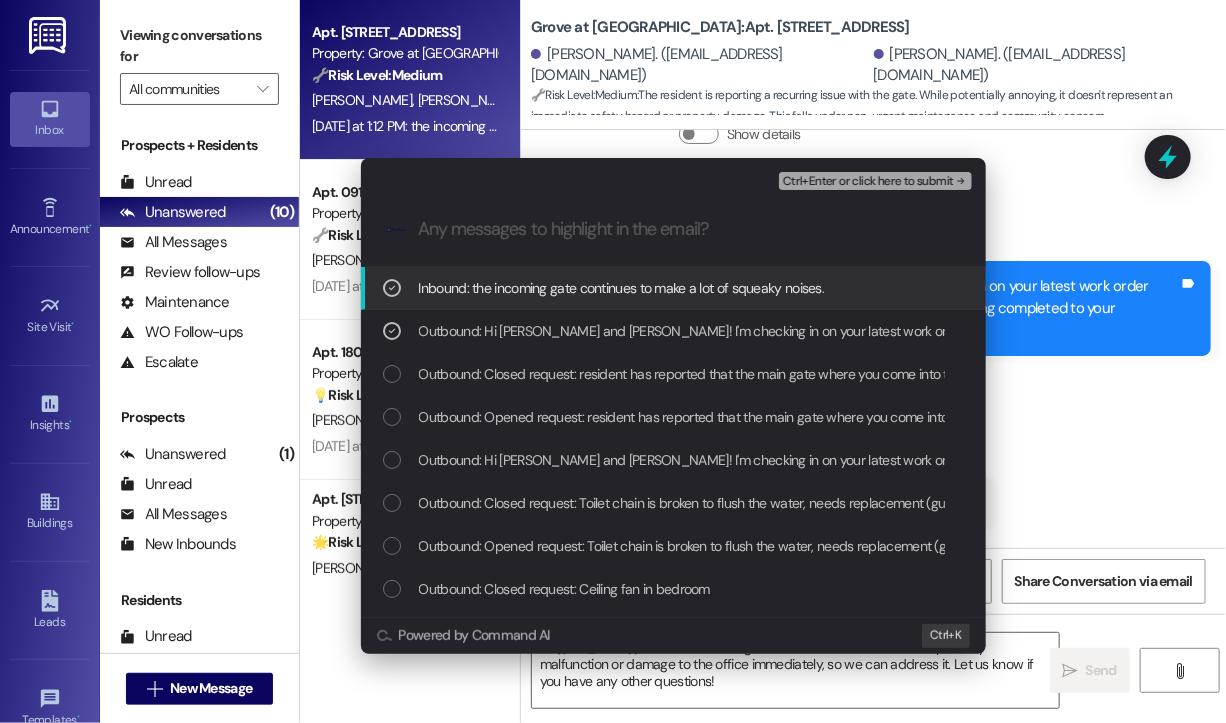 click on "Ctrl+Enter or click here to submit" at bounding box center (868, 182) 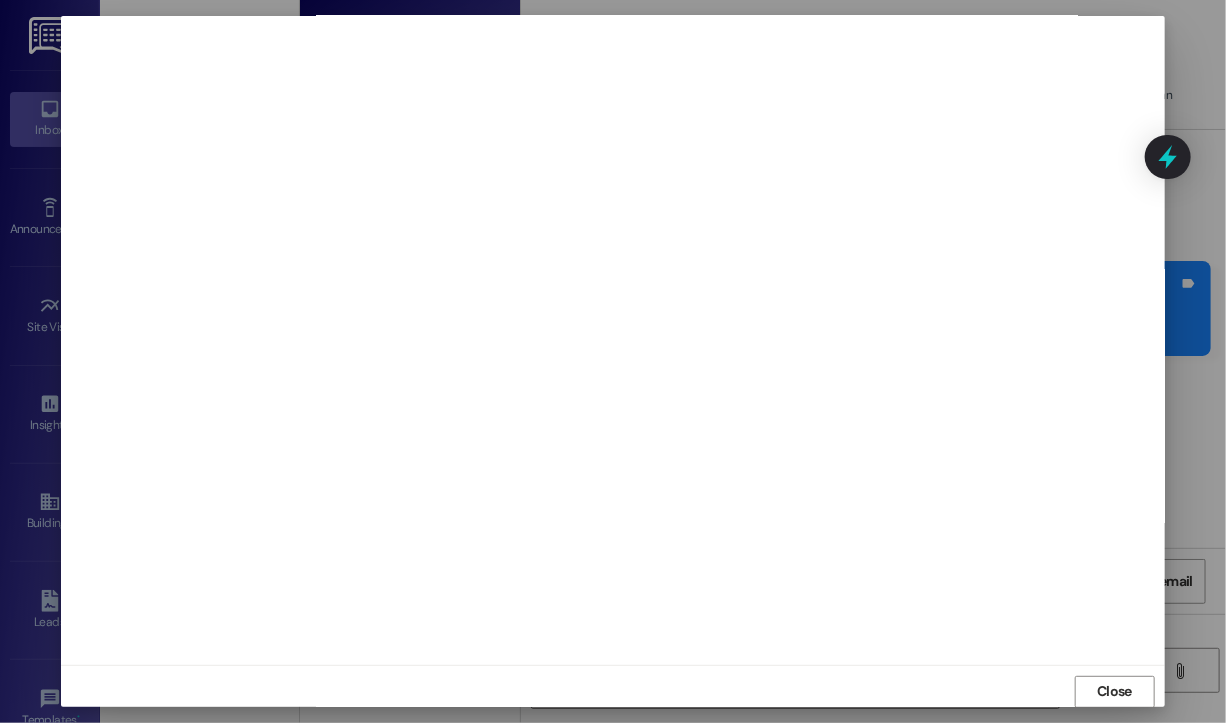scroll, scrollTop: 12, scrollLeft: 0, axis: vertical 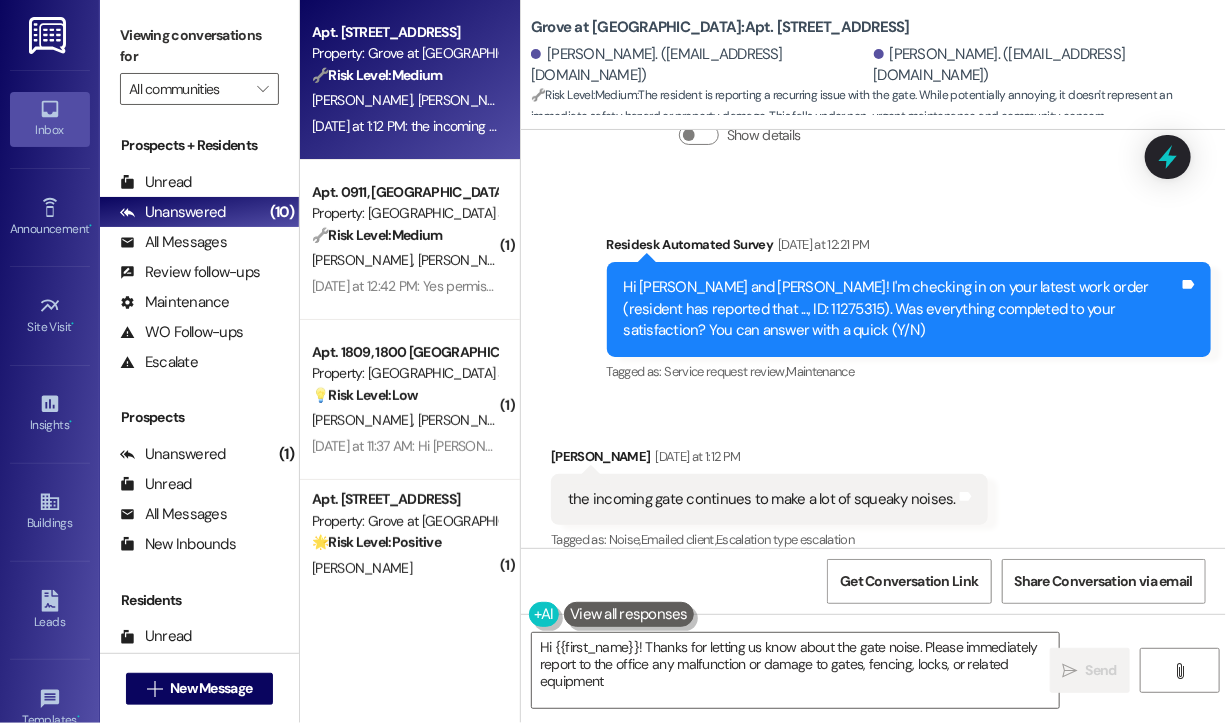 type on "Hi {{first_name}}! Thanks for letting us know about the gate noise. Please immediately report to the office any malfunction or damage to gates, fencing, locks, or related equipment." 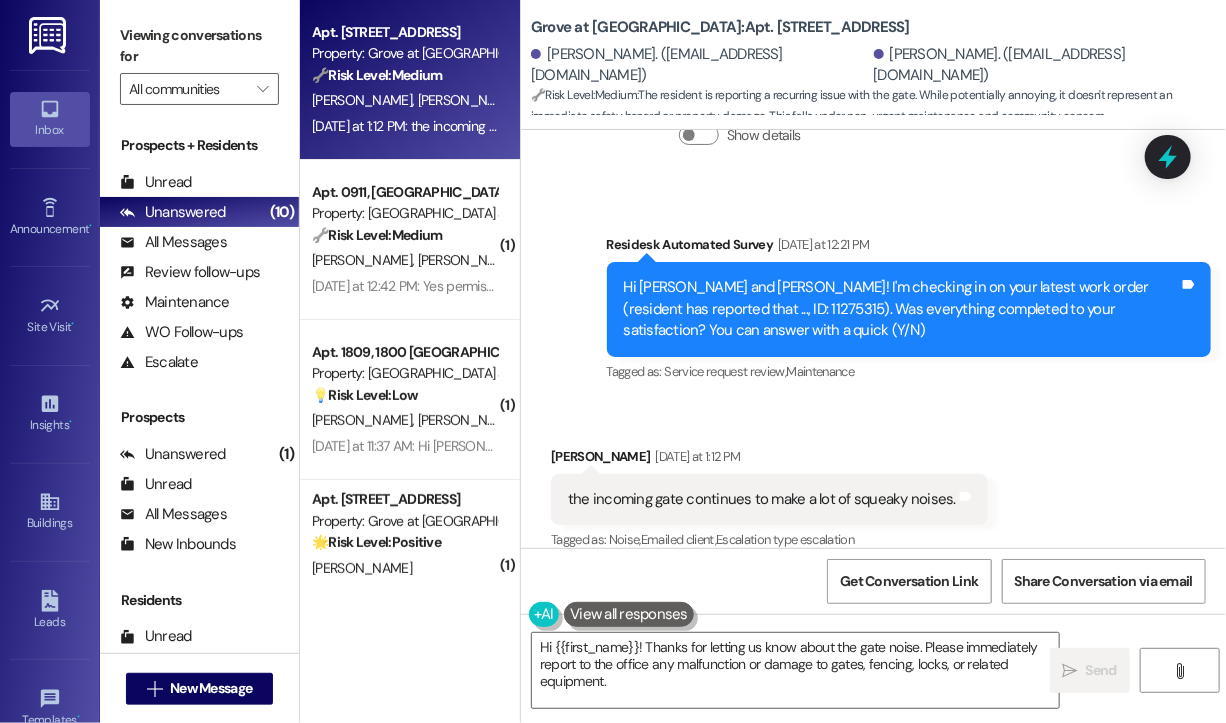 click on "WO Opened request: resident ha... [DATE] 3:55 PM Status :  Completed Show details" at bounding box center (737, 110) 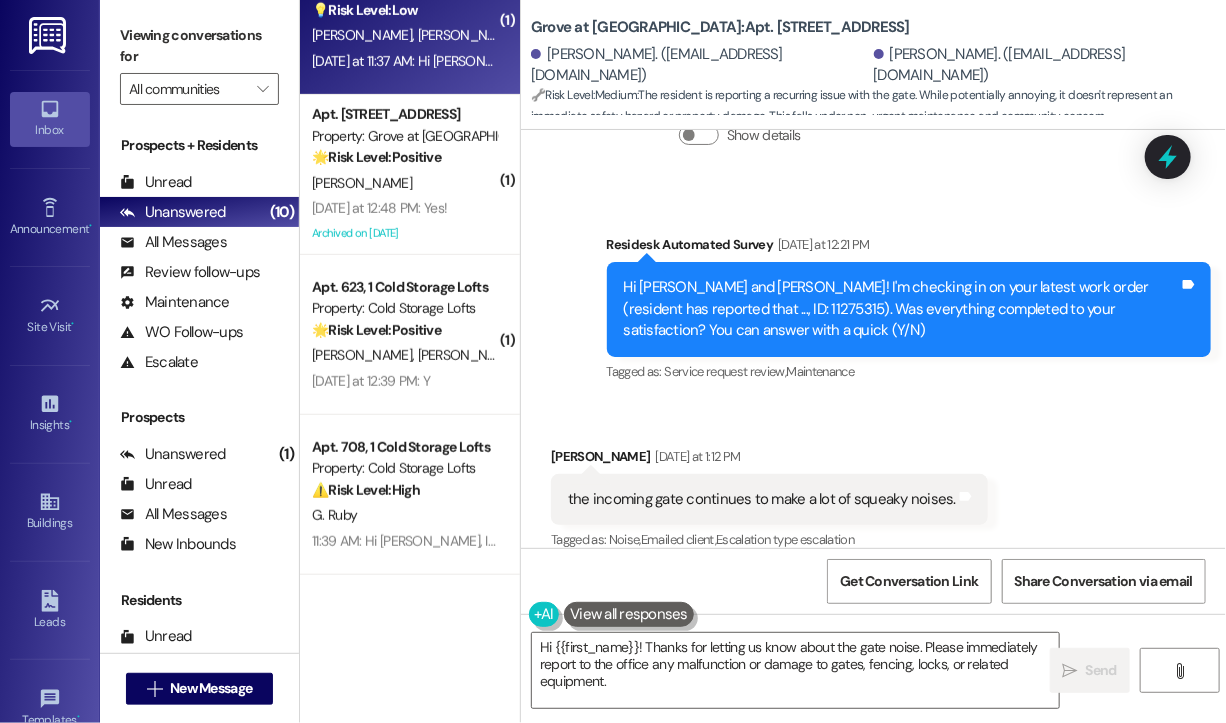 scroll, scrollTop: 400, scrollLeft: 0, axis: vertical 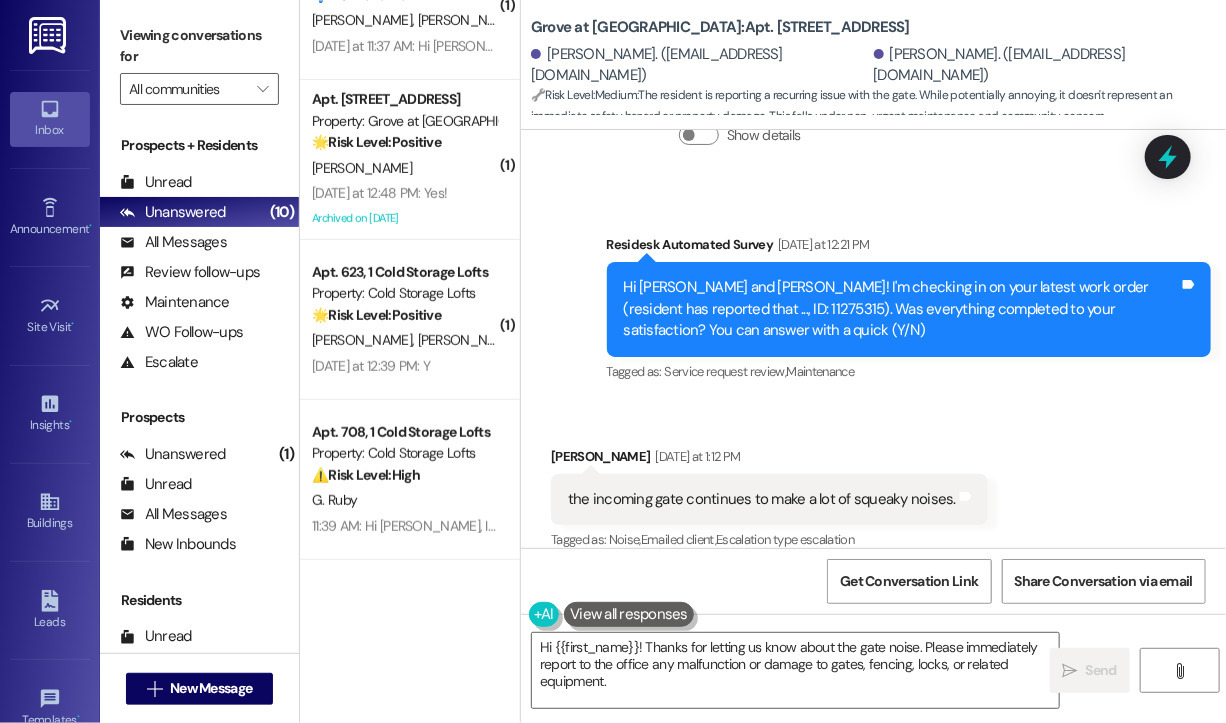 click on "Survey, sent via SMS Residesk Automated Survey [DATE] at 12:21 PM Hi [PERSON_NAME] and [PERSON_NAME]! I'm checking in on your latest work order (resident has reported that ..., ID: 11275315). Was everything completed to your satisfaction? You can answer with a quick (Y/N) Tags and notes Tagged as:   Service request review ,  Click to highlight conversations about Service request review Maintenance Click to highlight conversations about Maintenance" at bounding box center [909, 310] 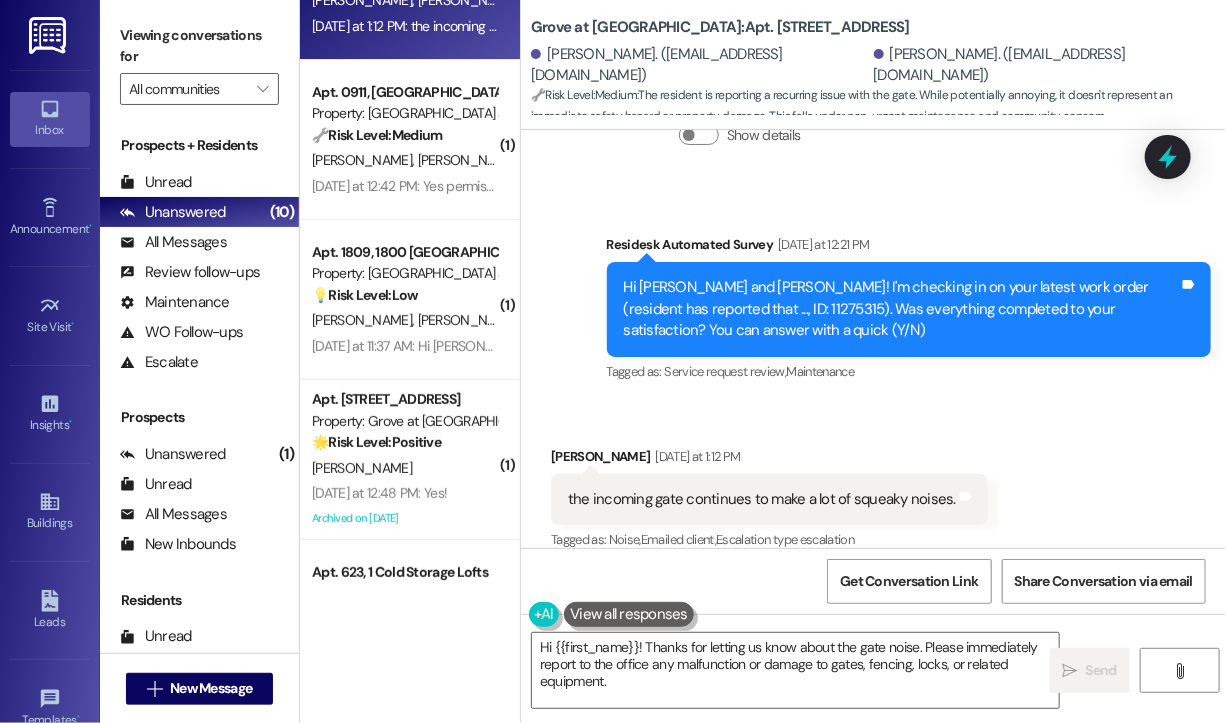 scroll, scrollTop: 0, scrollLeft: 0, axis: both 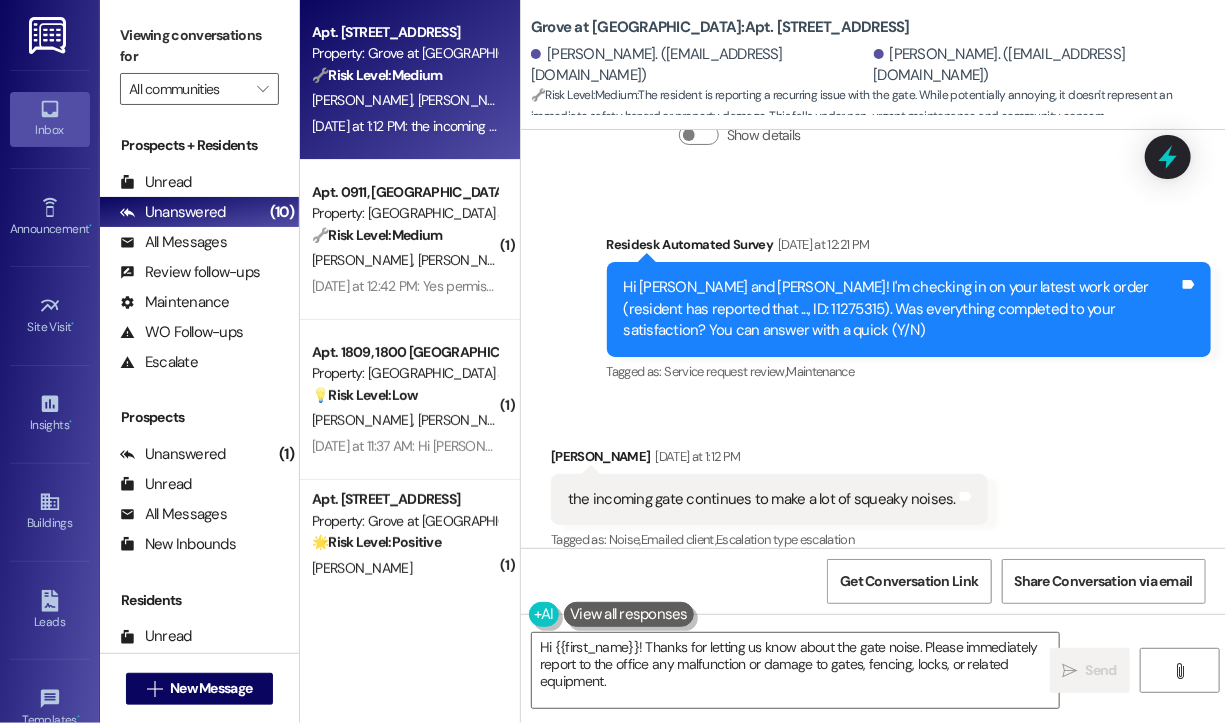click on "[DATE] at 1:12 PM: the incoming gate continues to make a lot of squeaky noises. [DATE] at 1:12 PM: the incoming gate continues to make a lot of squeaky noises." at bounding box center (537, 126) 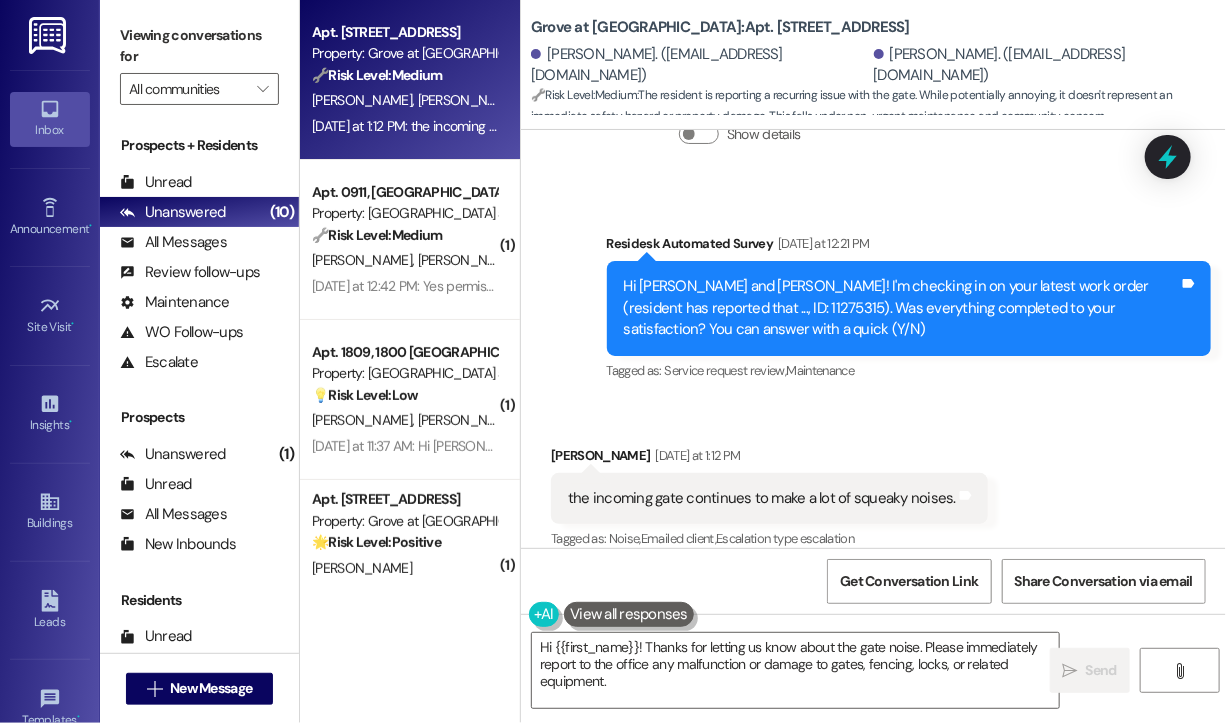 click on "Status :  Completed Show details" at bounding box center (792, 123) 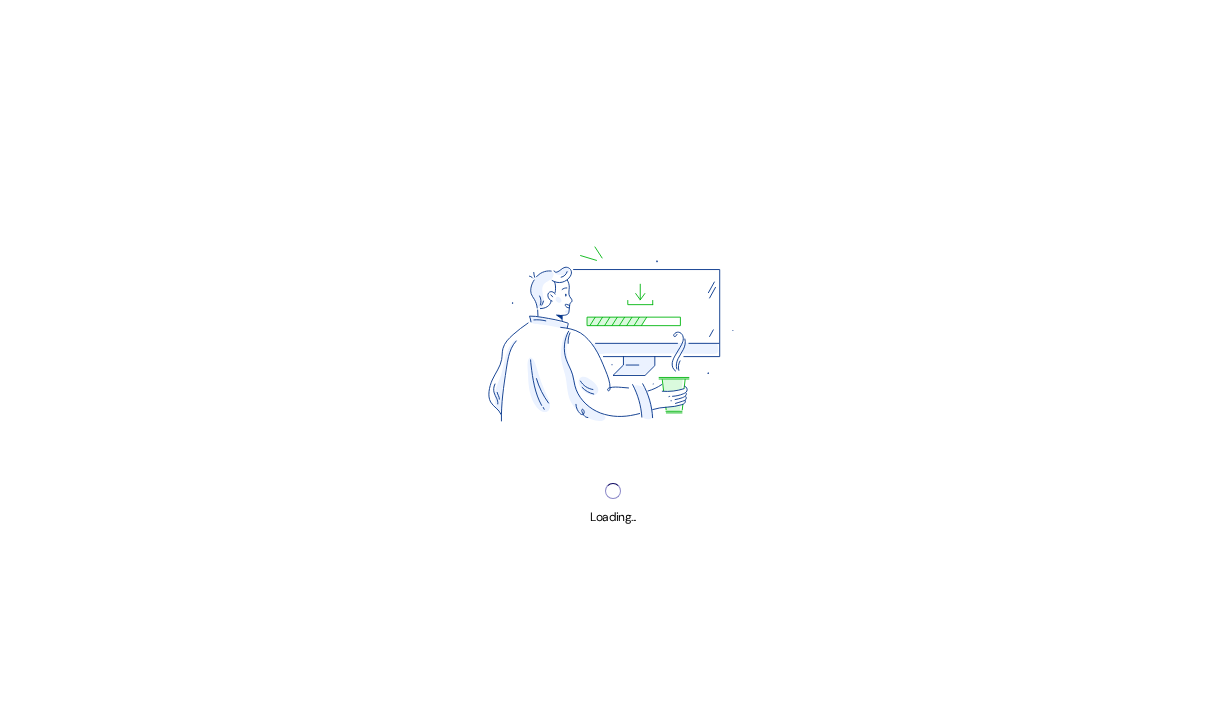 scroll, scrollTop: 0, scrollLeft: 0, axis: both 